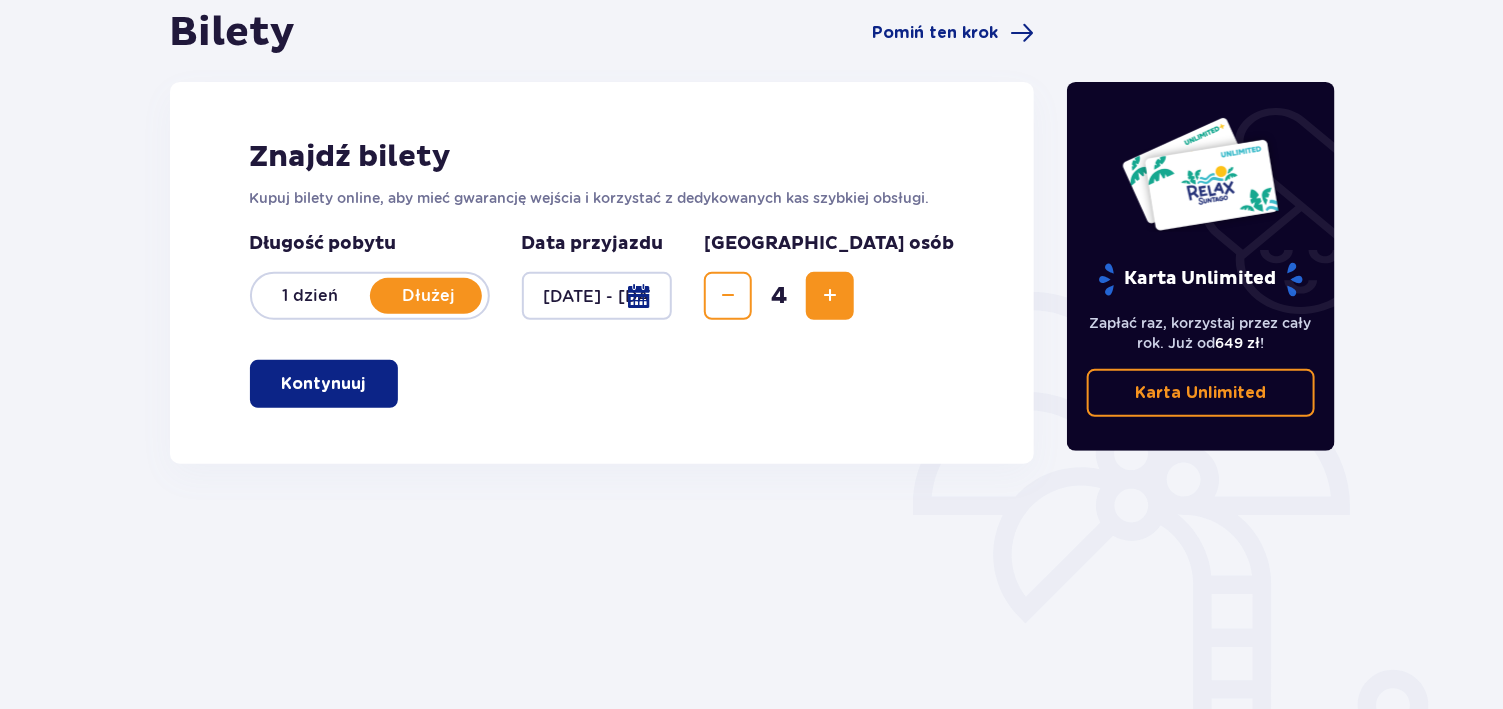 scroll, scrollTop: 205, scrollLeft: 0, axis: vertical 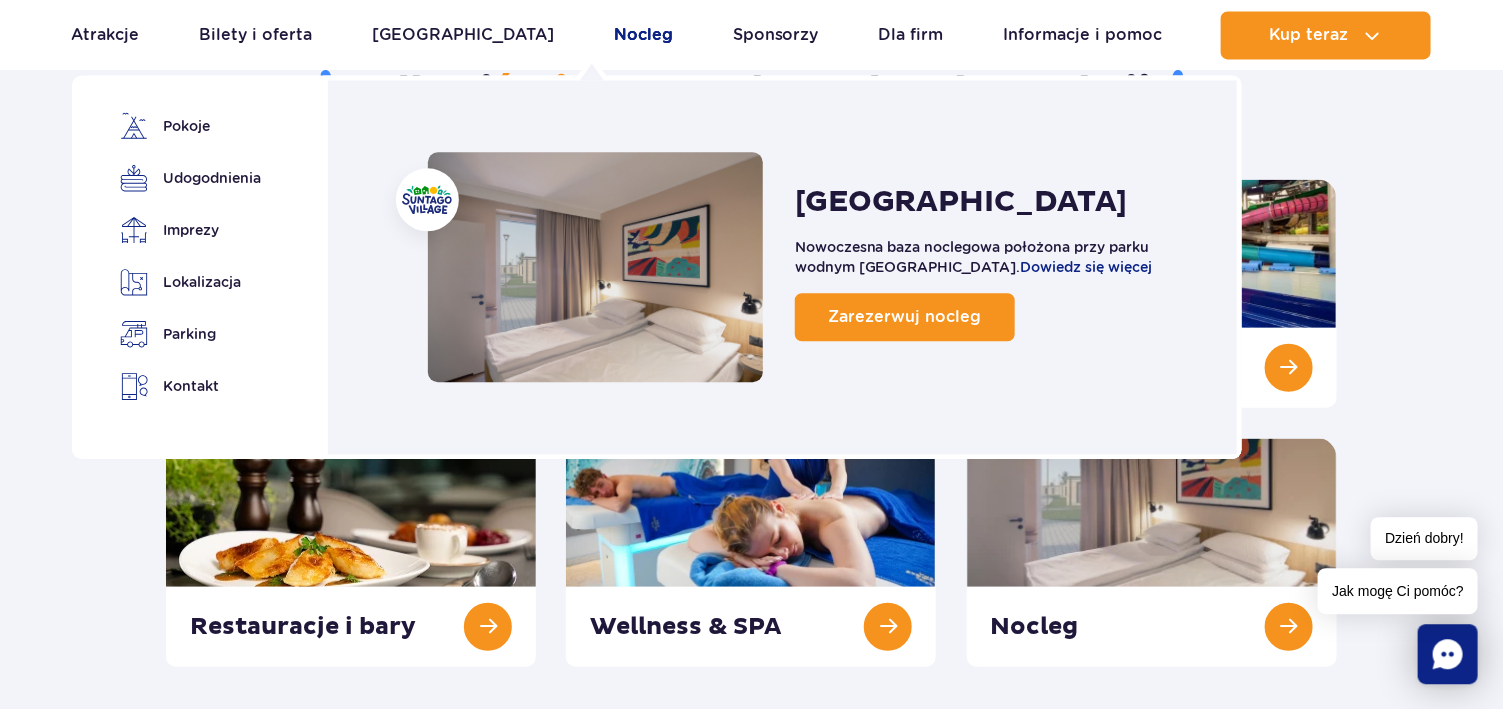 click on "Nocleg" at bounding box center (643, 35) 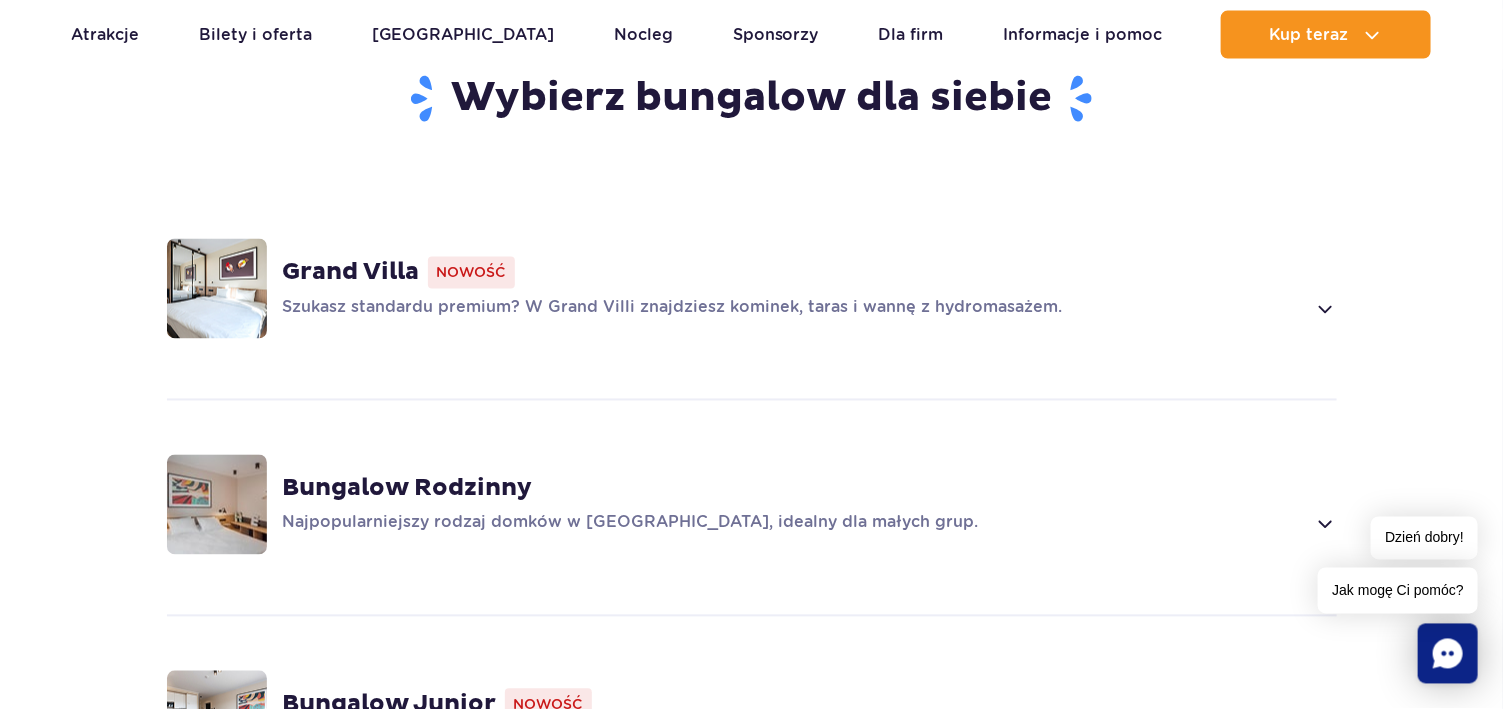 scroll, scrollTop: 1234, scrollLeft: 0, axis: vertical 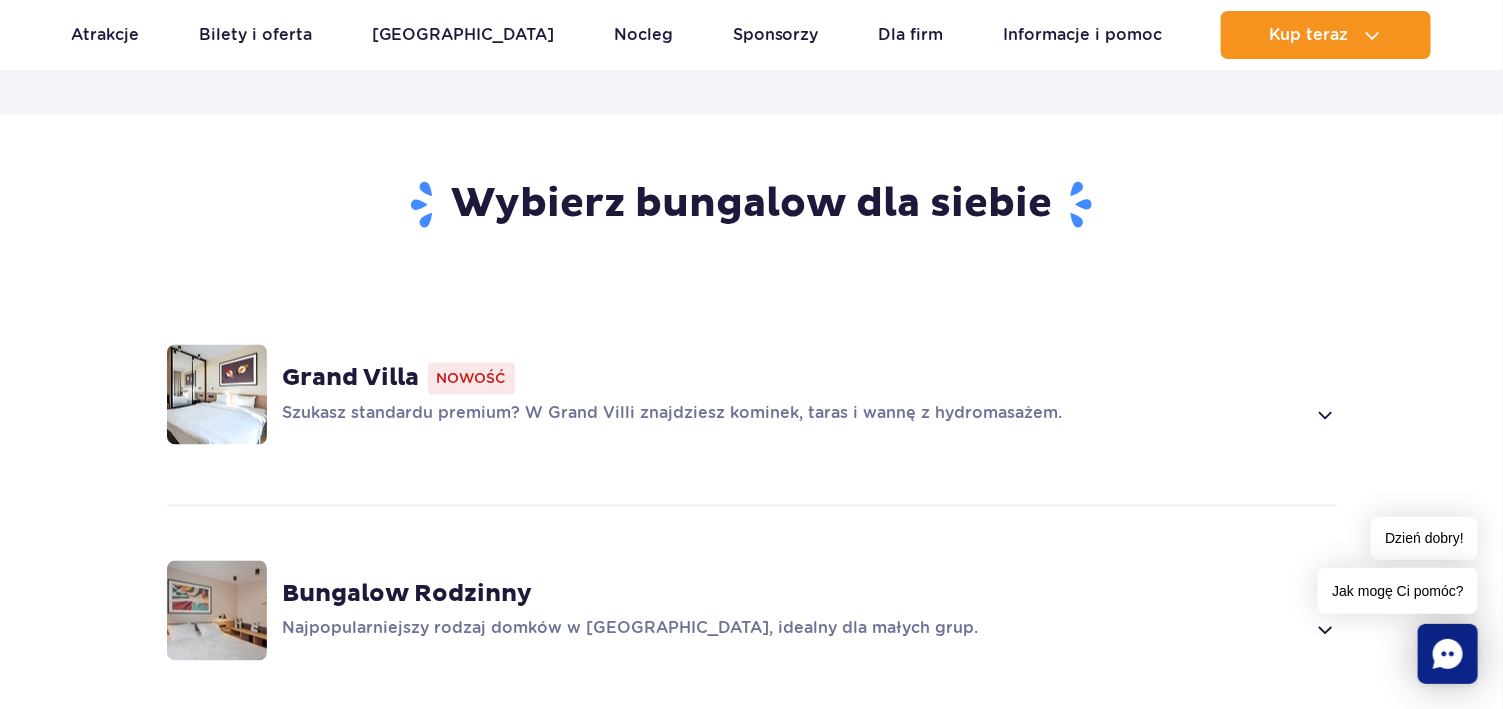 click on "Grand Villa
Nowość
Szukasz standardu premium? W Grand Villi znajdziesz kominek, taras i wannę z hydromasażem." at bounding box center (810, 395) 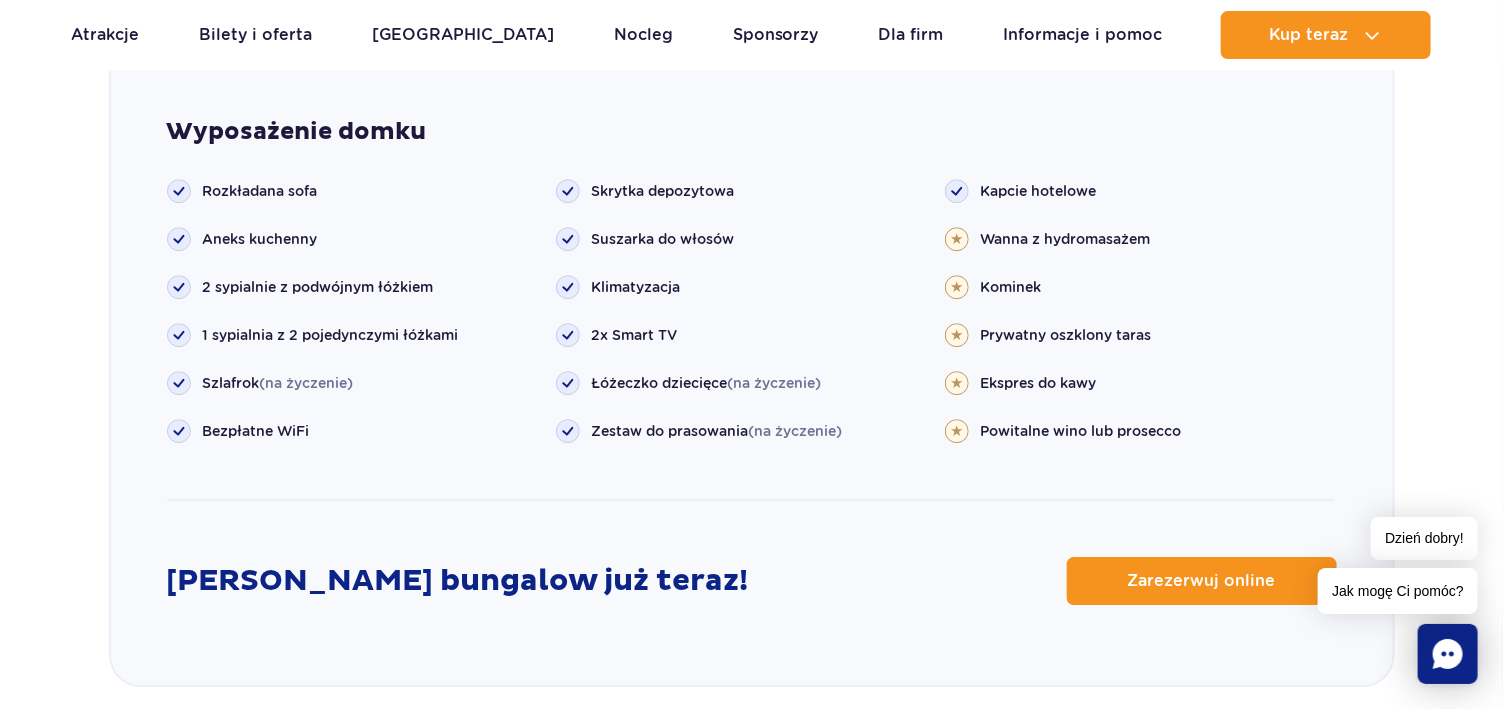scroll, scrollTop: 2430, scrollLeft: 0, axis: vertical 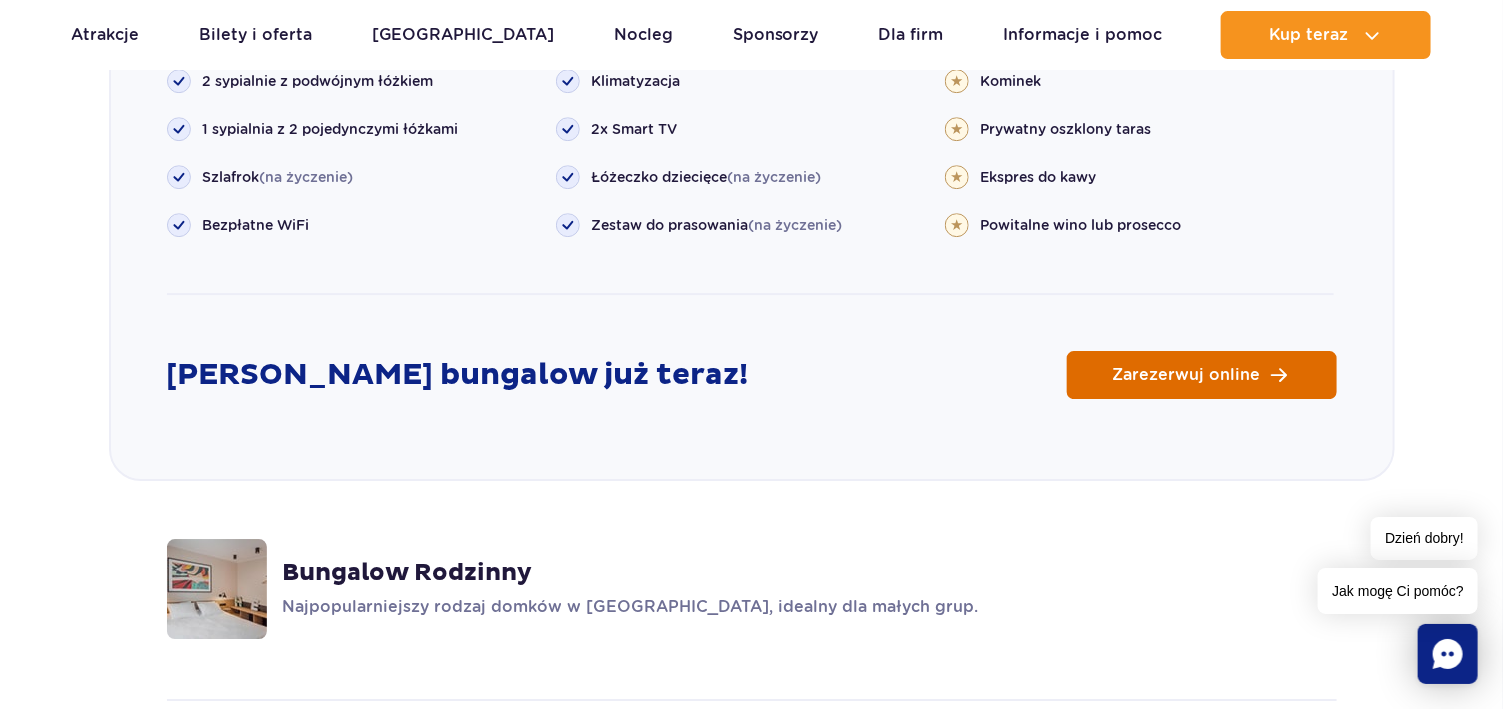 click on "Zarezerwuj online" at bounding box center [1187, 375] 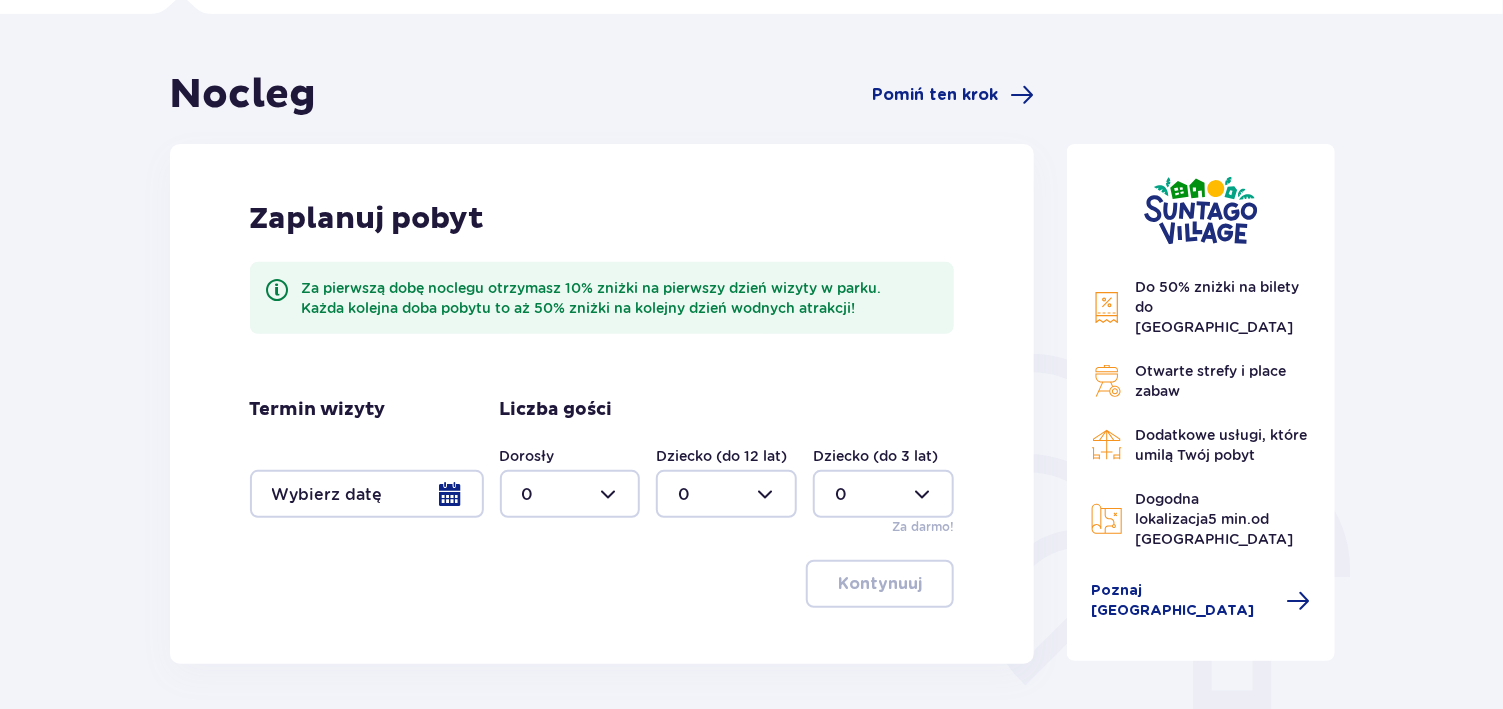 scroll, scrollTop: 205, scrollLeft: 0, axis: vertical 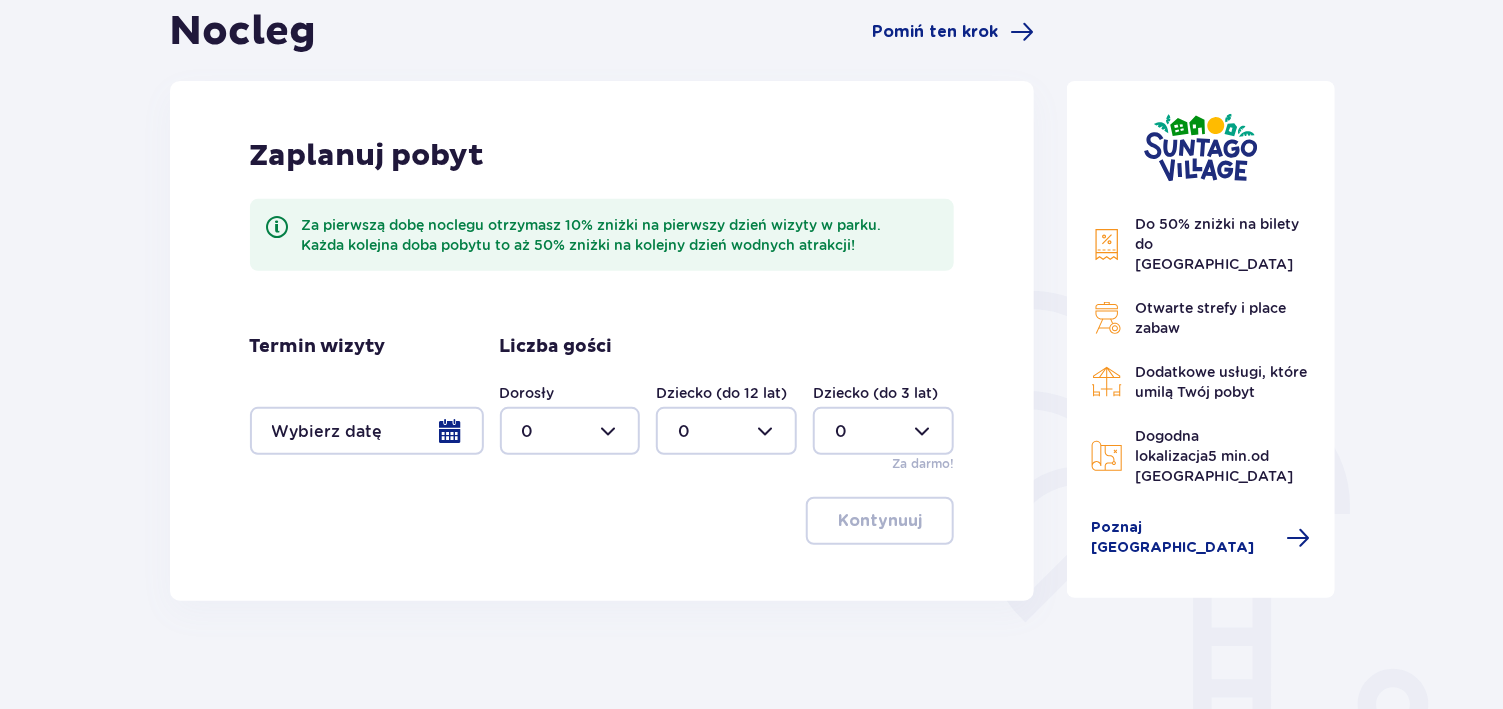 click at bounding box center (367, 431) 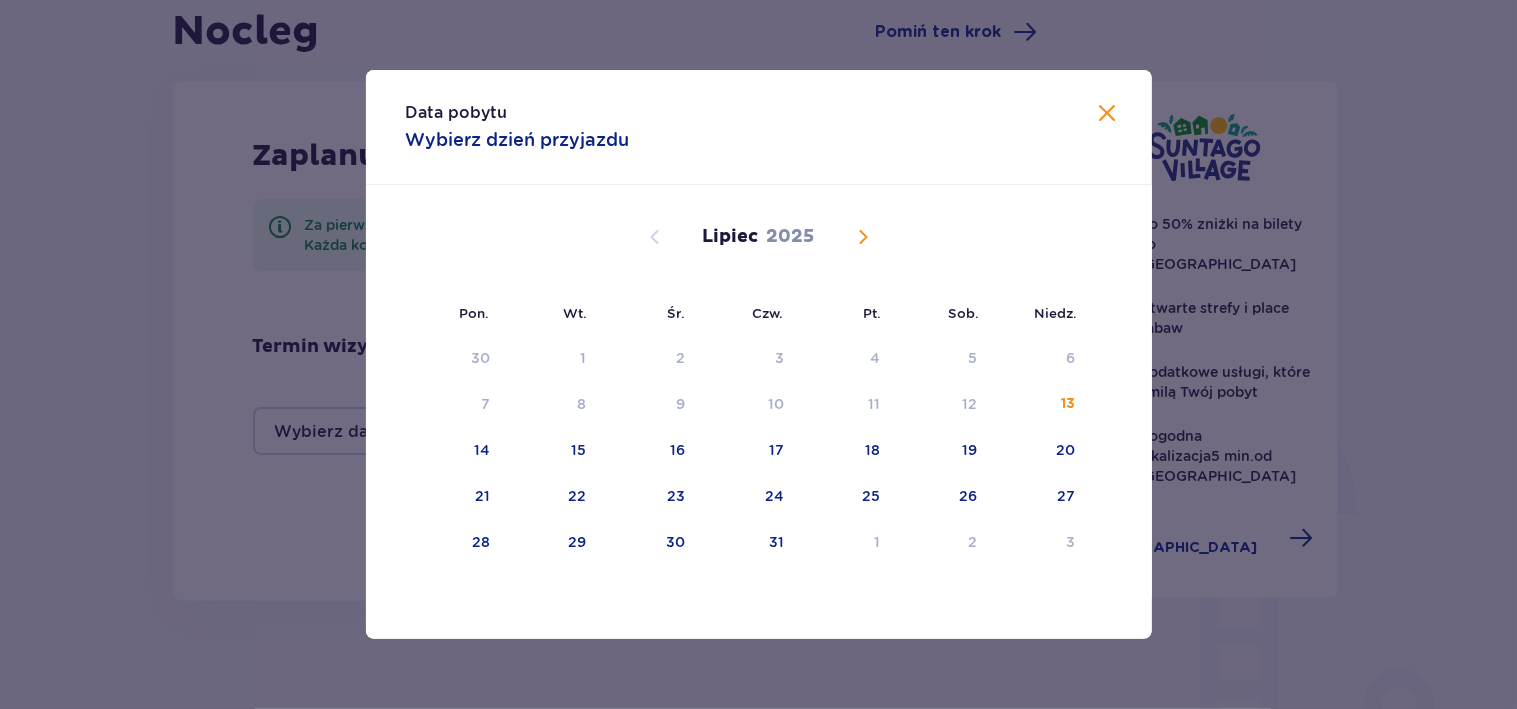 click at bounding box center (863, 237) 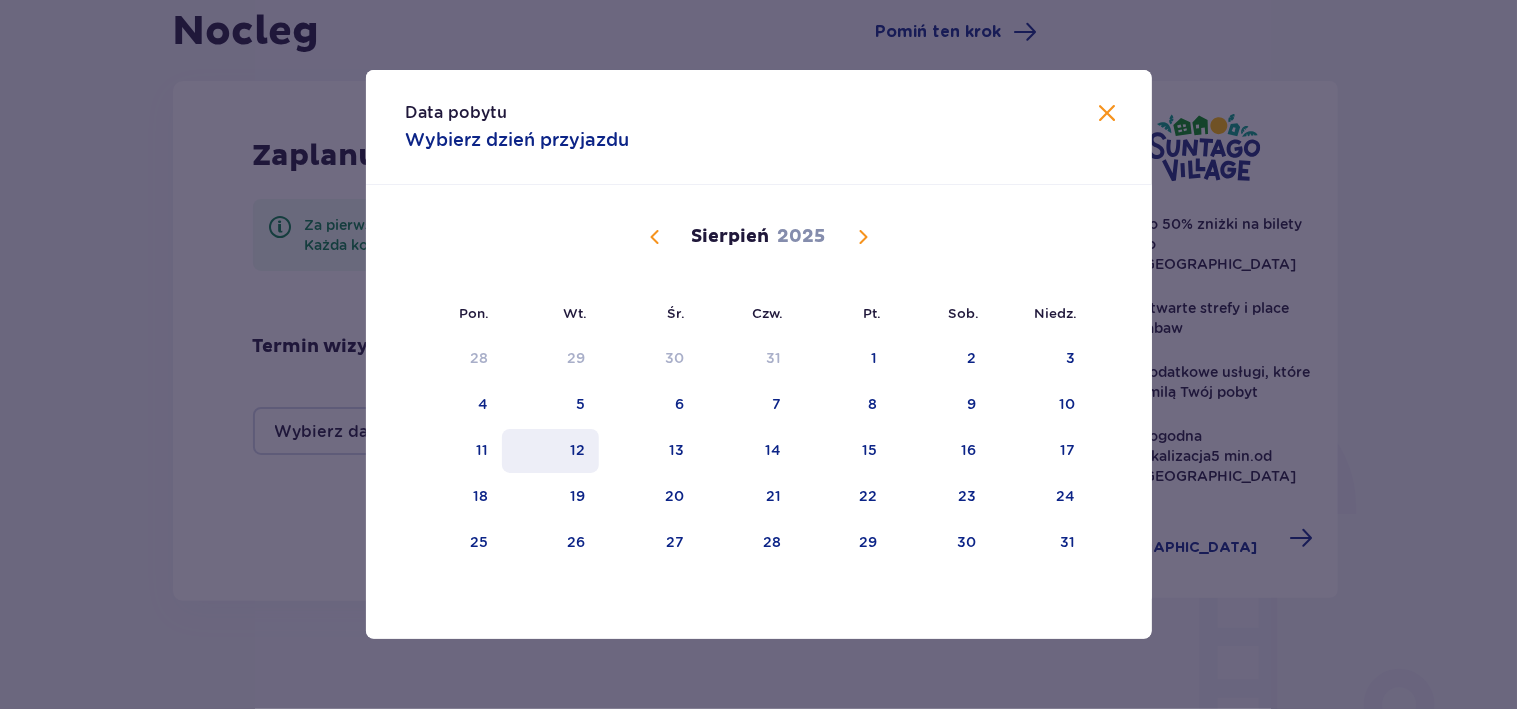click on "12" at bounding box center [577, 450] 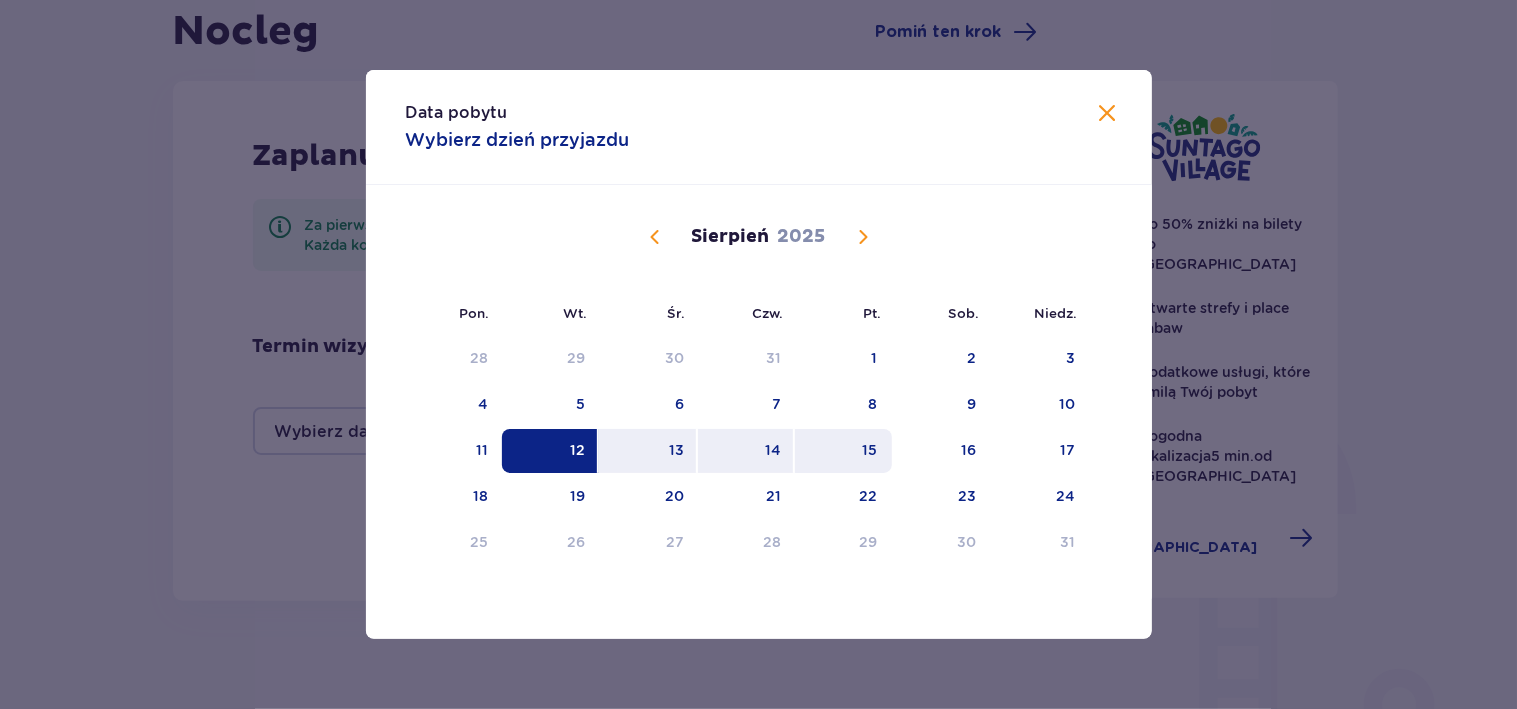 click on "15" at bounding box center (843, 451) 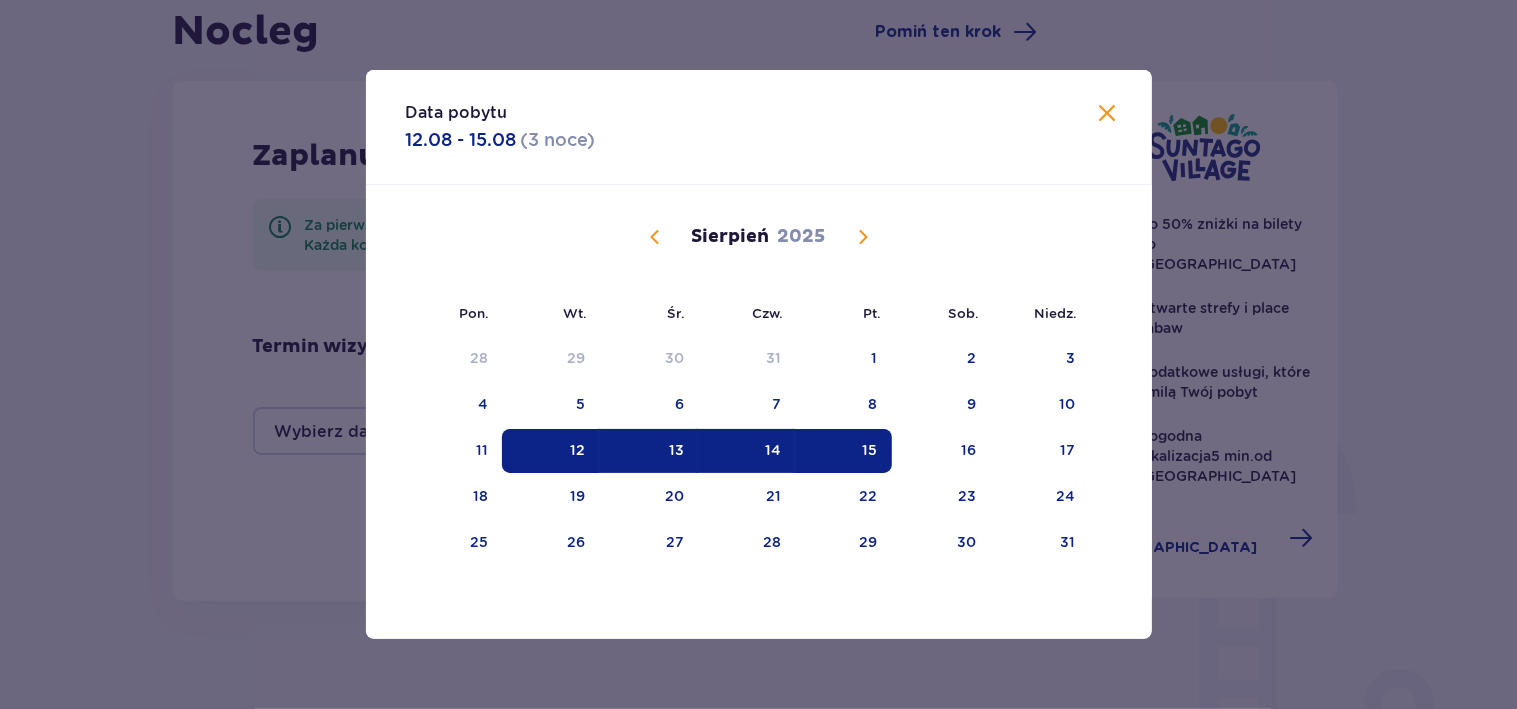 type on "12.08.25 - 15.08.25" 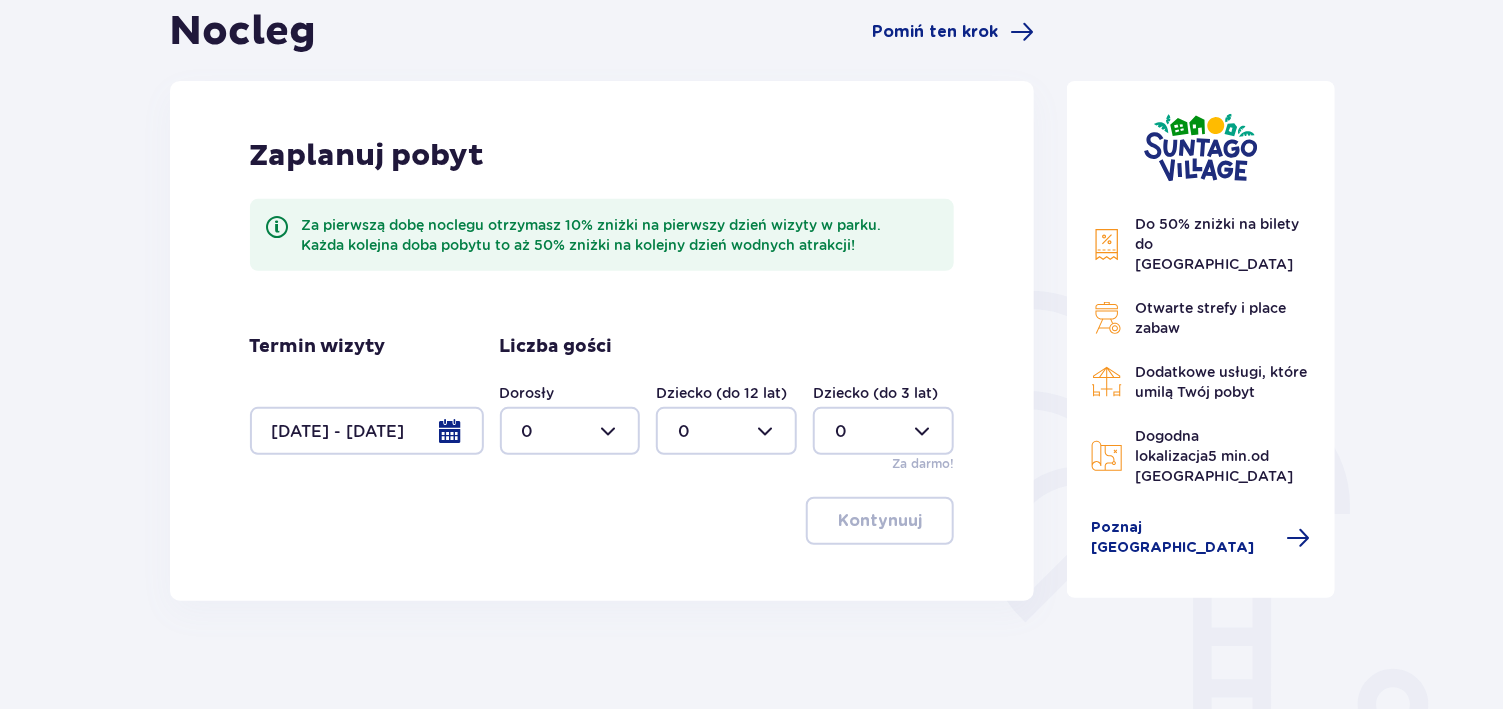 click at bounding box center [570, 431] 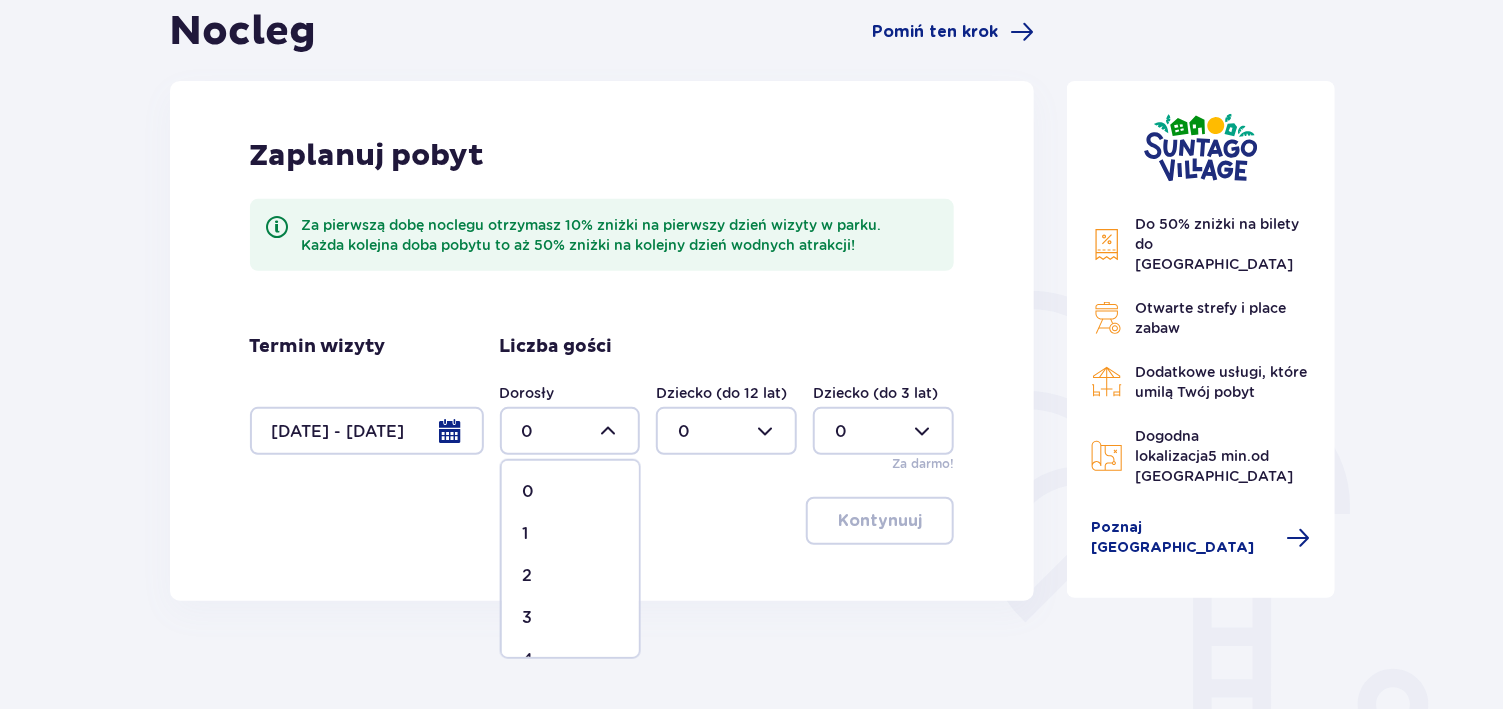 click on "2" at bounding box center [570, 576] 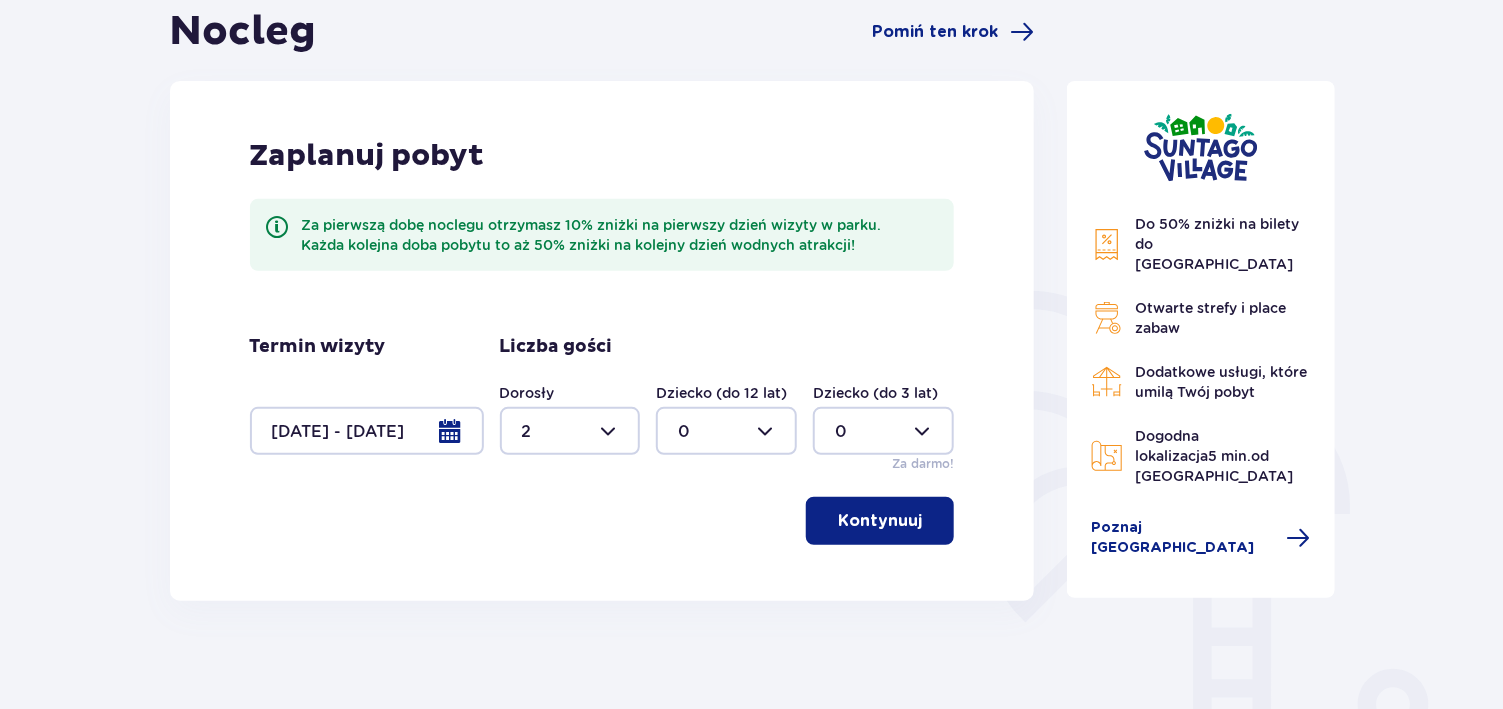 click at bounding box center [726, 431] 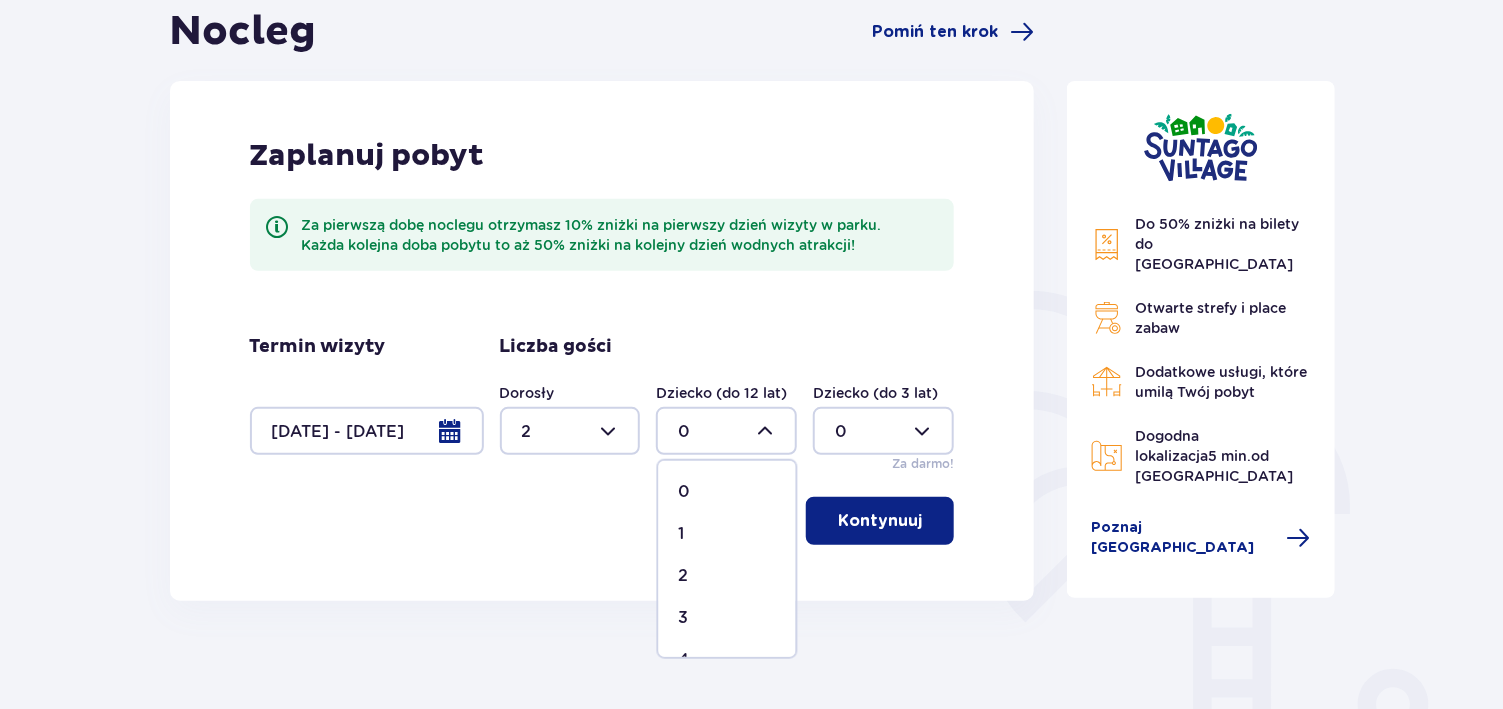 click on "2" at bounding box center [727, 576] 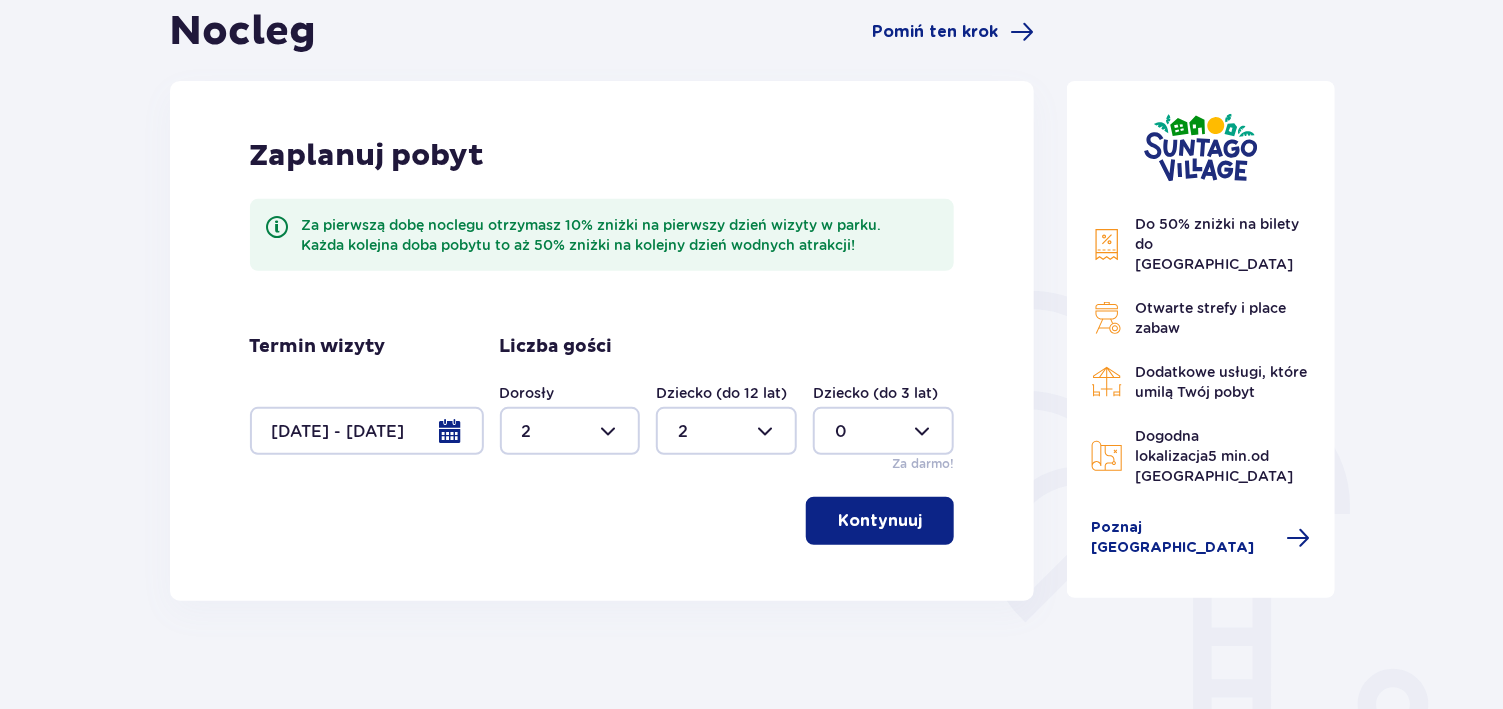 click at bounding box center (883, 431) 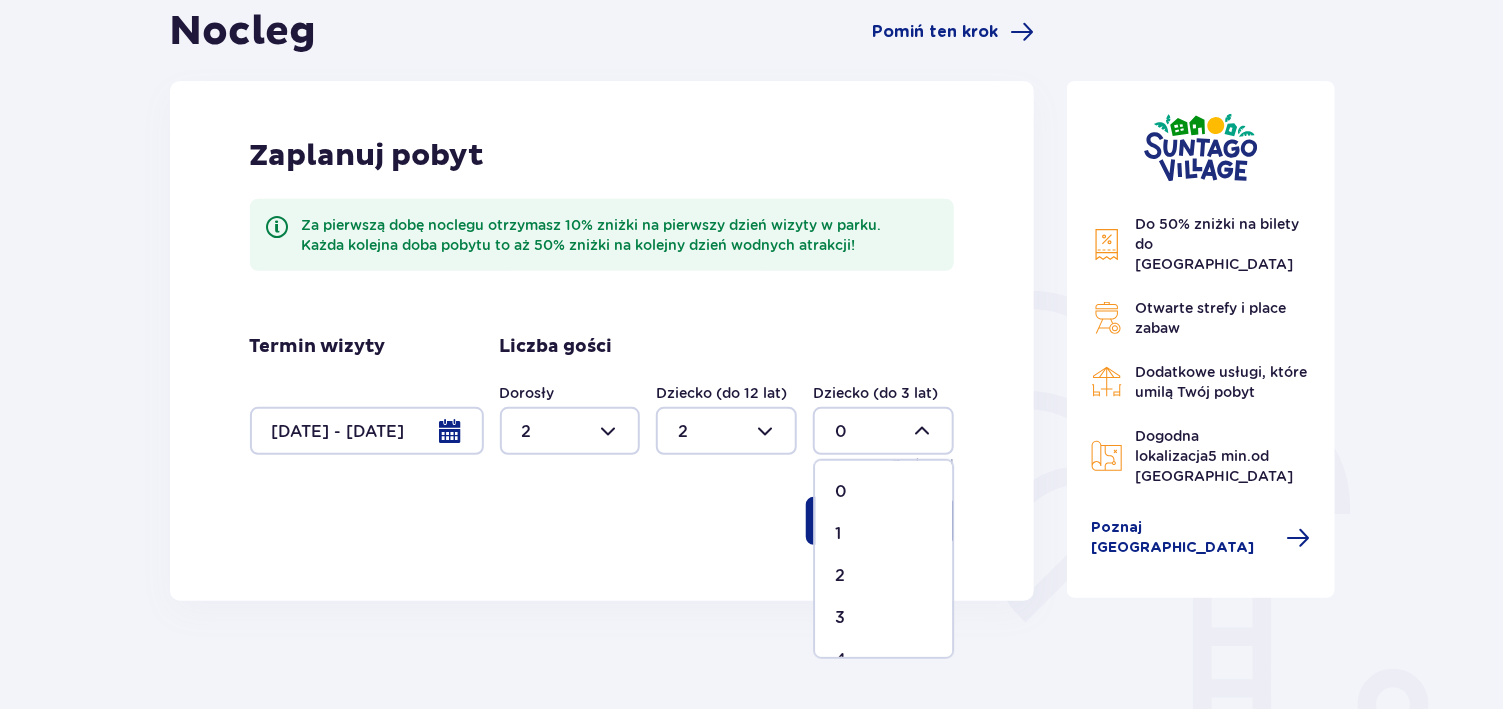click on "1" at bounding box center [883, 534] 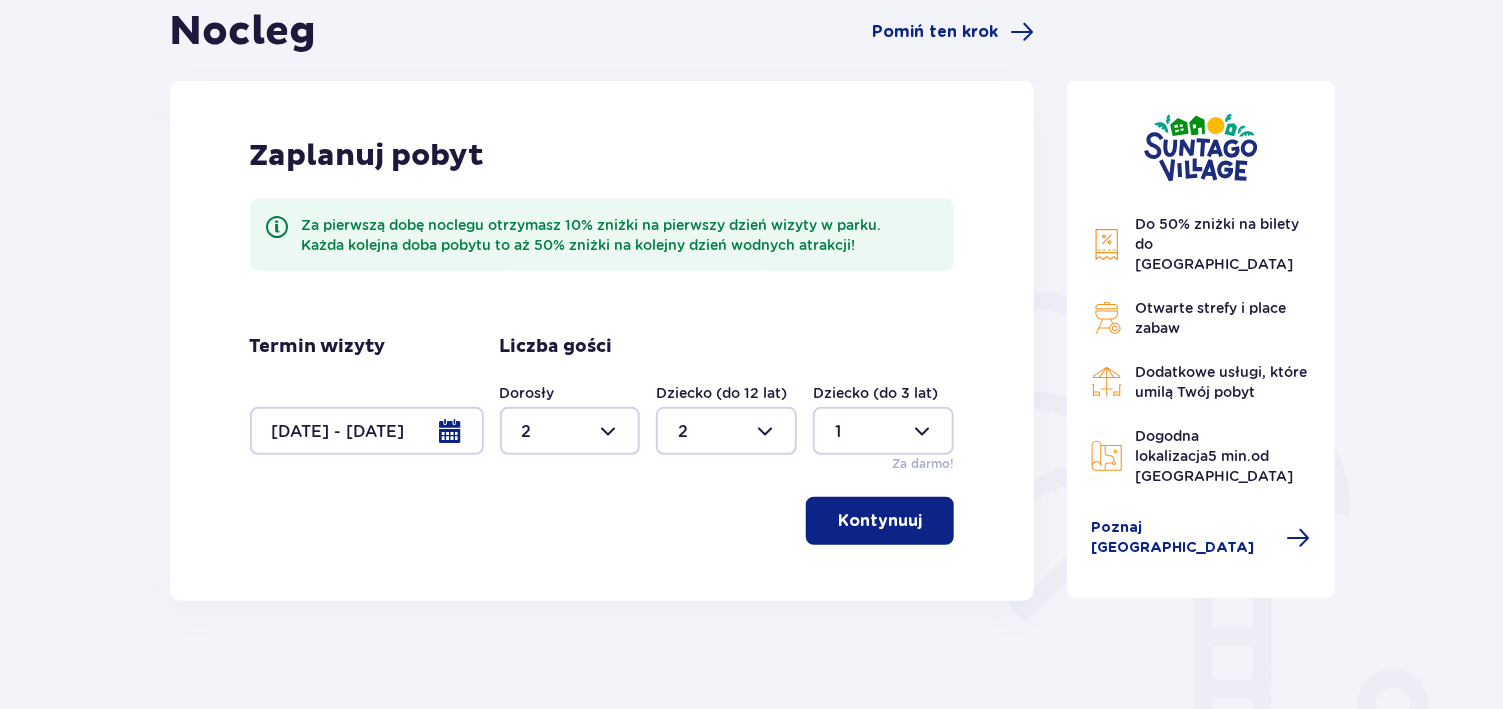 click on "Kontynuuj" at bounding box center [880, 521] 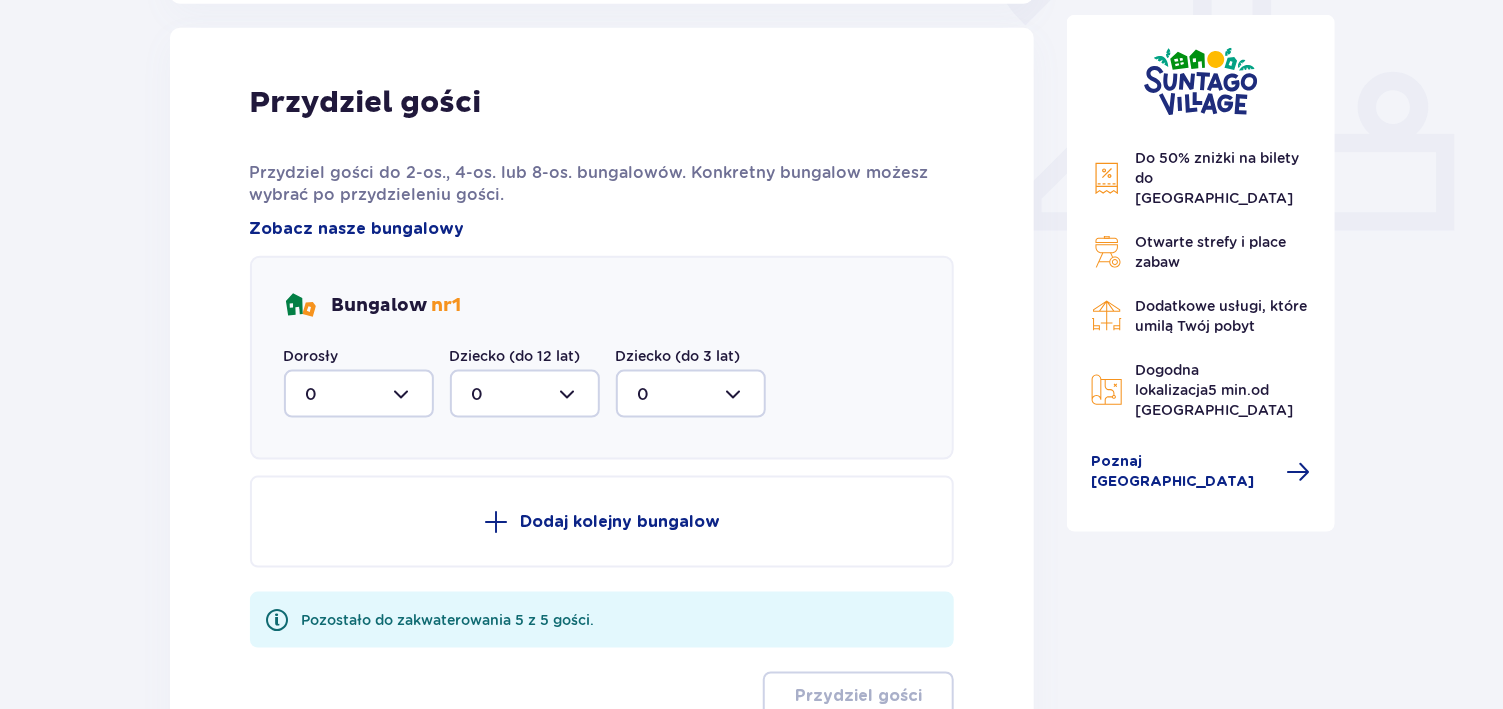 scroll, scrollTop: 806, scrollLeft: 0, axis: vertical 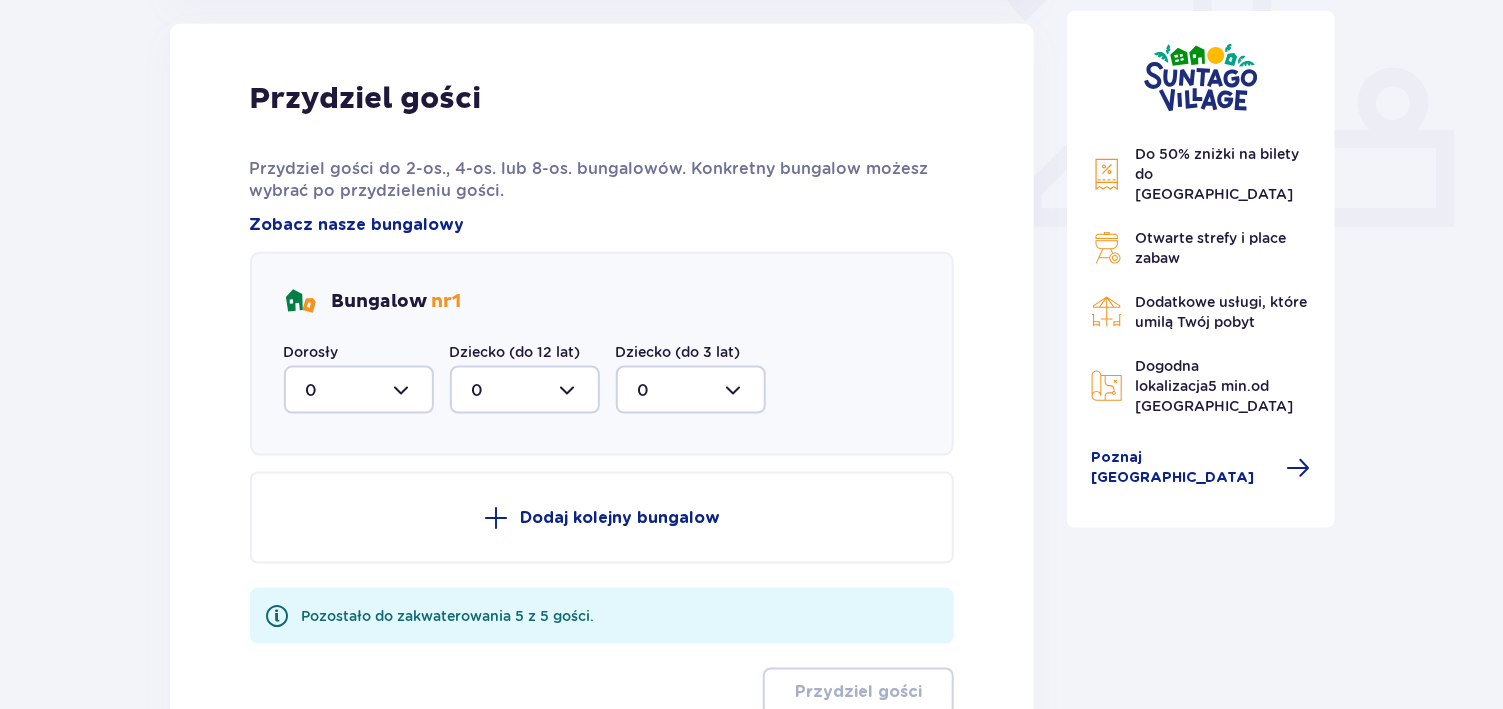 click at bounding box center [359, 390] 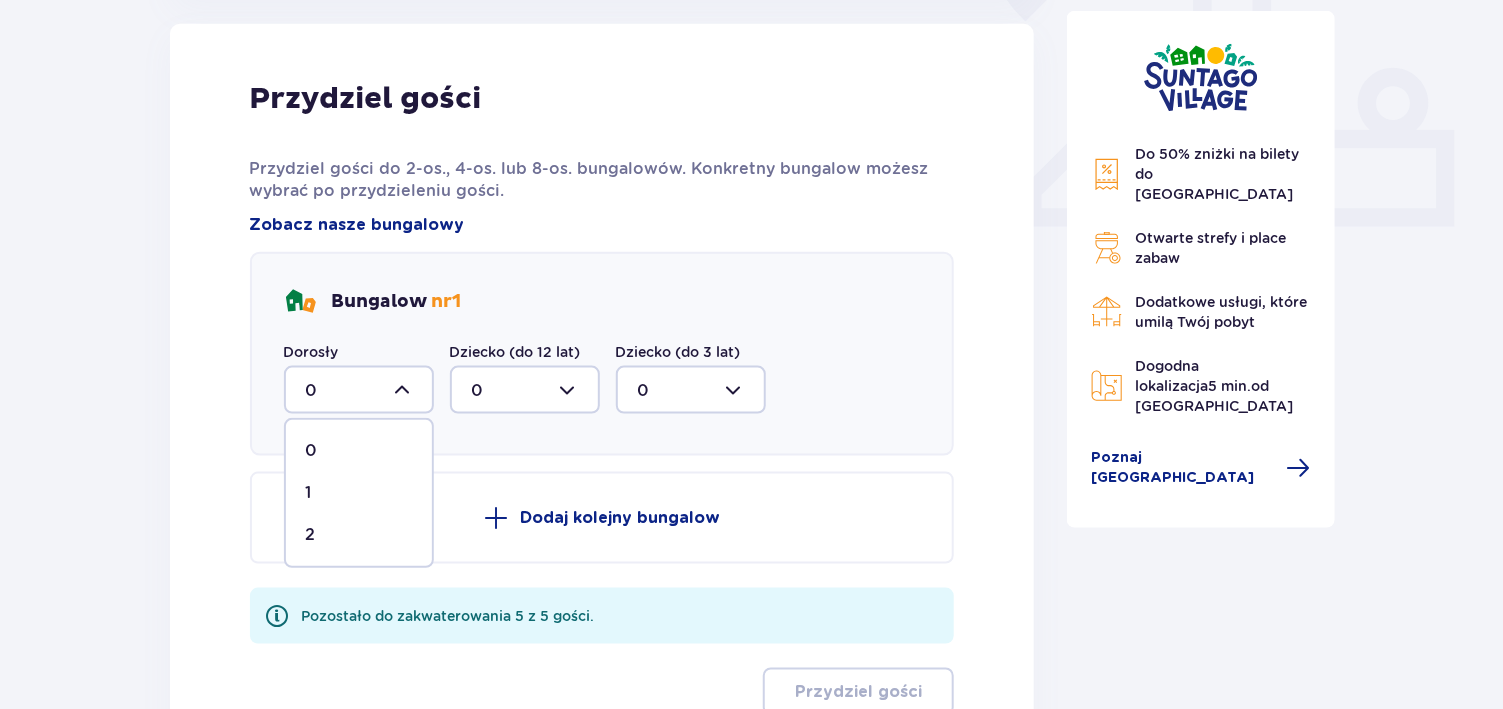 click on "2" at bounding box center (359, 535) 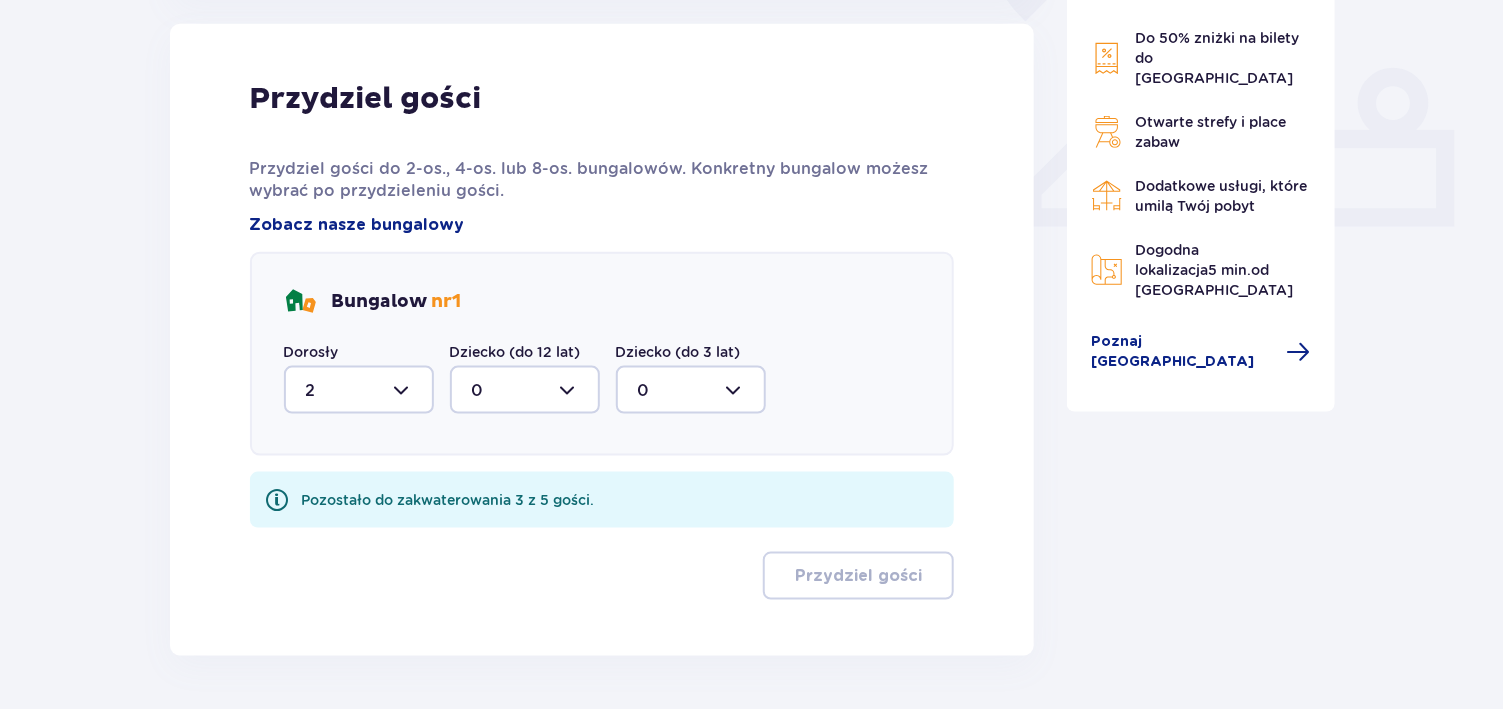 click at bounding box center (525, 390) 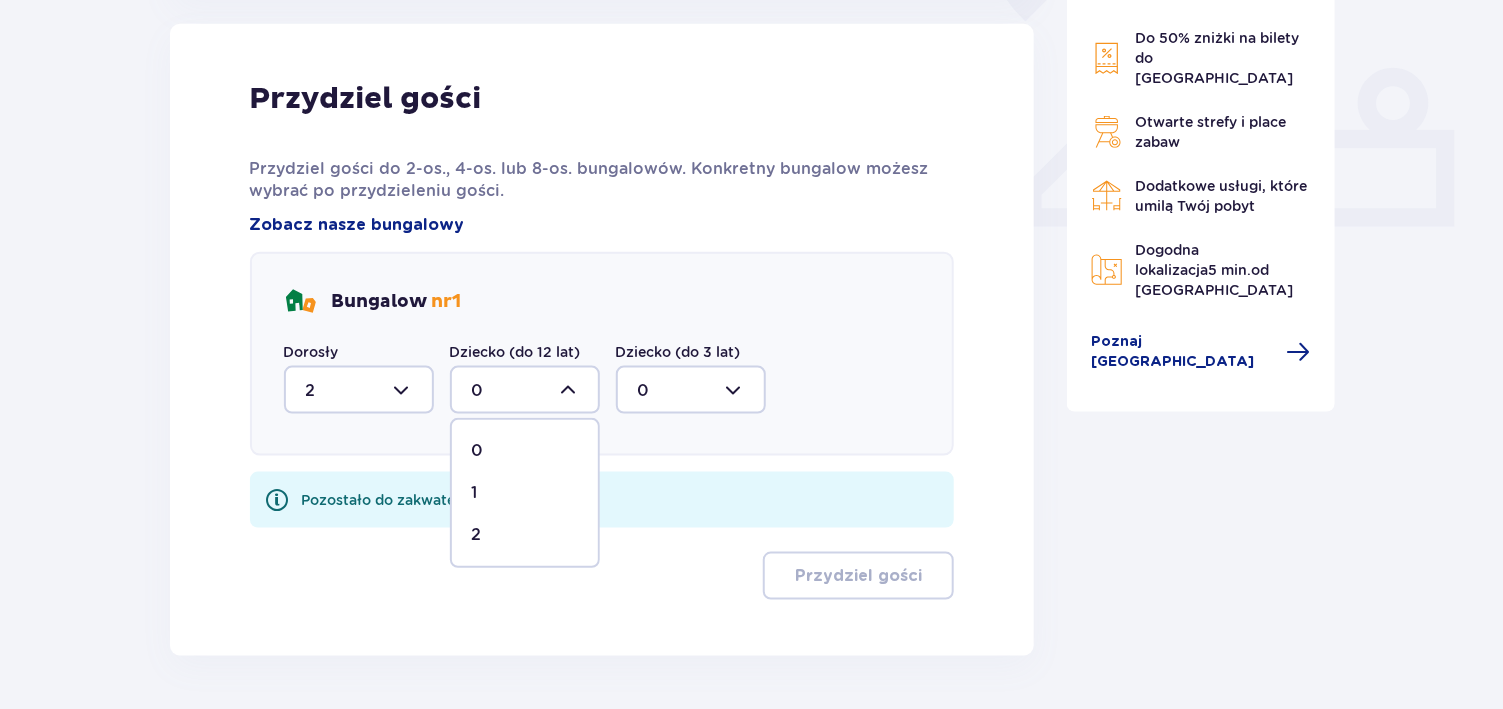 click on "2" at bounding box center [525, 535] 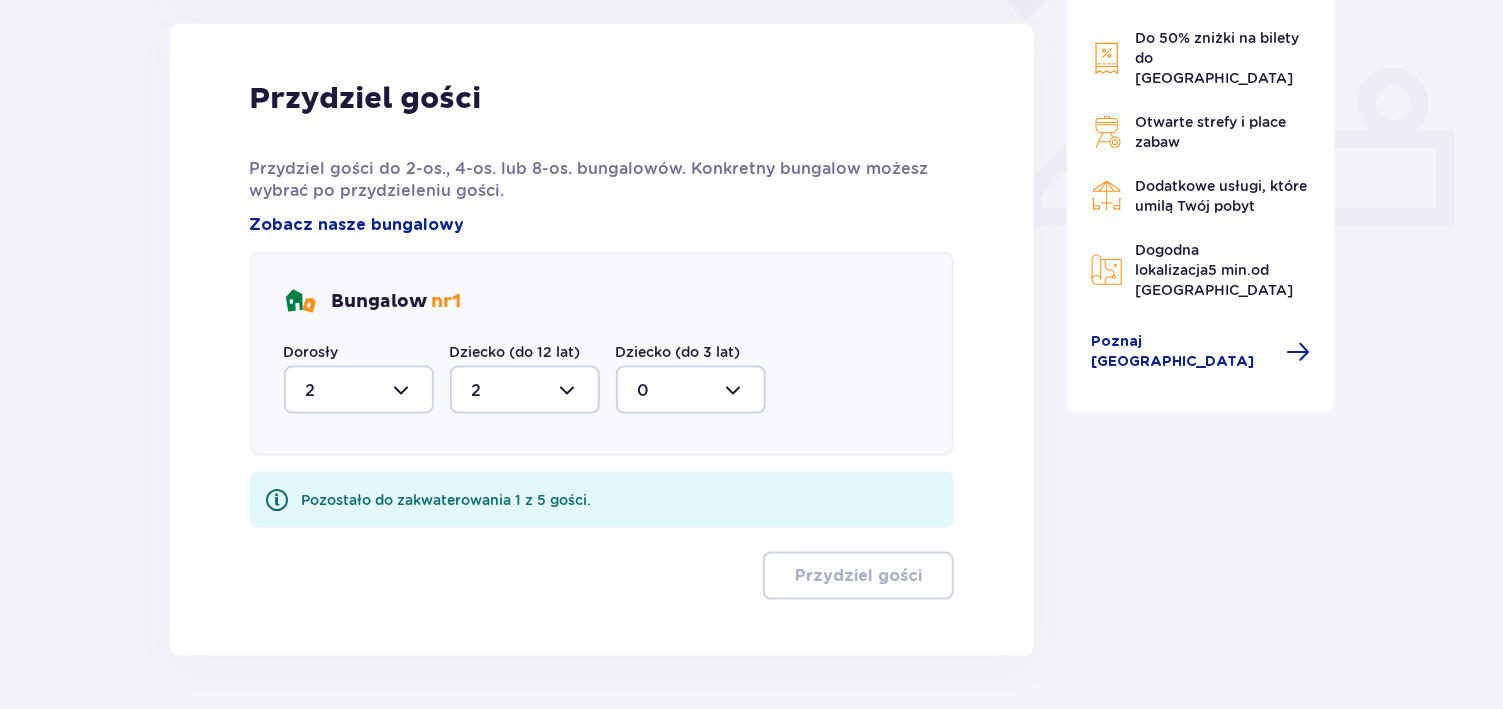 click at bounding box center (691, 390) 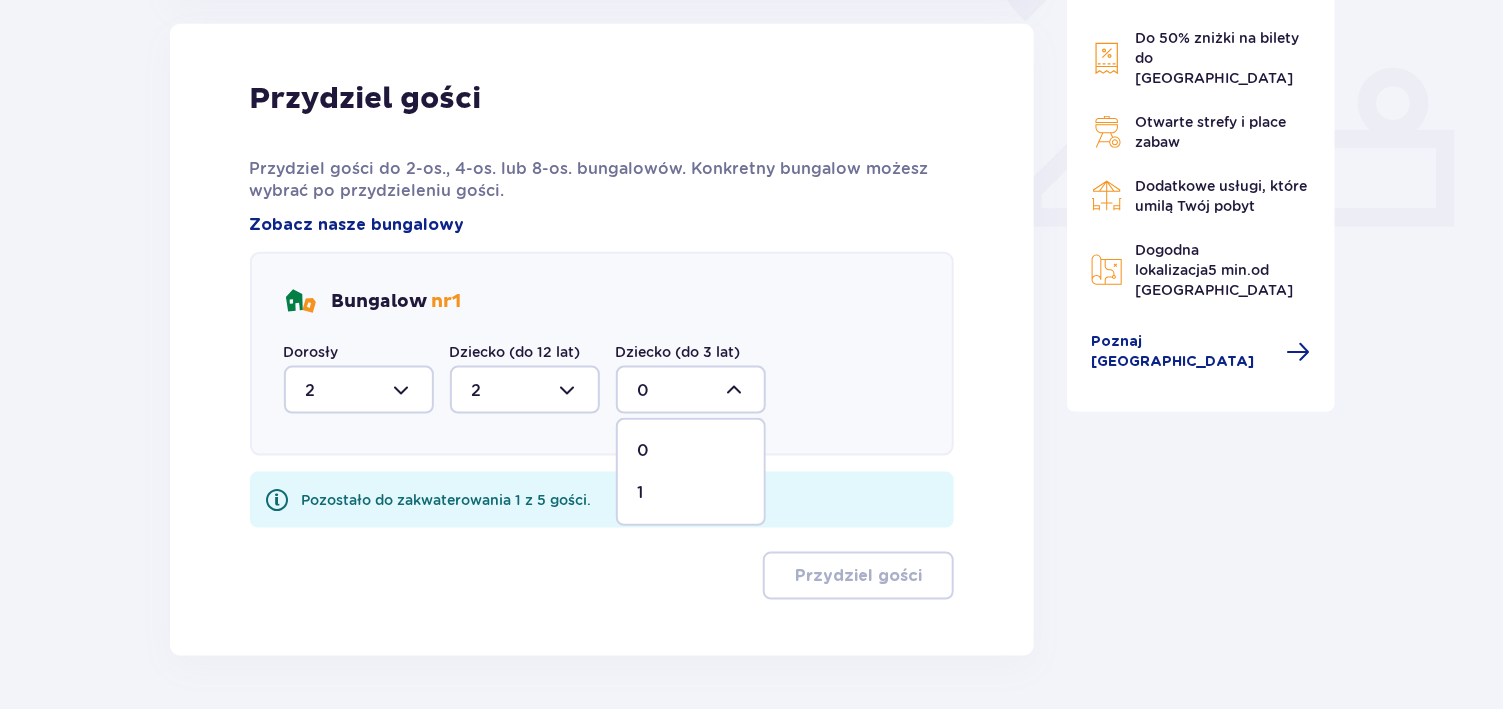 click on "1" at bounding box center [691, 493] 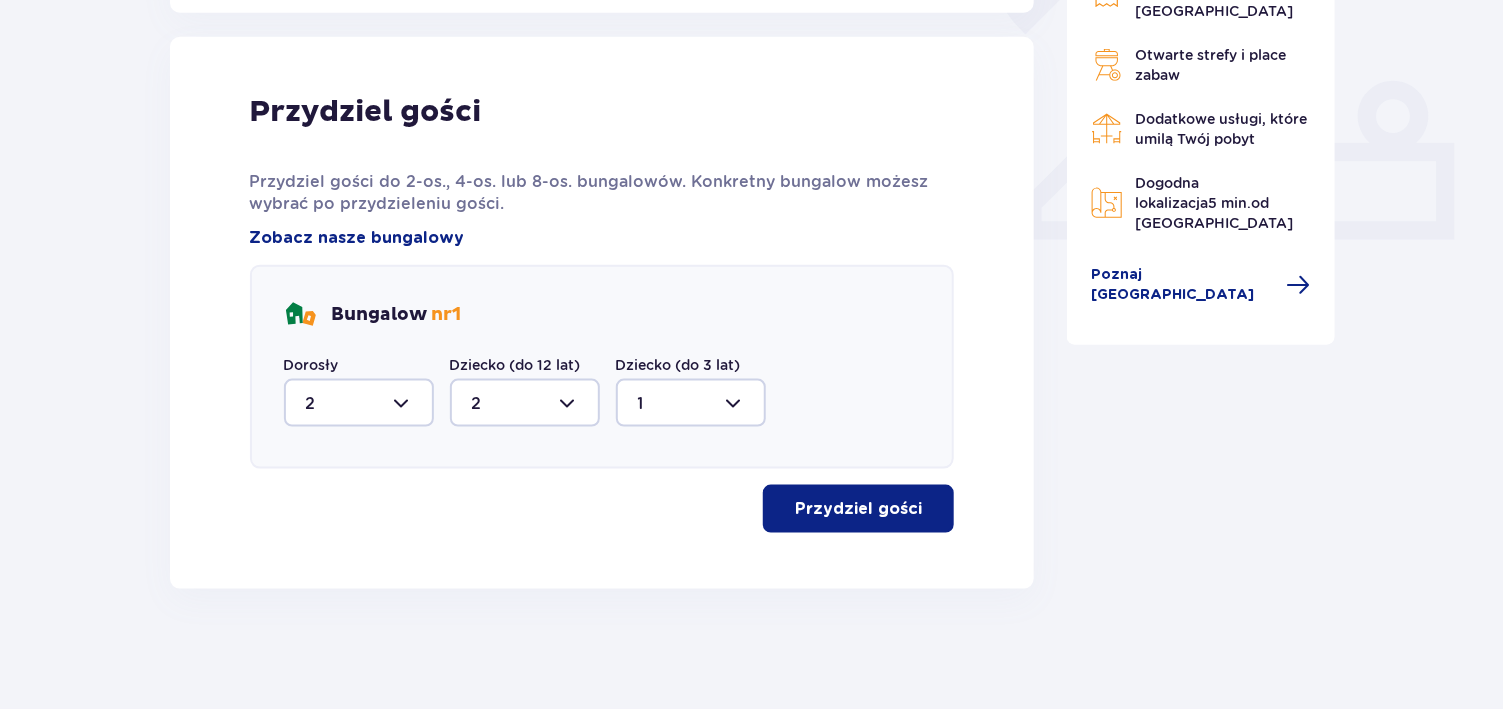 scroll, scrollTop: 792, scrollLeft: 0, axis: vertical 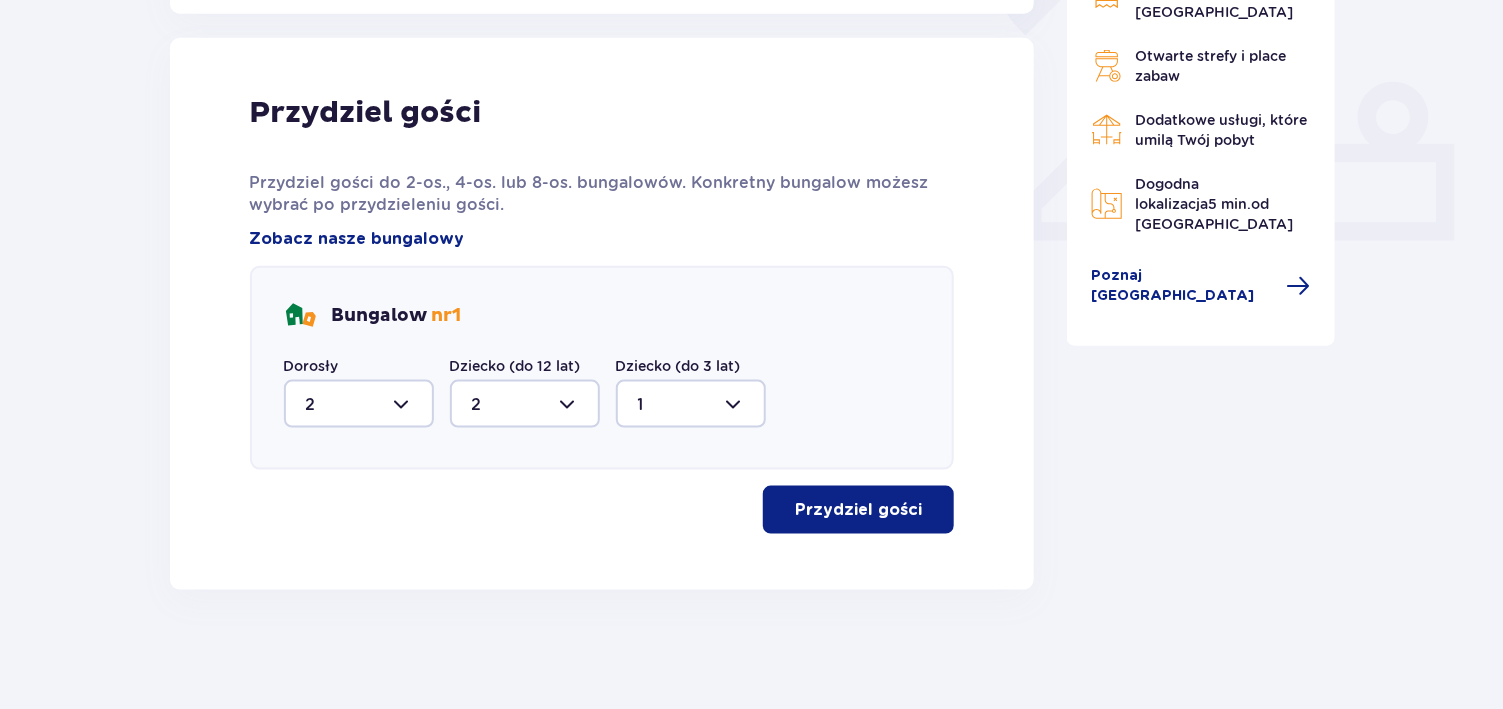 click on "Przydziel gości" at bounding box center [858, 510] 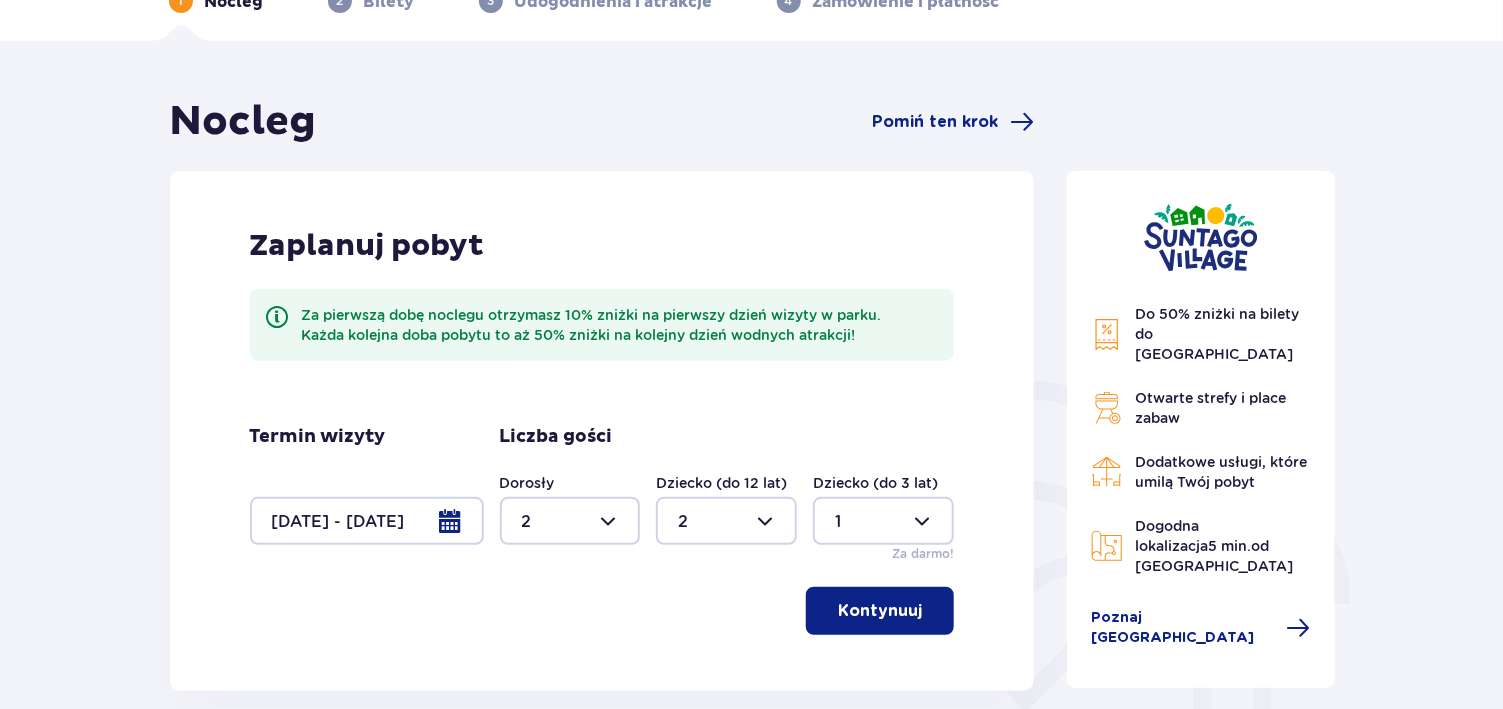 scroll, scrollTop: 100, scrollLeft: 0, axis: vertical 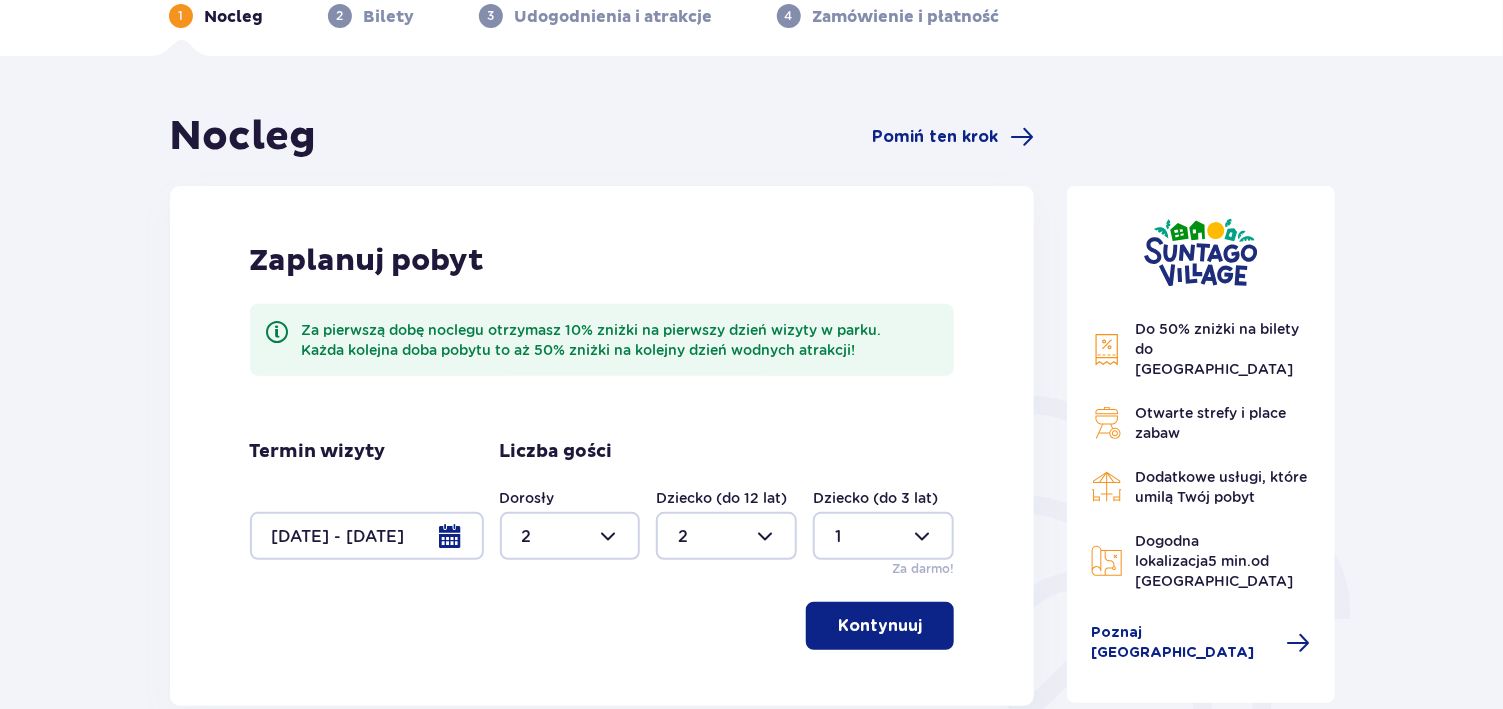 click at bounding box center [367, 536] 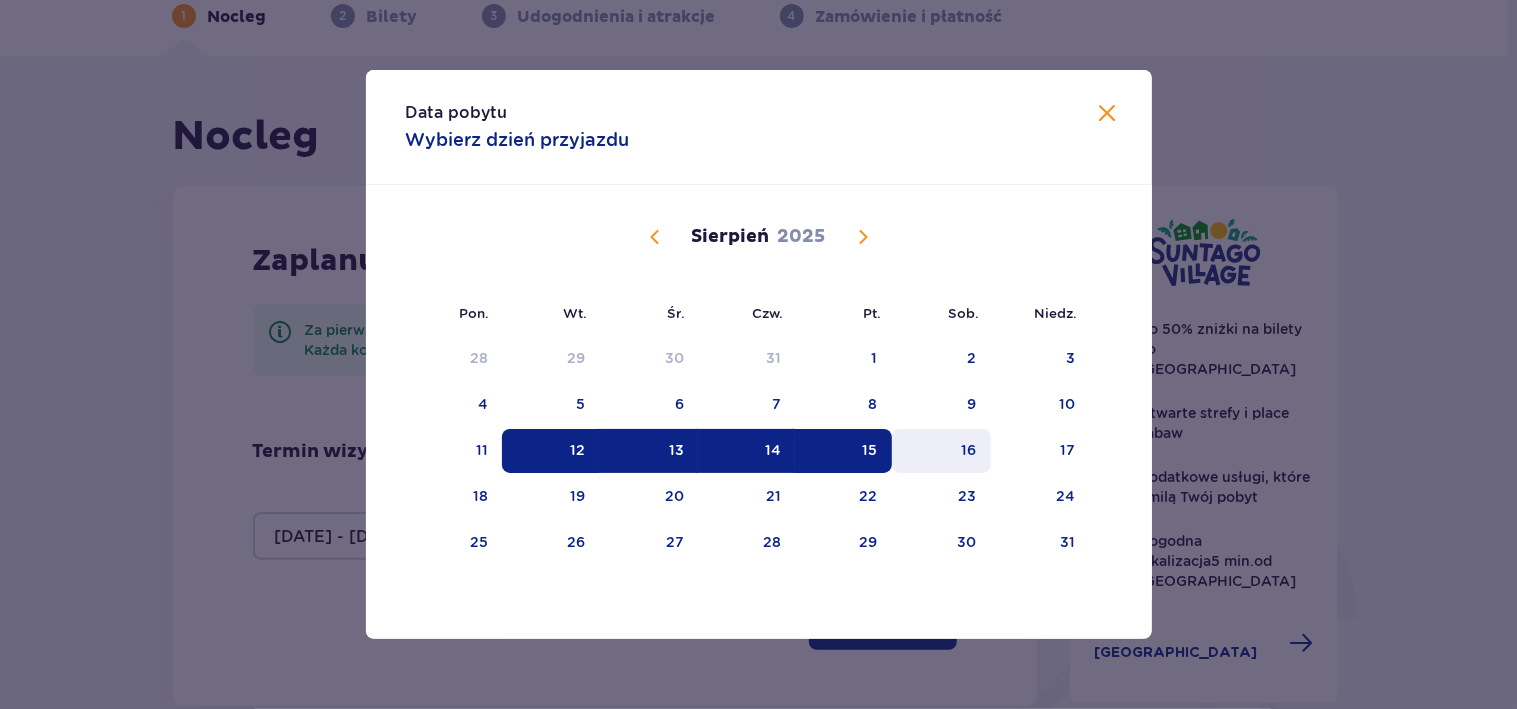 click on "16" at bounding box center (941, 451) 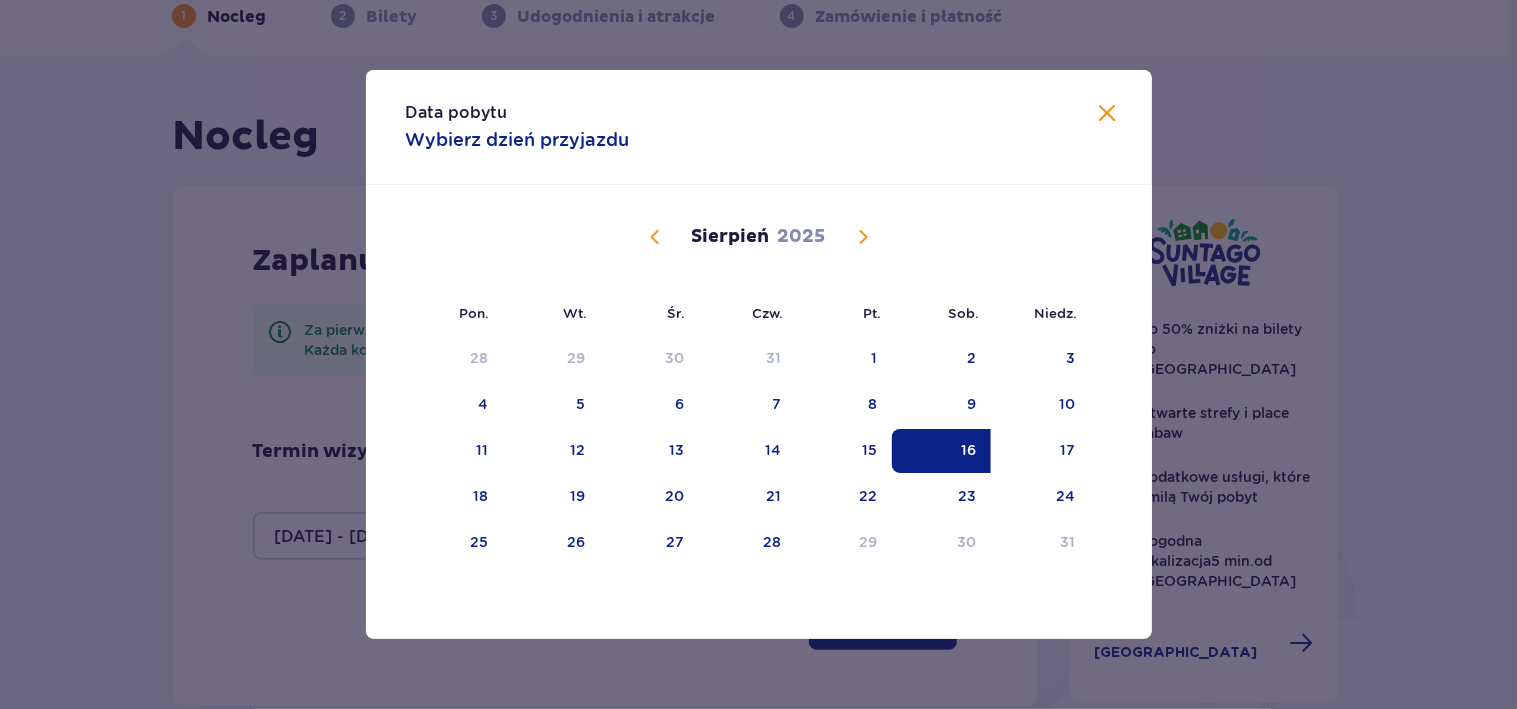 click at bounding box center [655, 237] 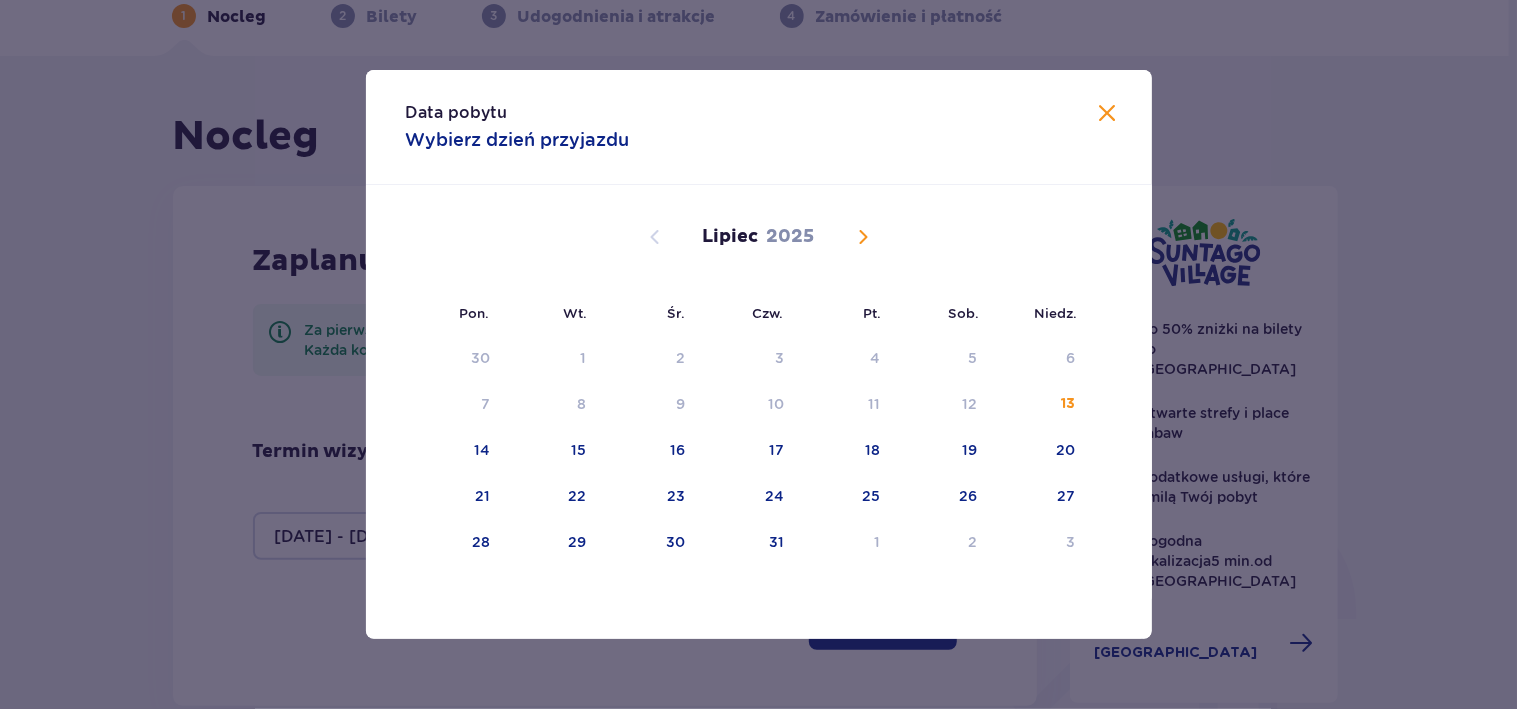 click at bounding box center [1108, 114] 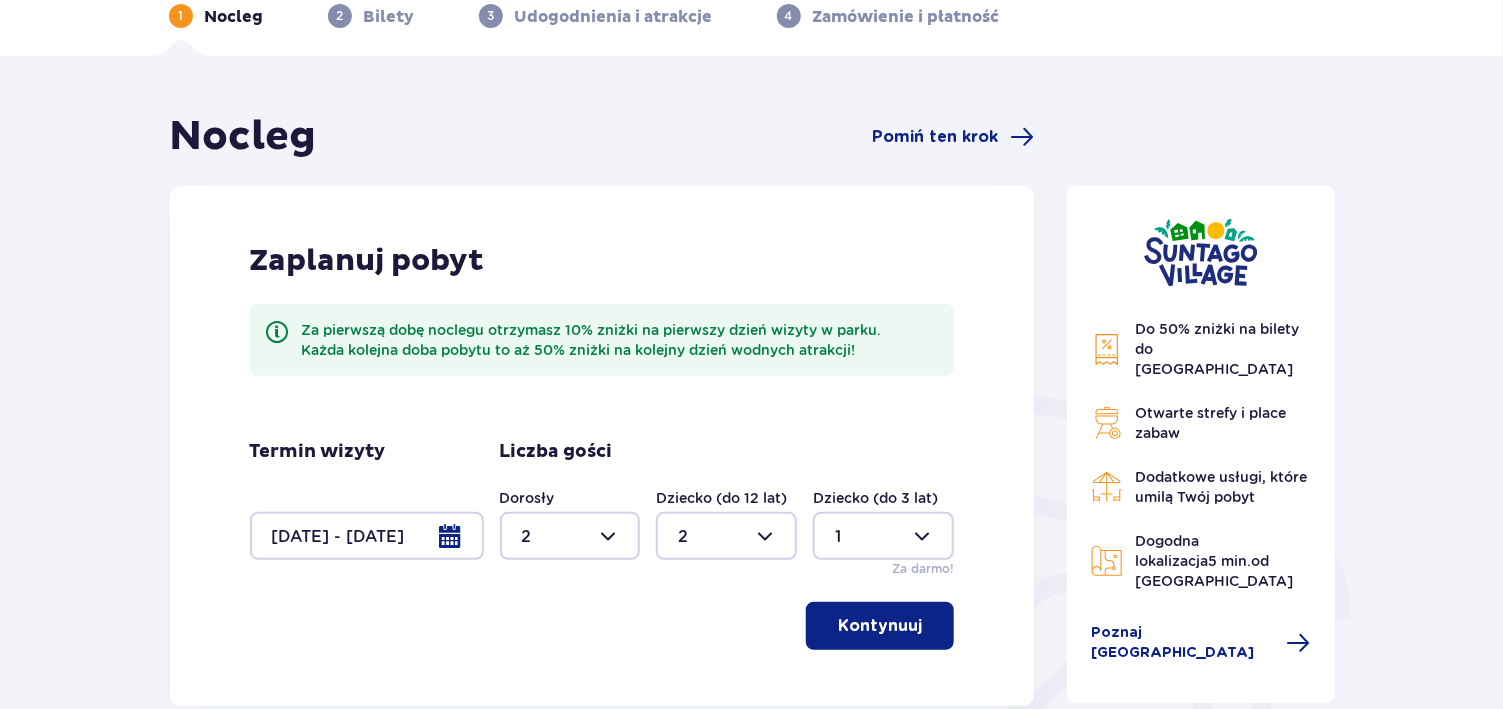 click at bounding box center [367, 536] 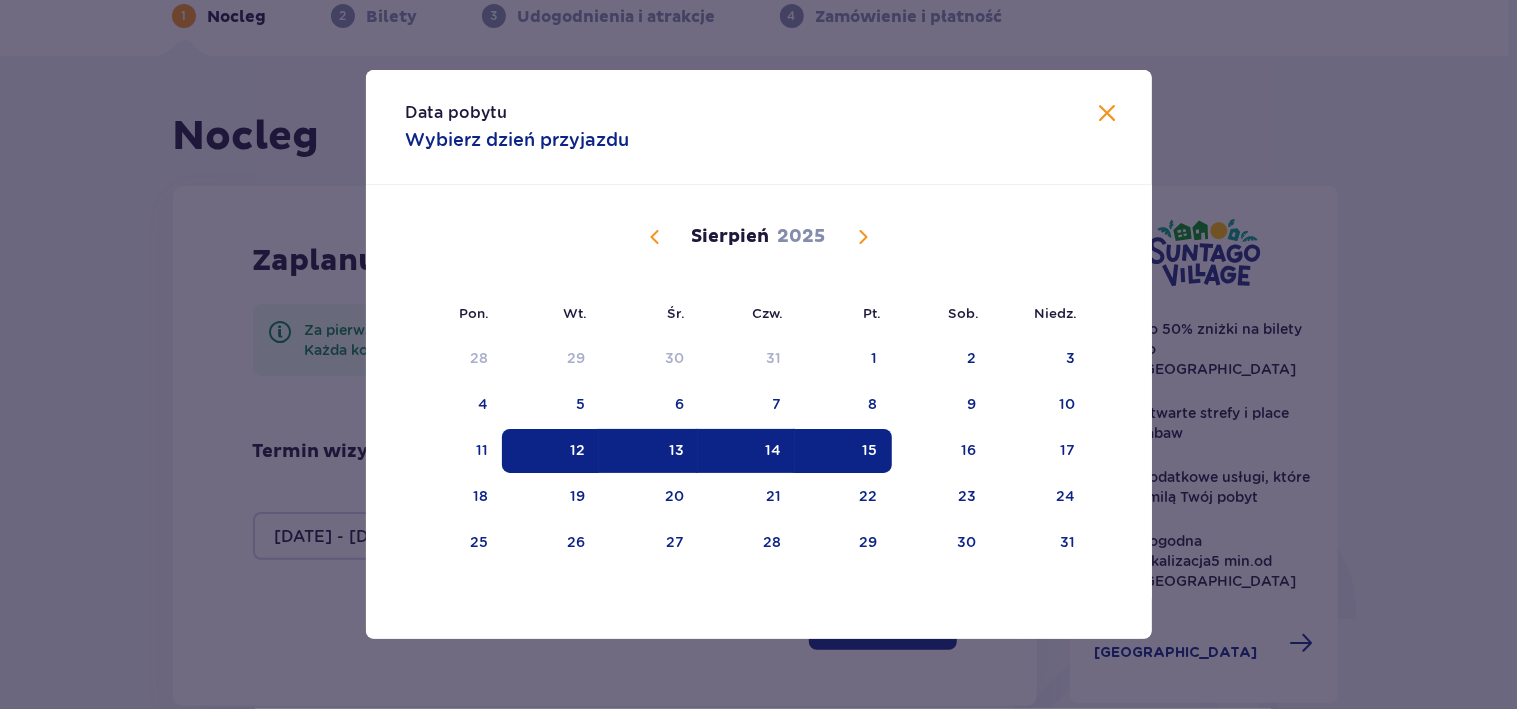 click on "12" at bounding box center [577, 450] 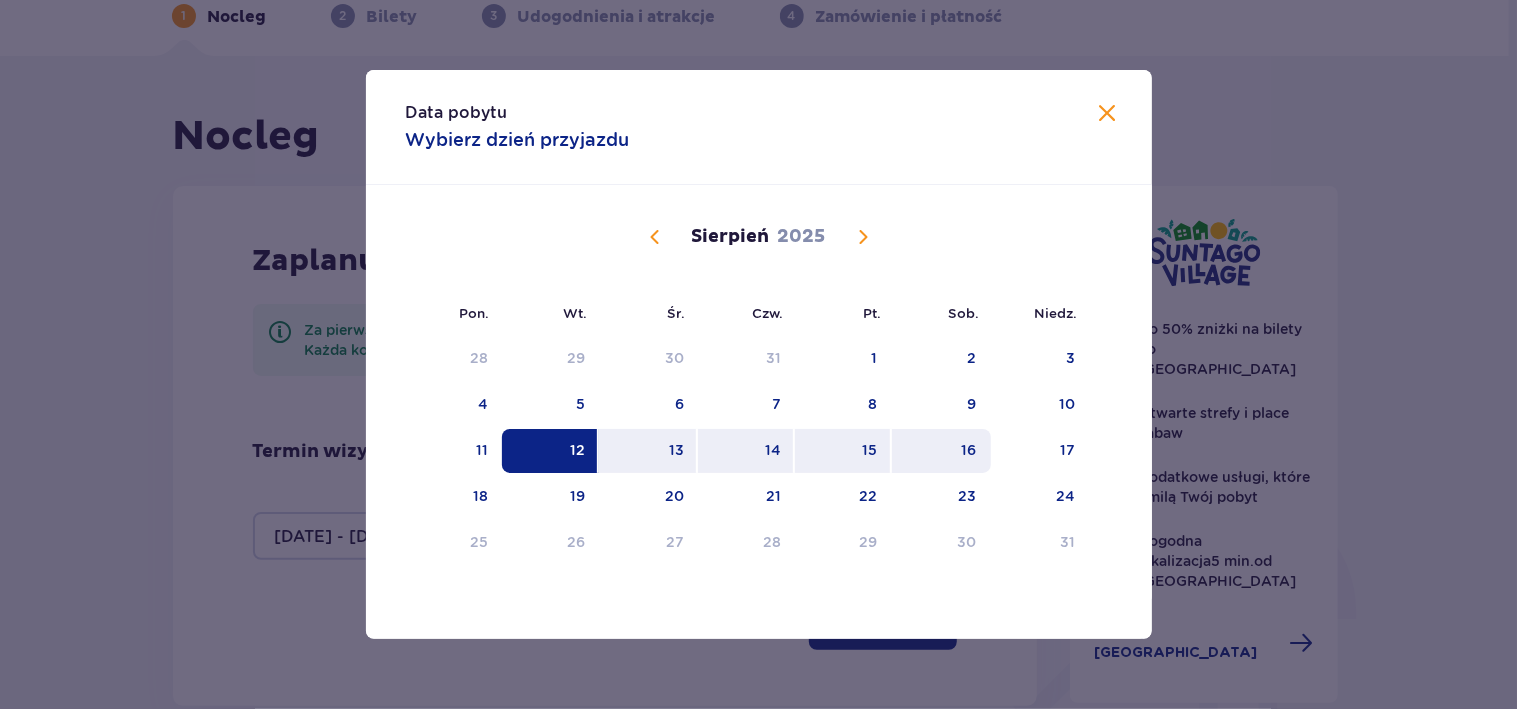 click on "16" at bounding box center (969, 450) 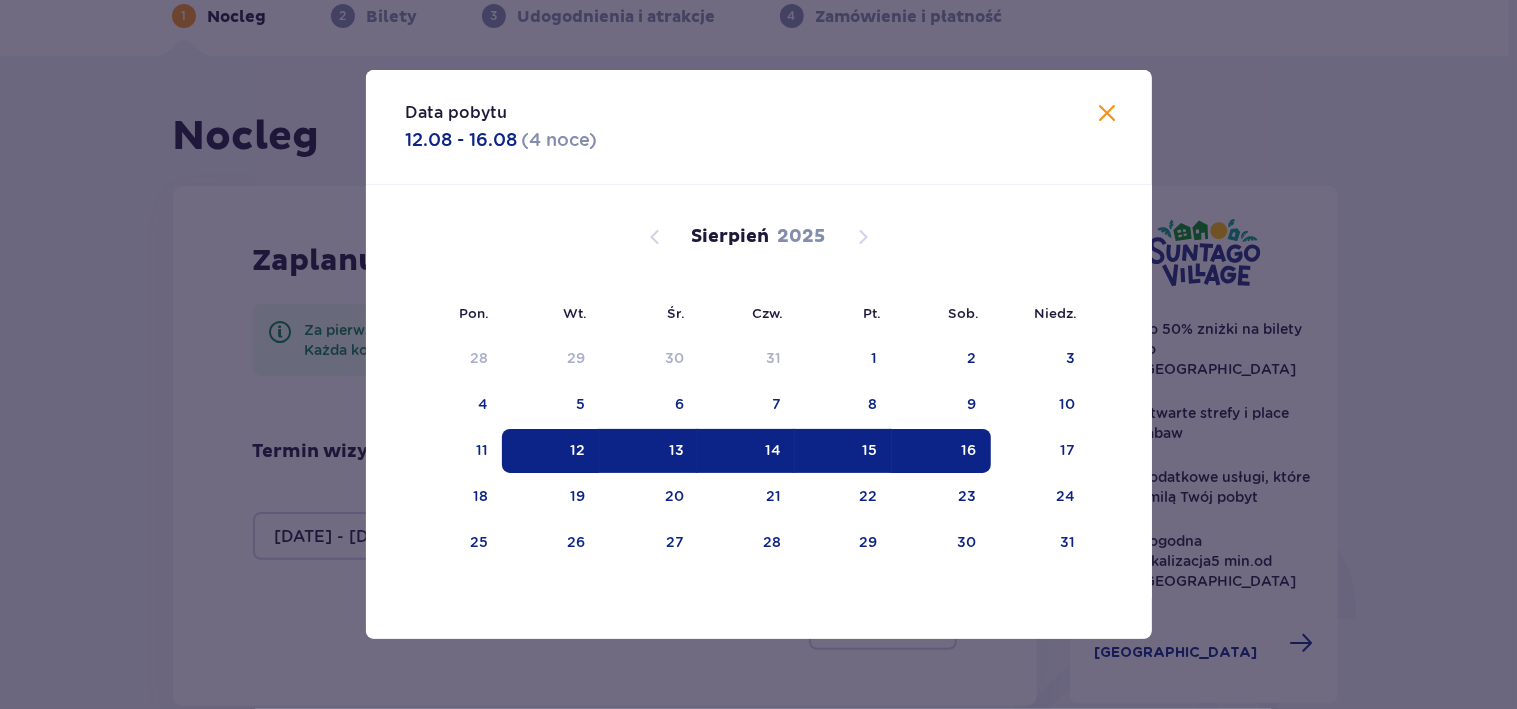 type on "12.08.25 - 16.08.25" 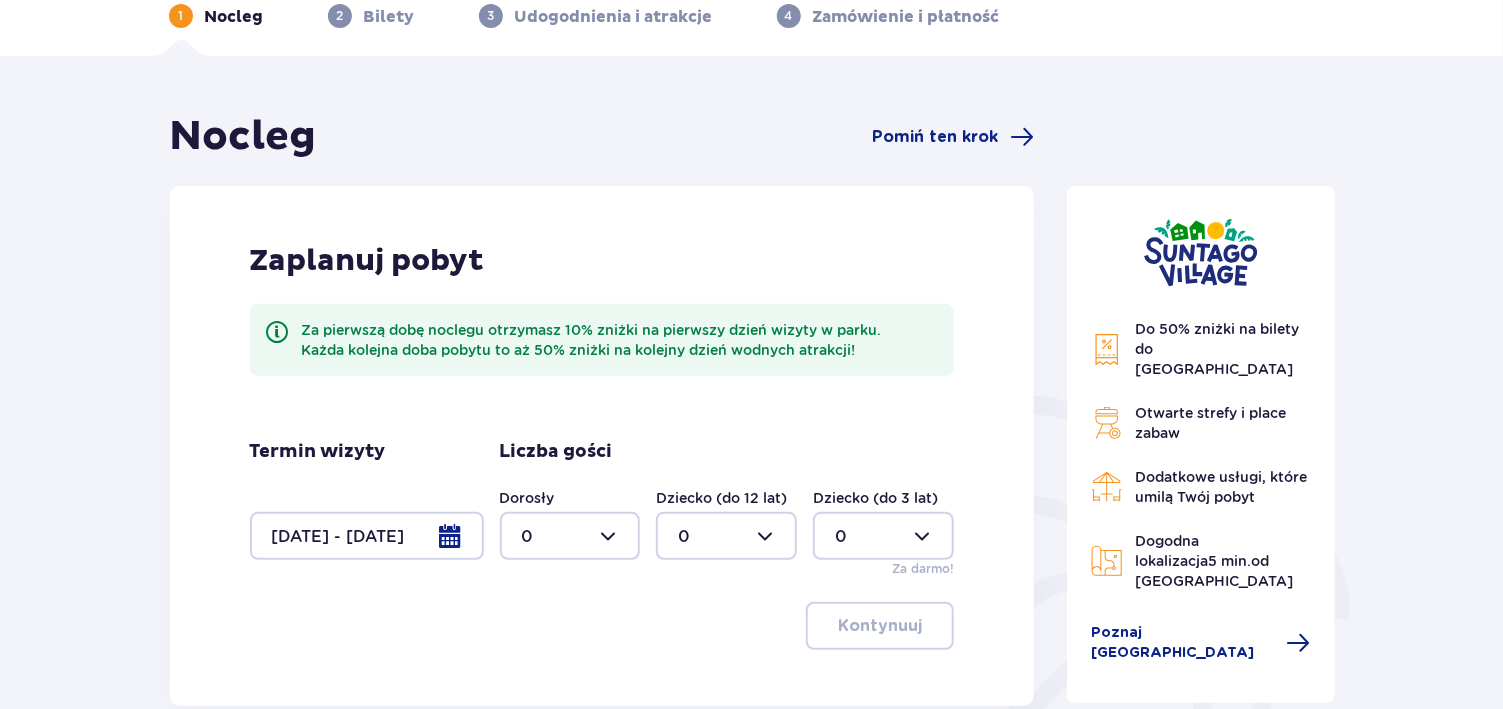 click at bounding box center (570, 536) 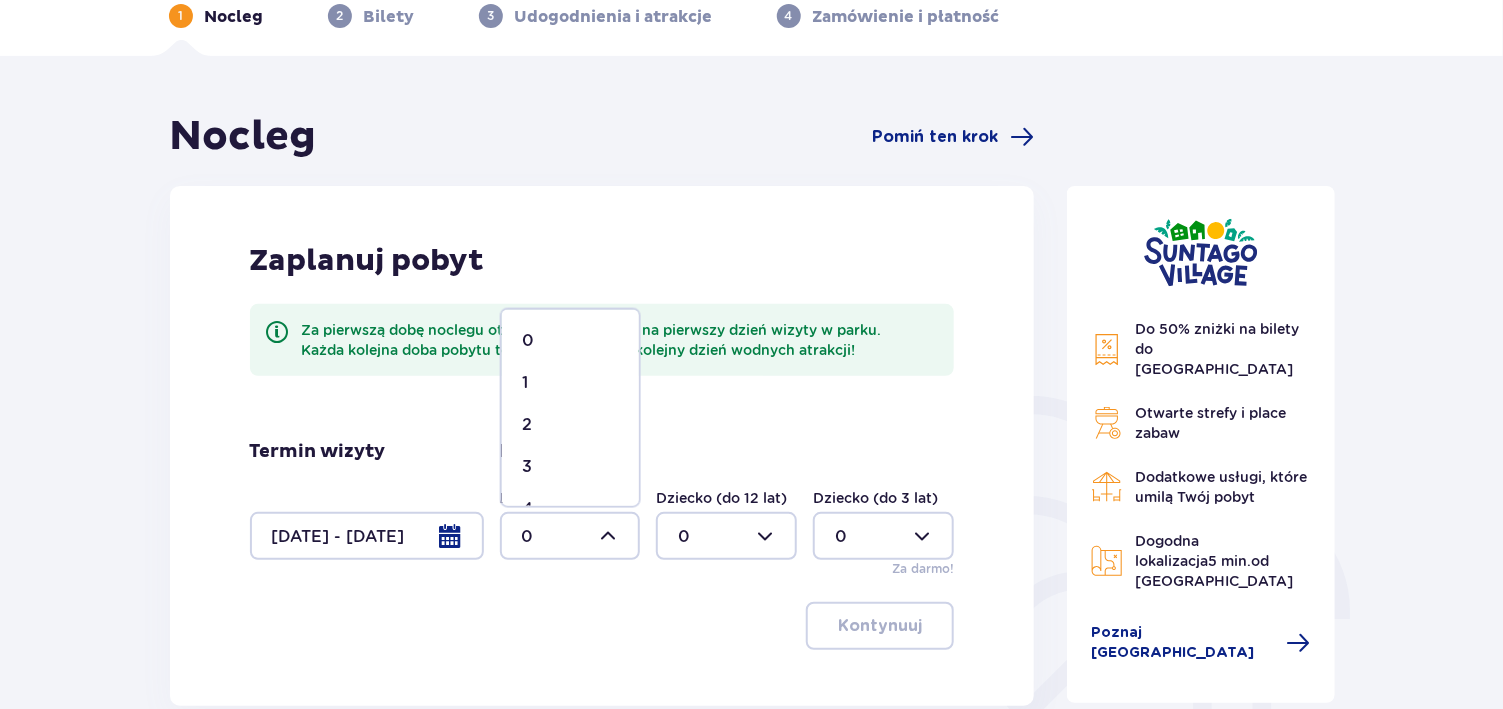 click on "2" at bounding box center (570, 425) 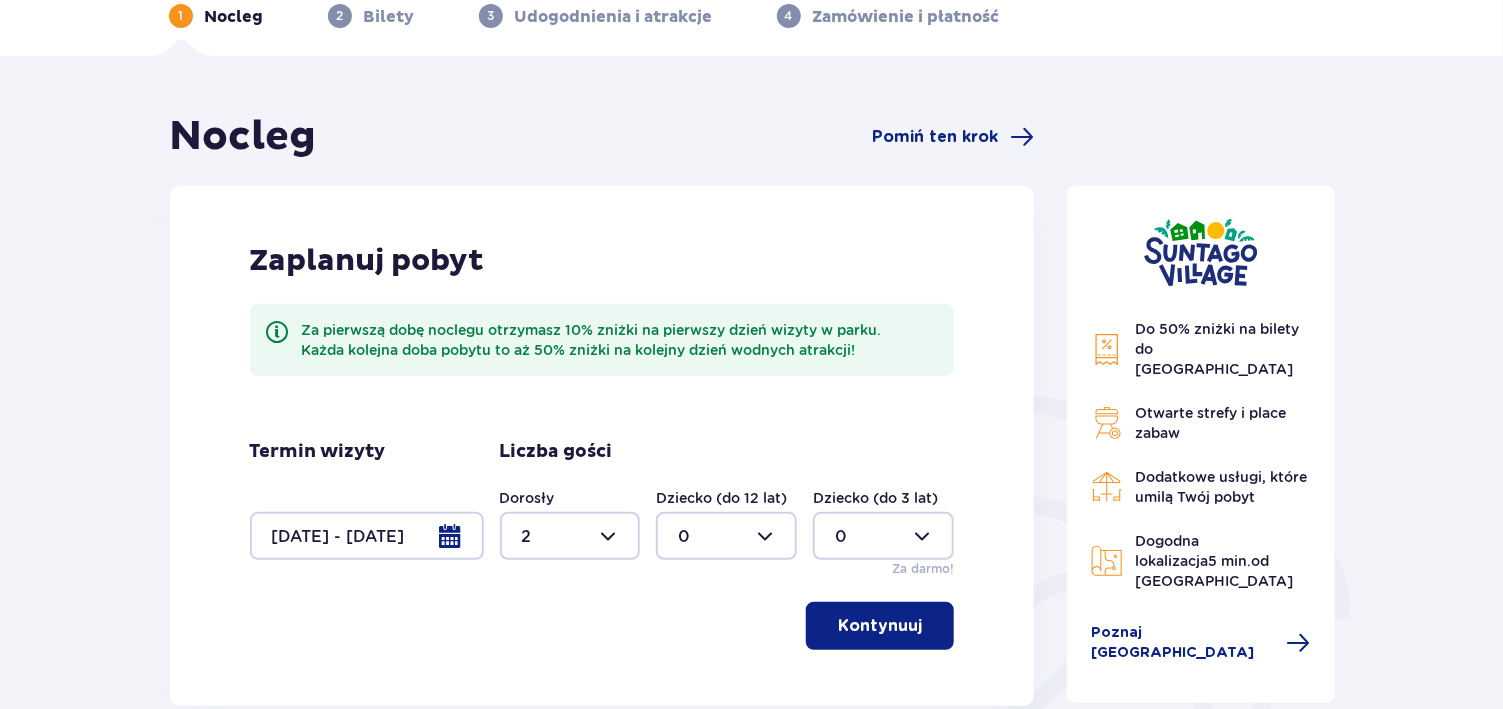 click at bounding box center (726, 536) 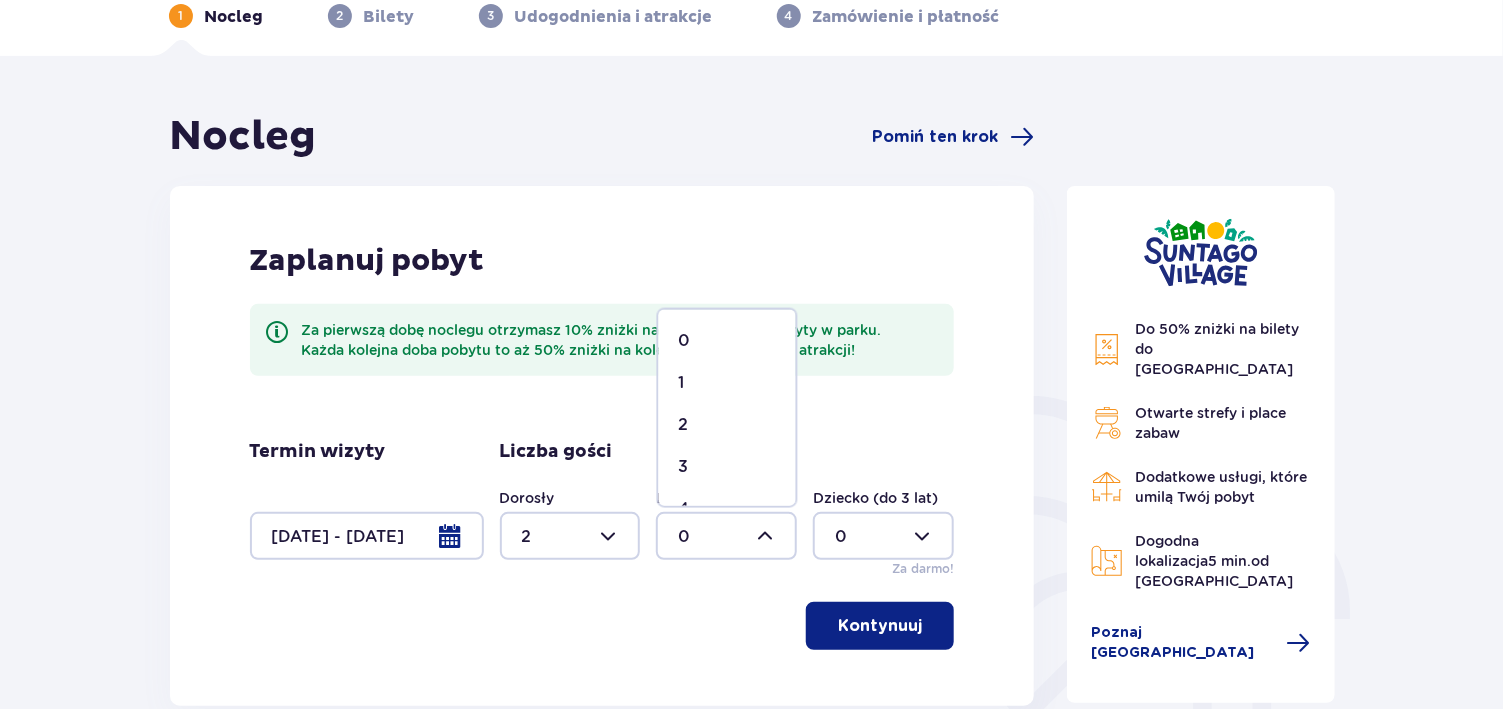 click on "2" at bounding box center [727, 425] 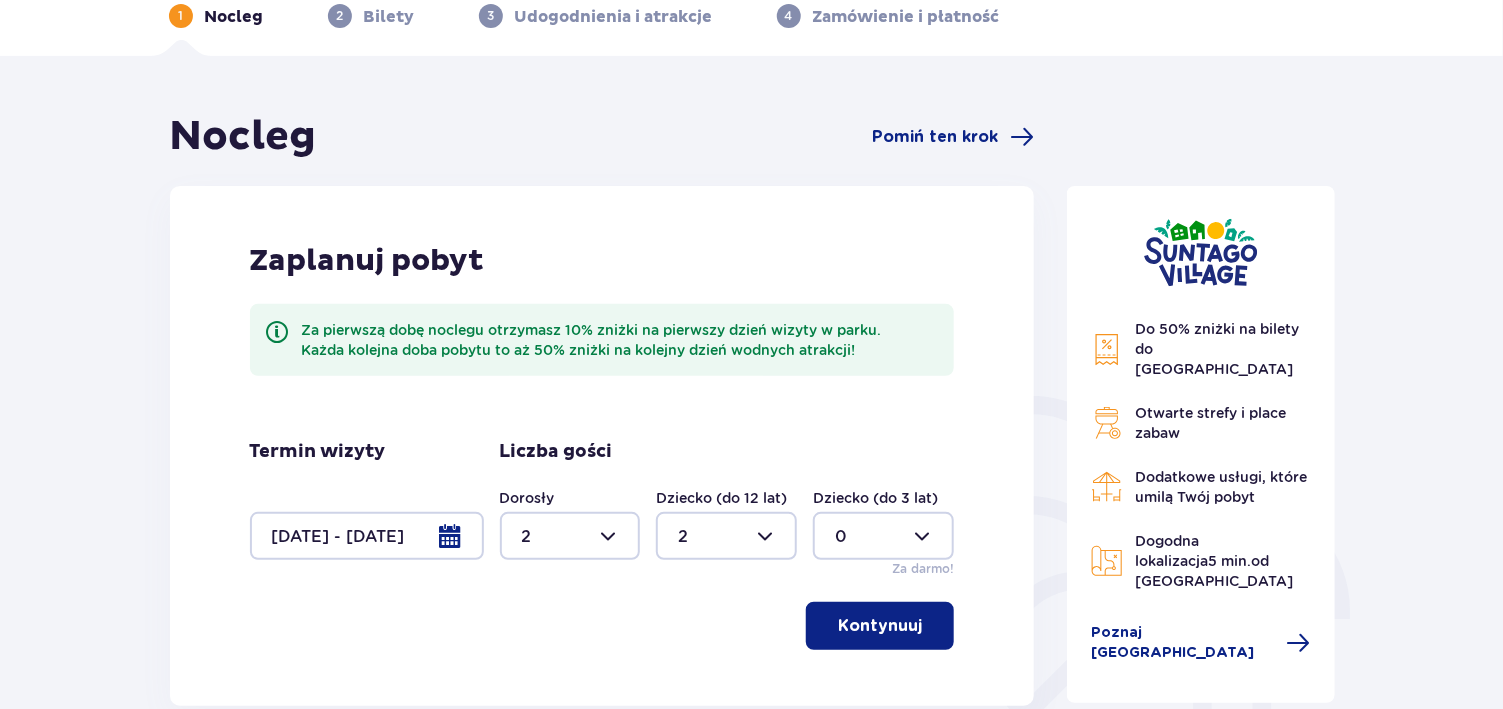 click at bounding box center [883, 536] 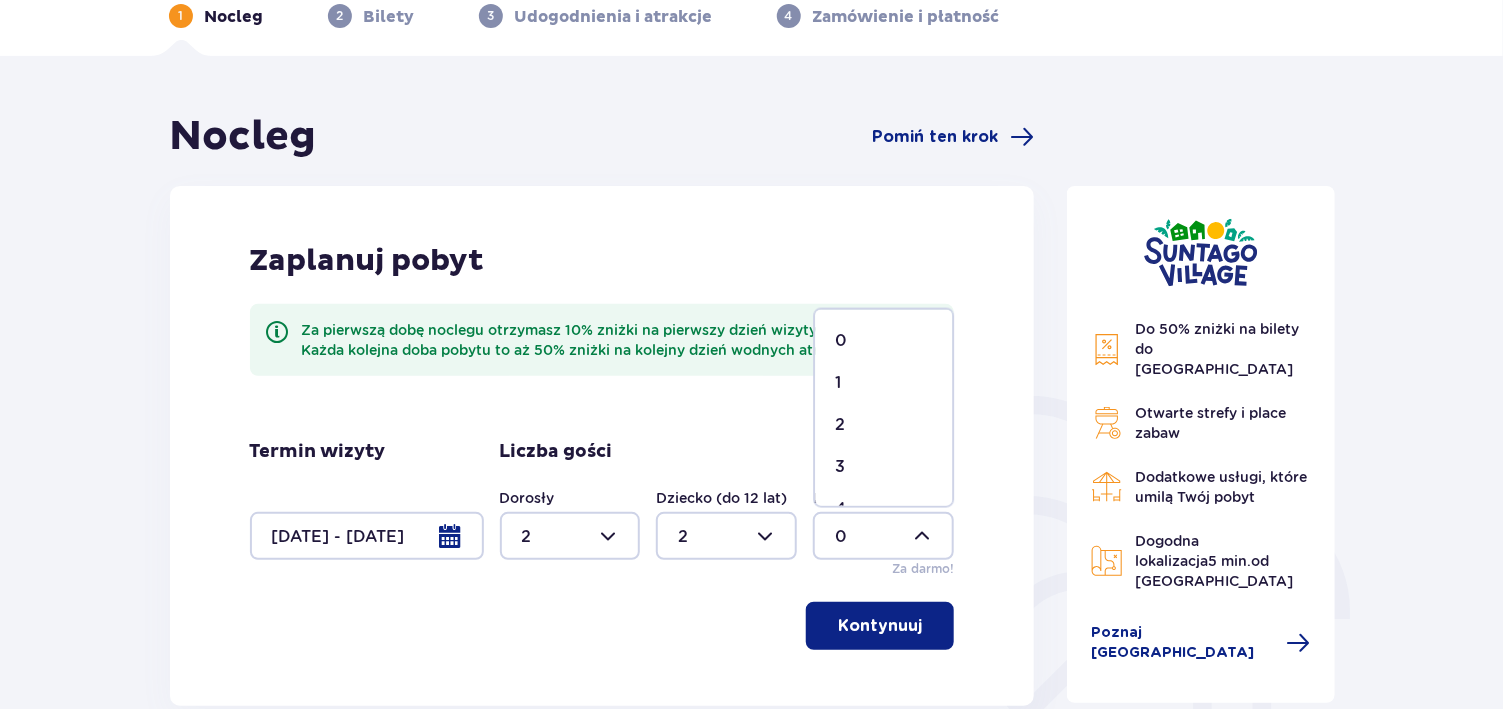 click on "1" at bounding box center [883, 383] 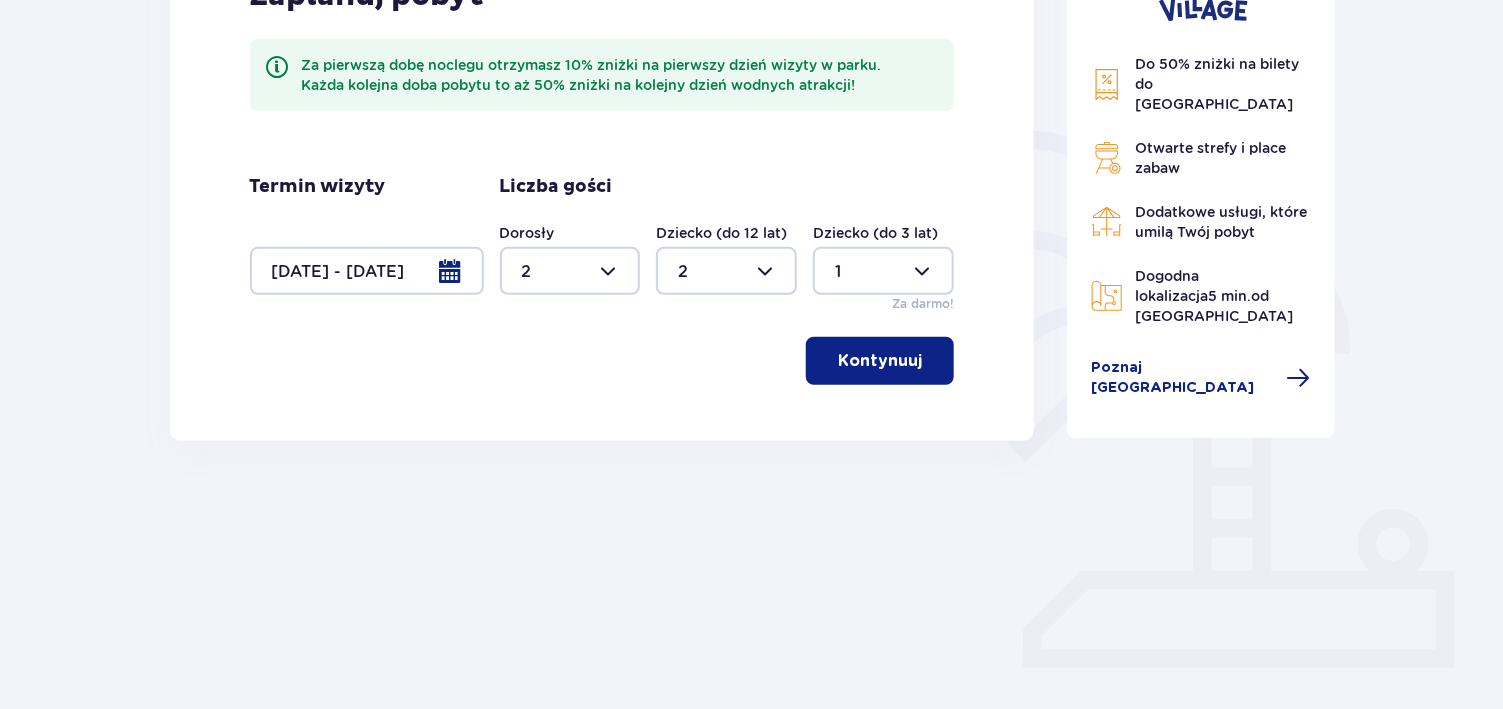scroll, scrollTop: 402, scrollLeft: 0, axis: vertical 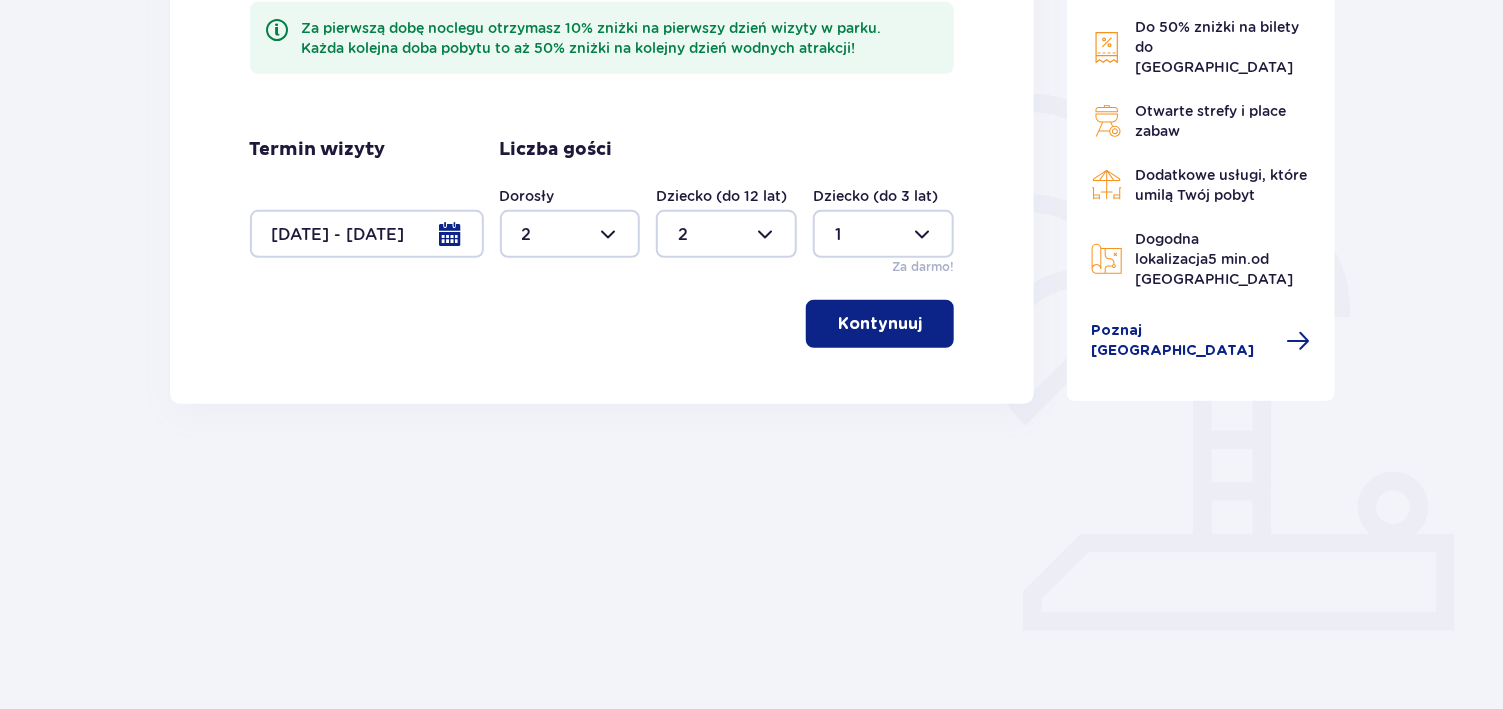click on "Kontynuuj" at bounding box center (880, 324) 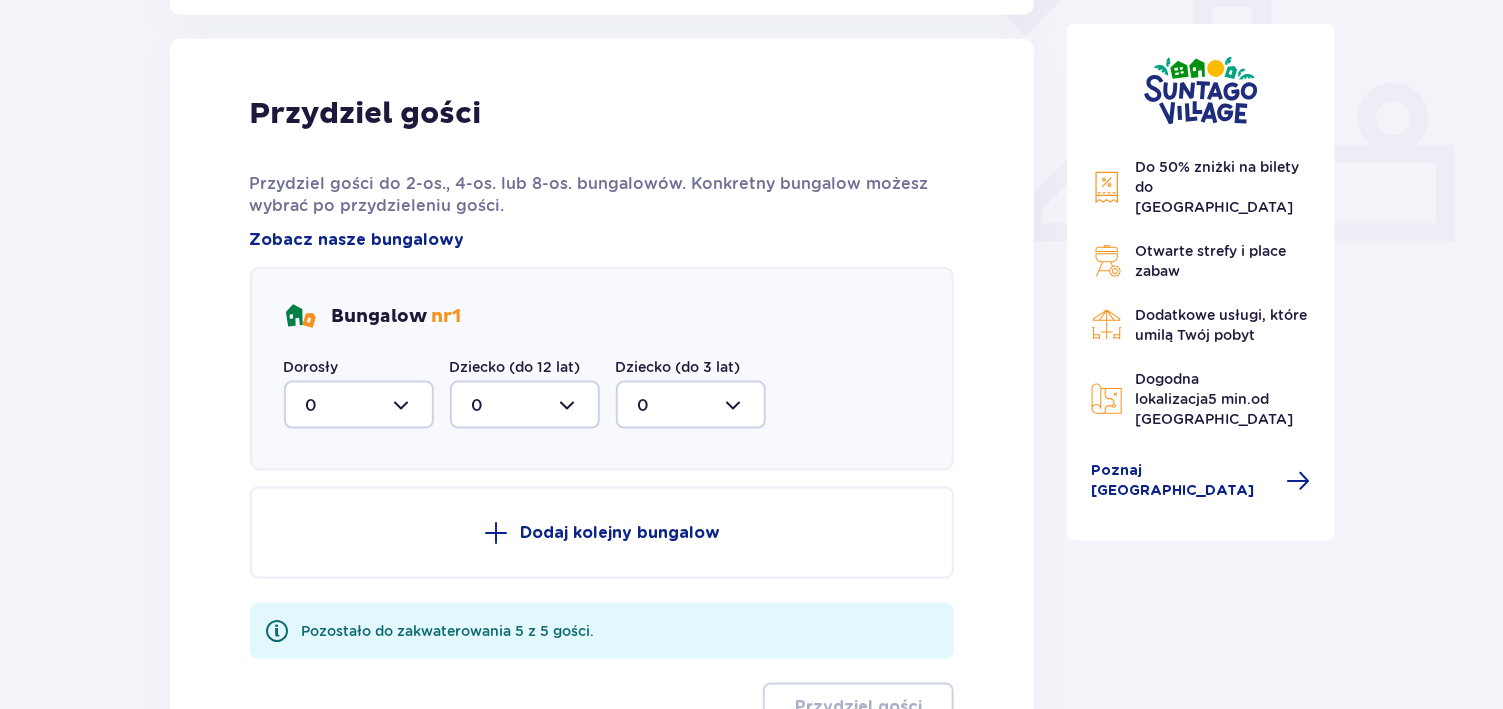 scroll, scrollTop: 806, scrollLeft: 0, axis: vertical 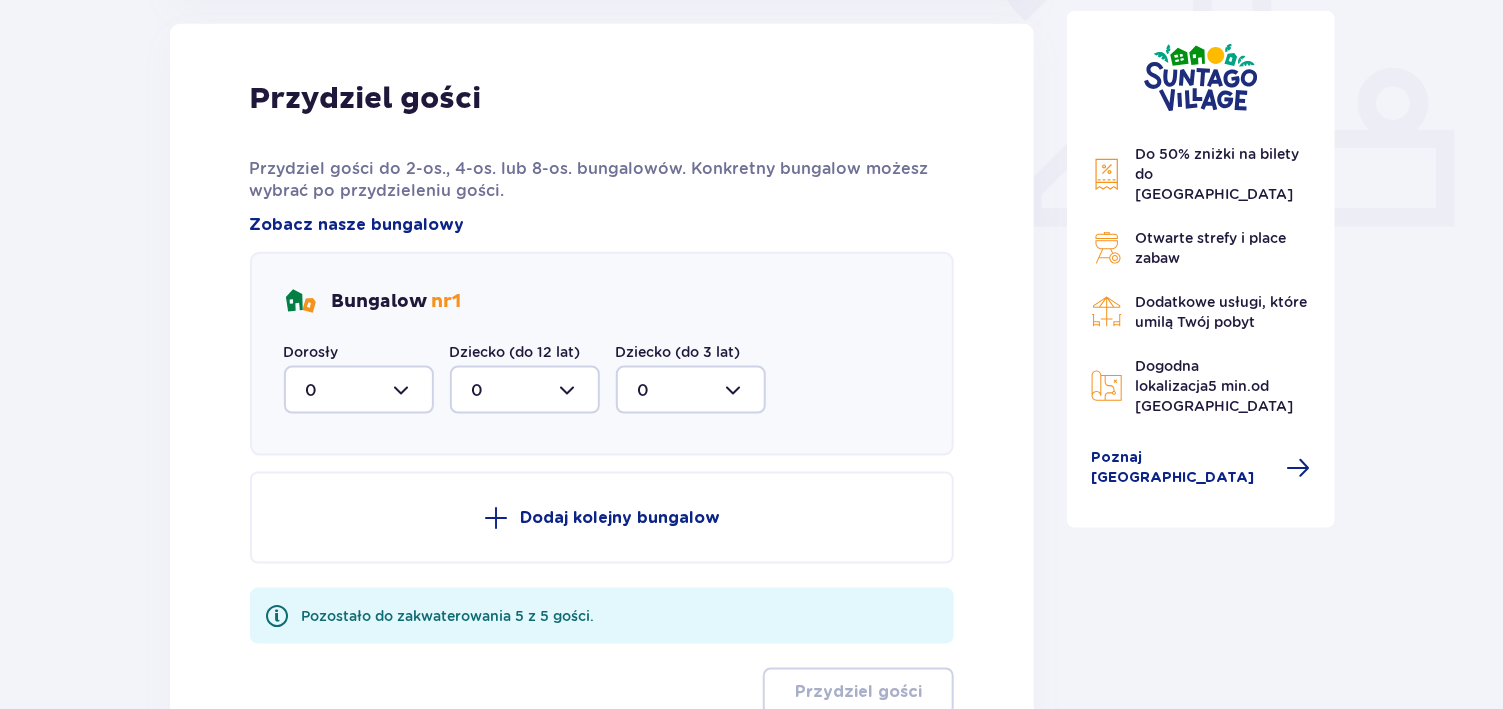 click at bounding box center [359, 390] 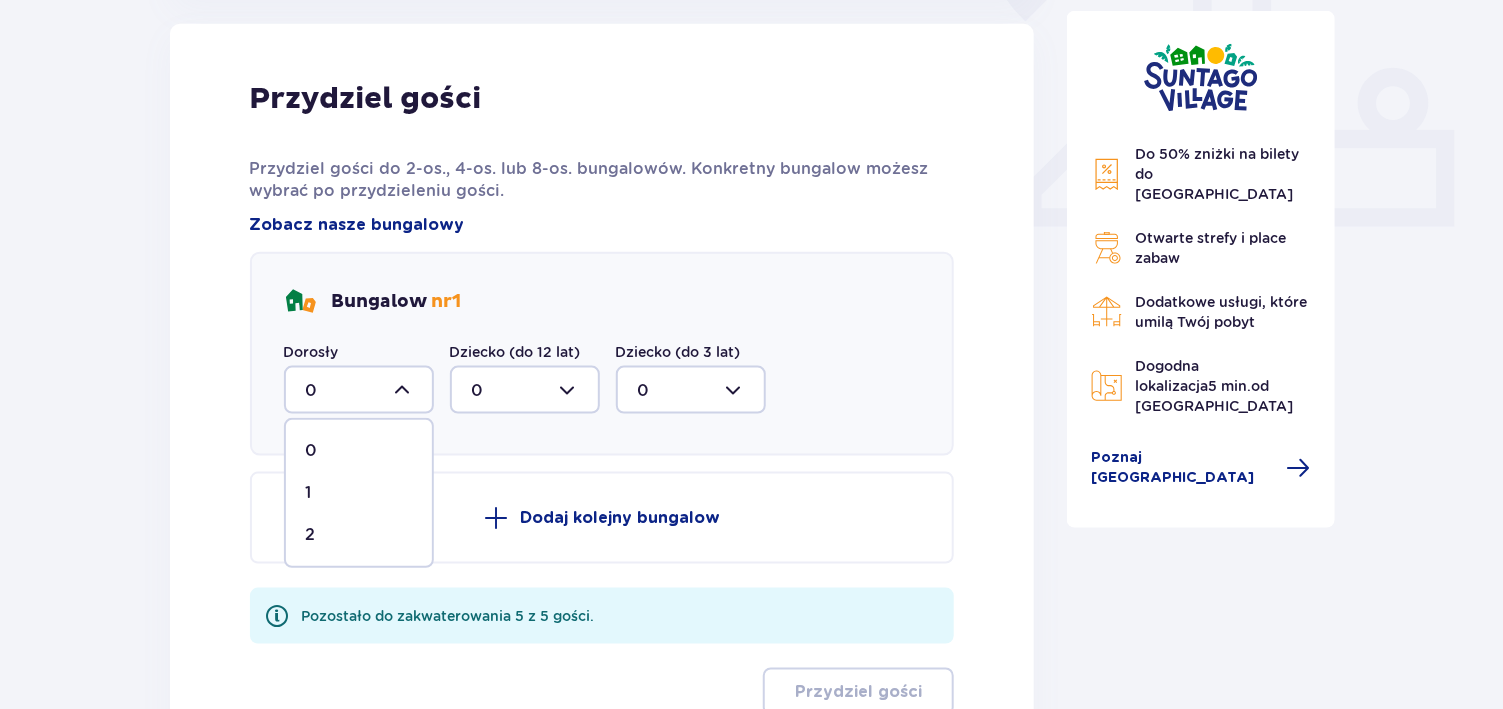 click on "2" at bounding box center (359, 535) 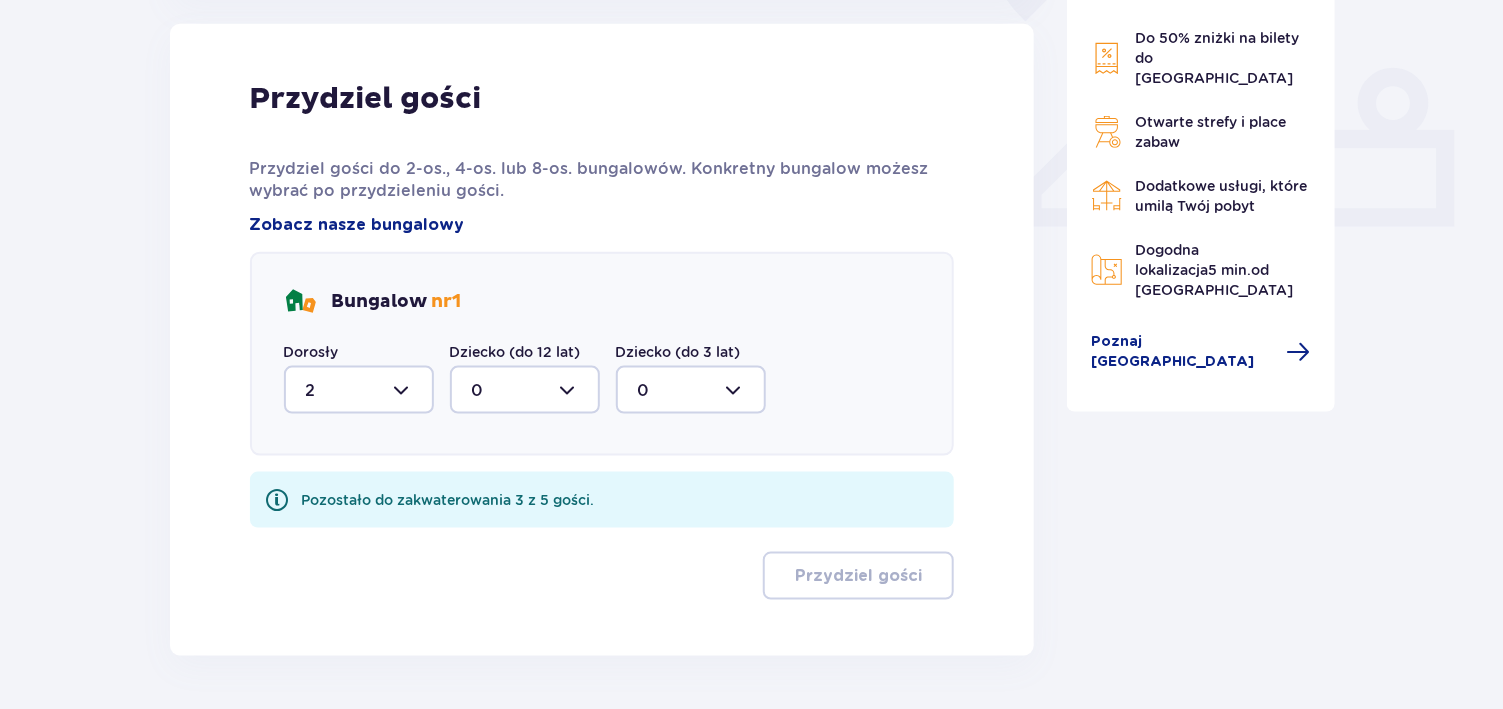 type on "2" 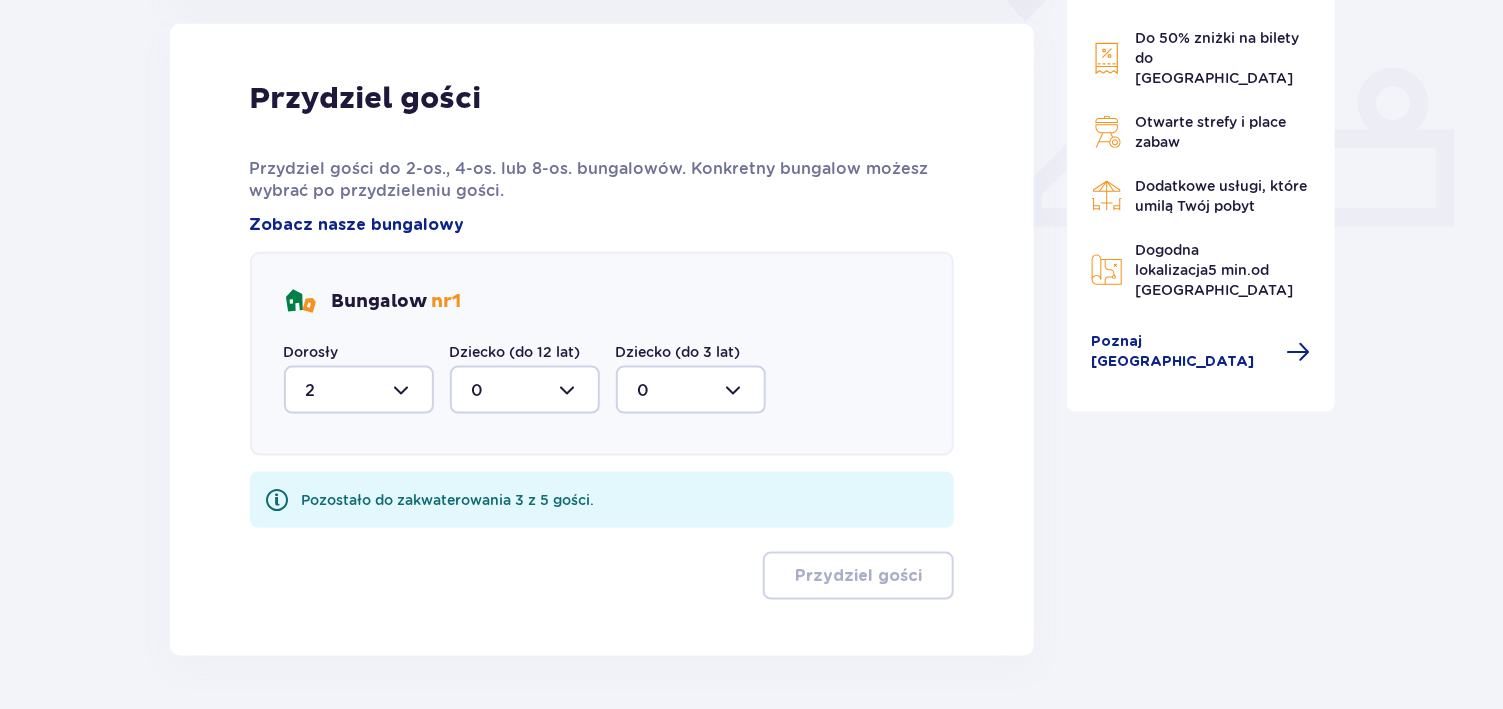 click at bounding box center (525, 390) 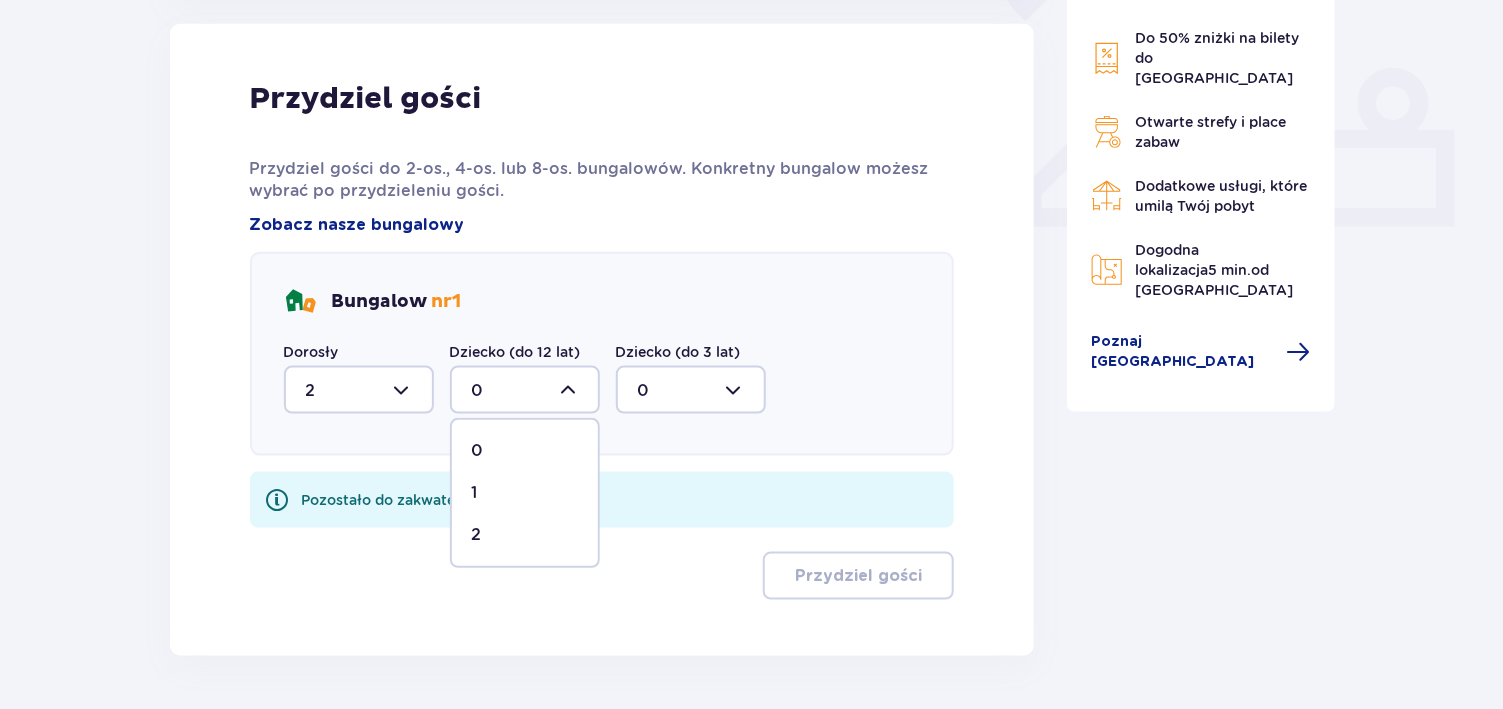 click on "2" at bounding box center (525, 535) 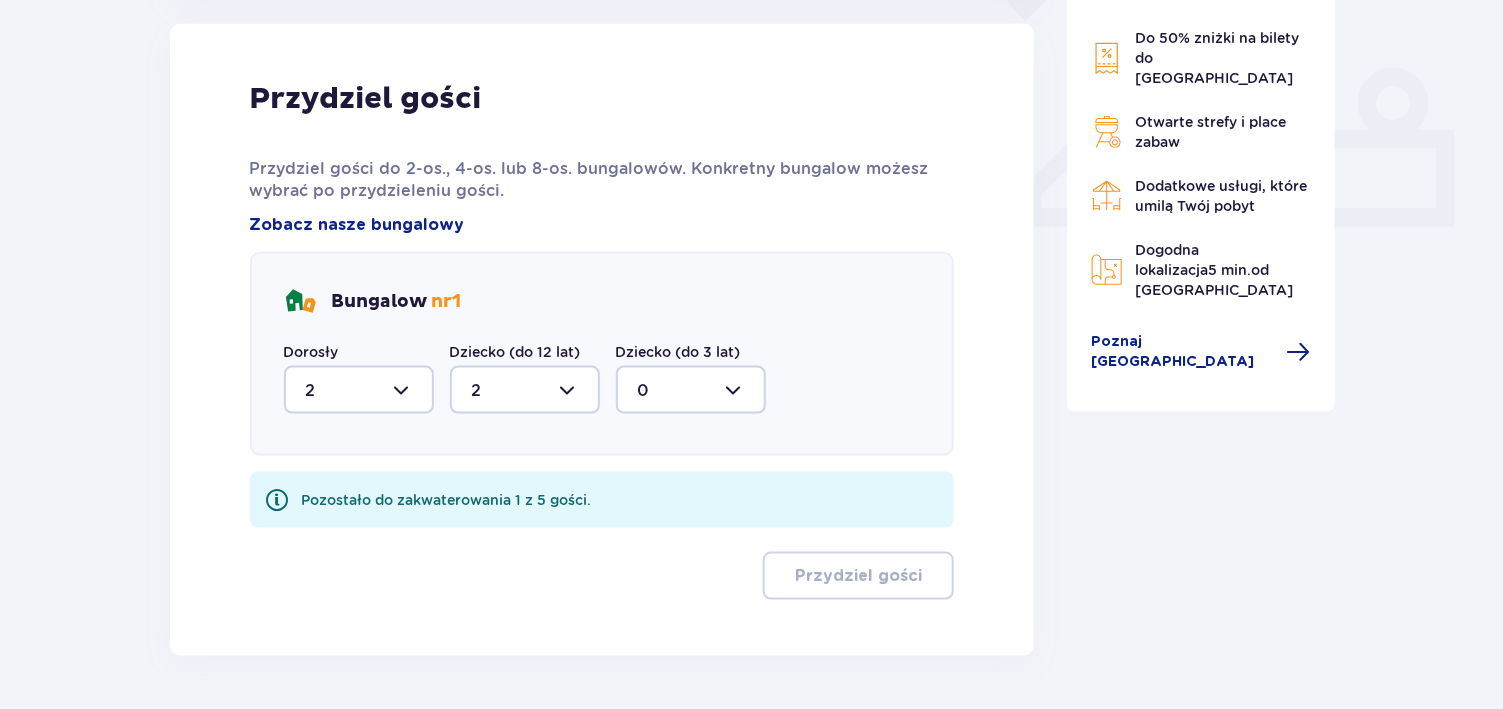 click at bounding box center (691, 390) 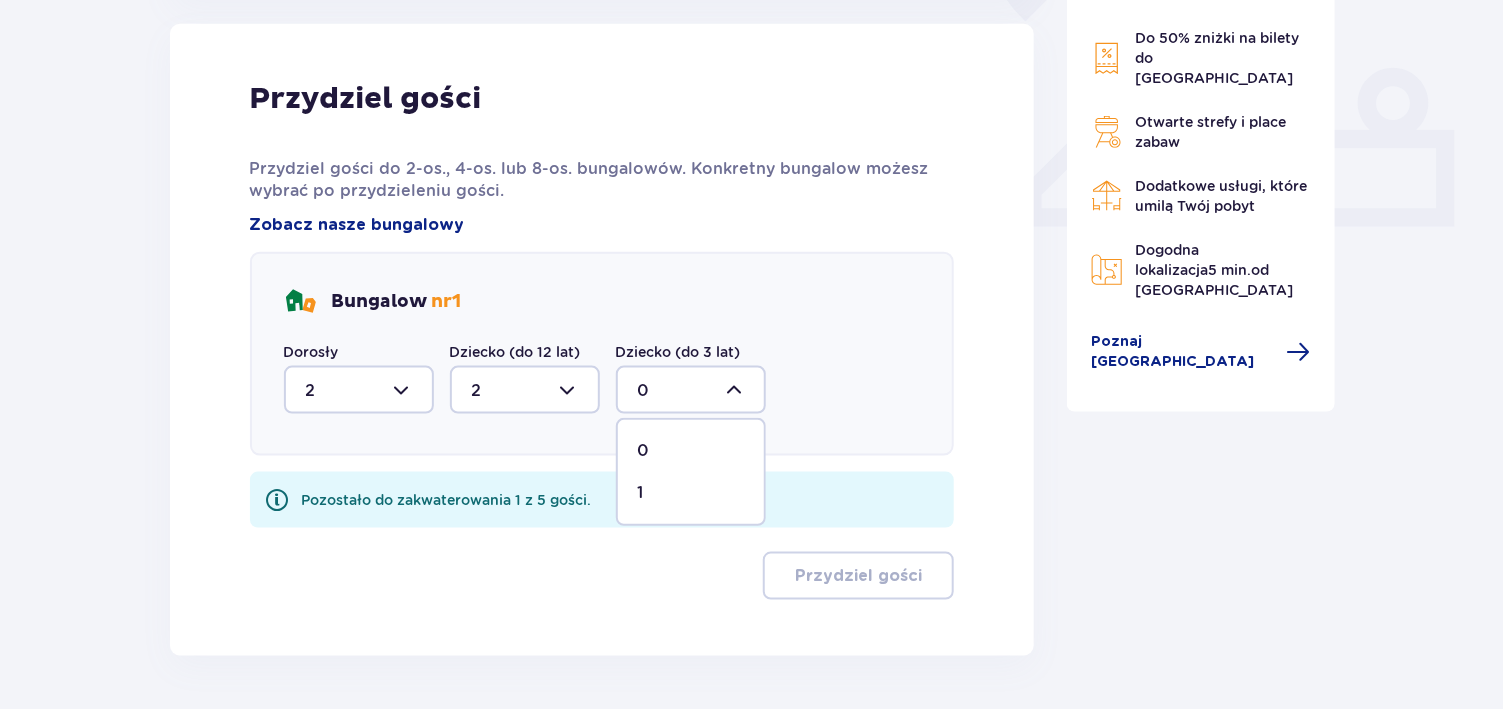 click on "1" at bounding box center (691, 493) 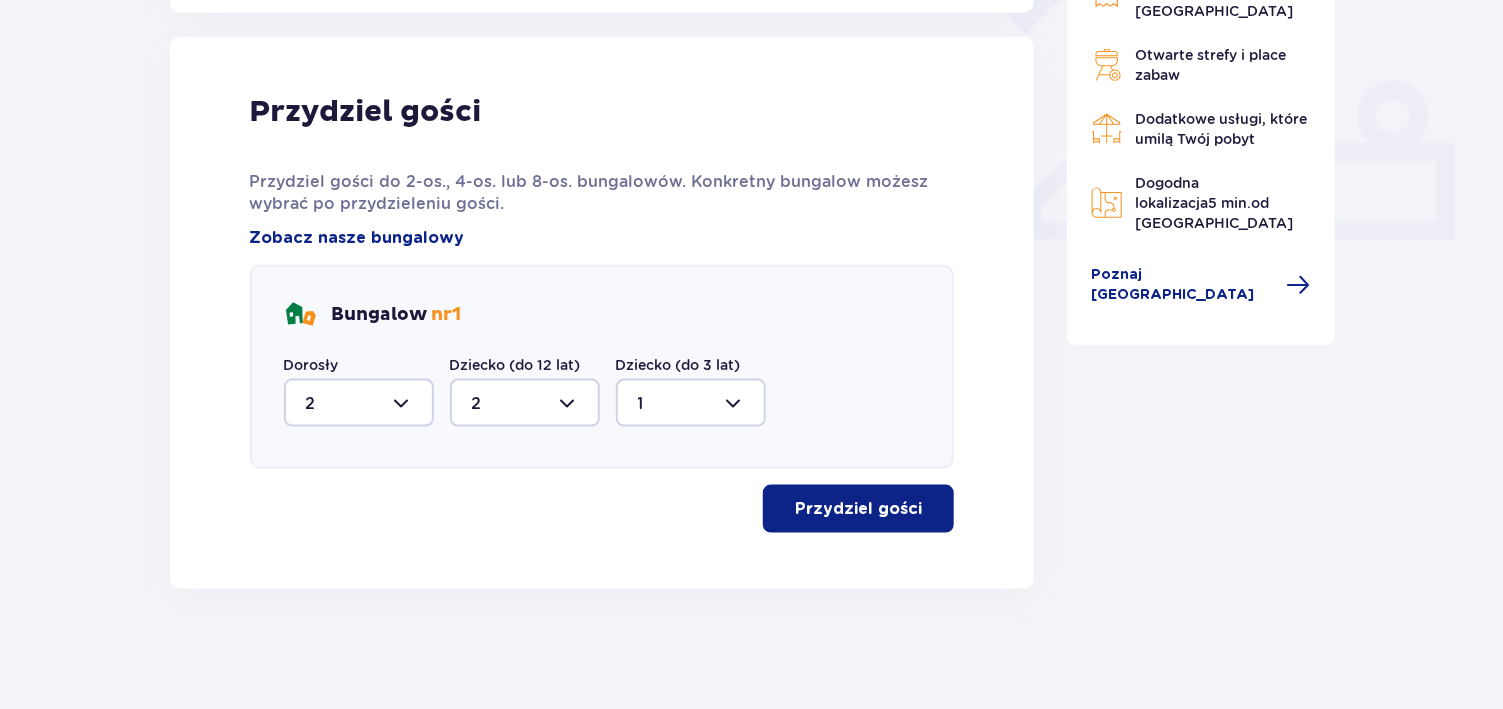 type on "1" 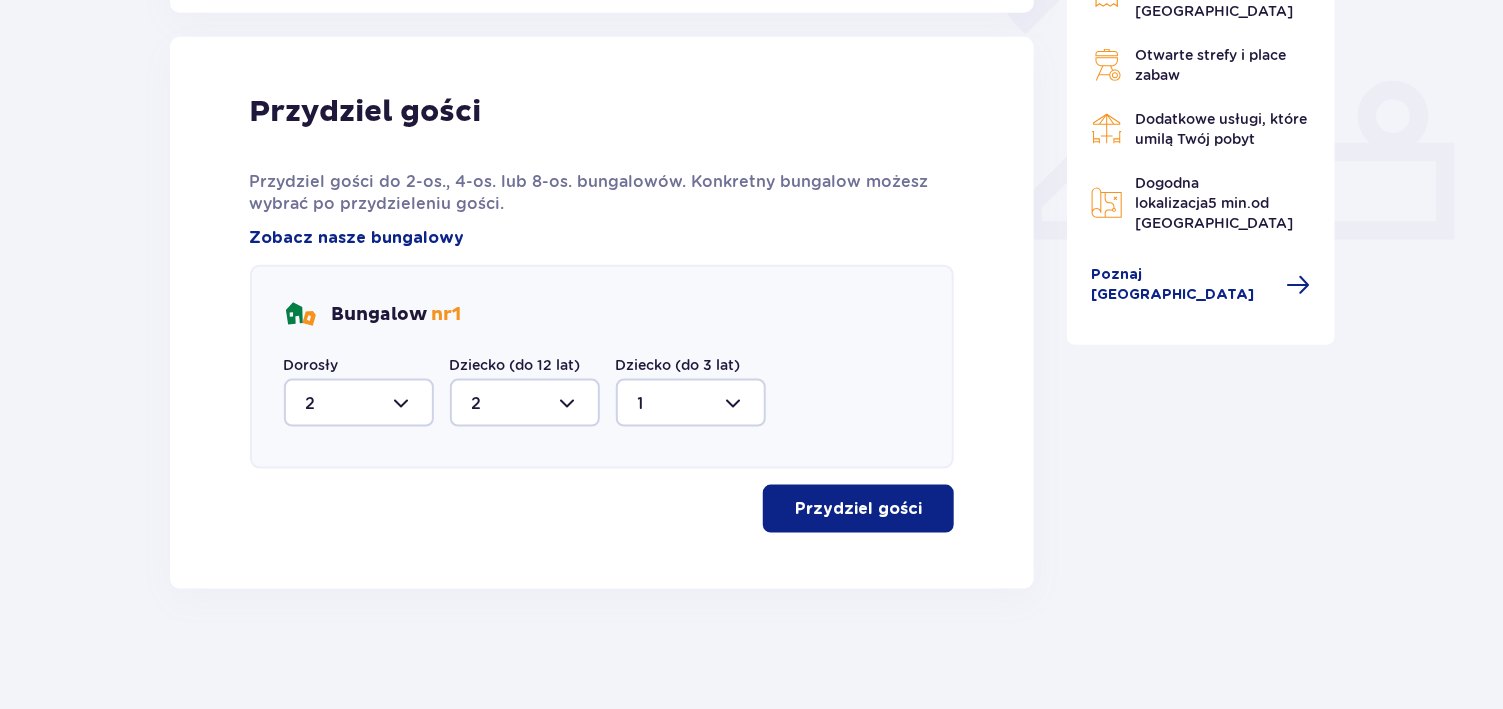 scroll, scrollTop: 792, scrollLeft: 0, axis: vertical 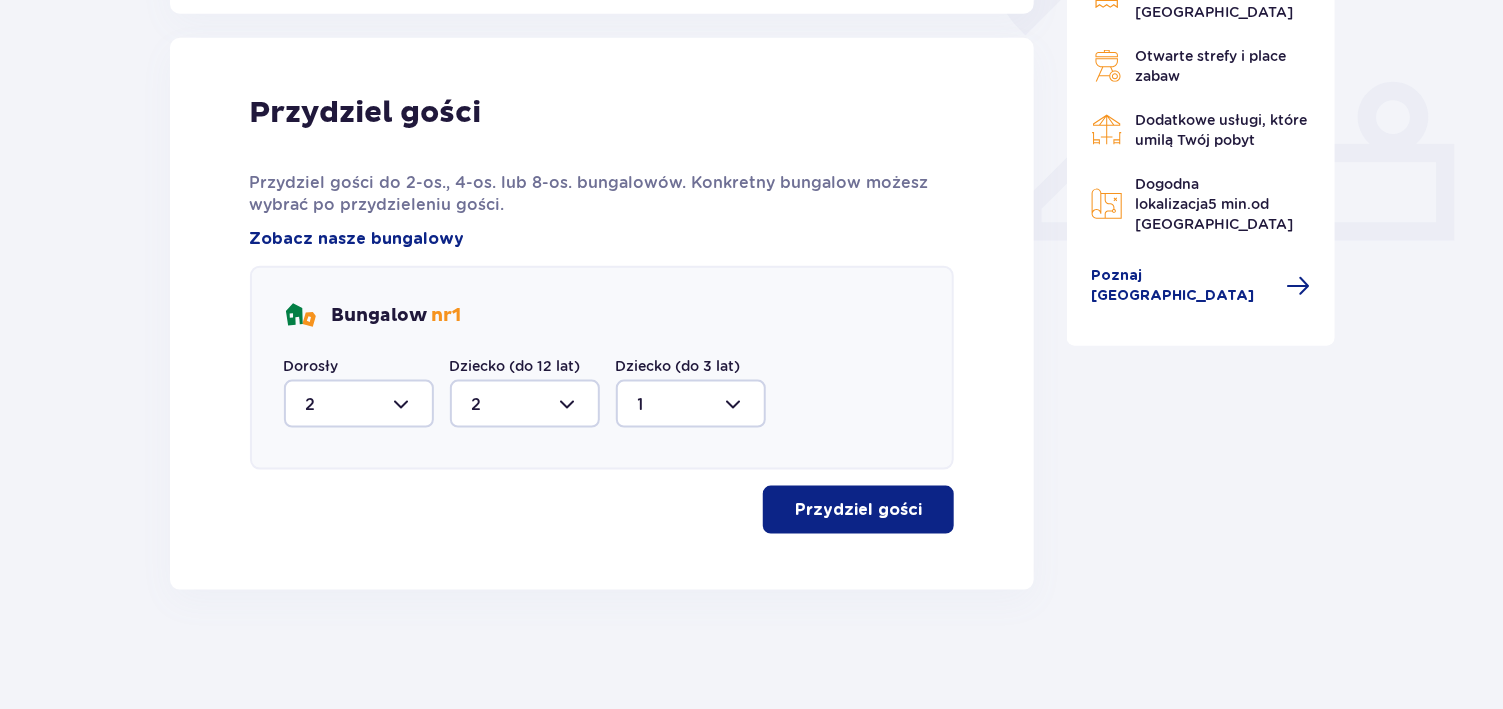 click on "Przydziel gości" at bounding box center [858, 510] 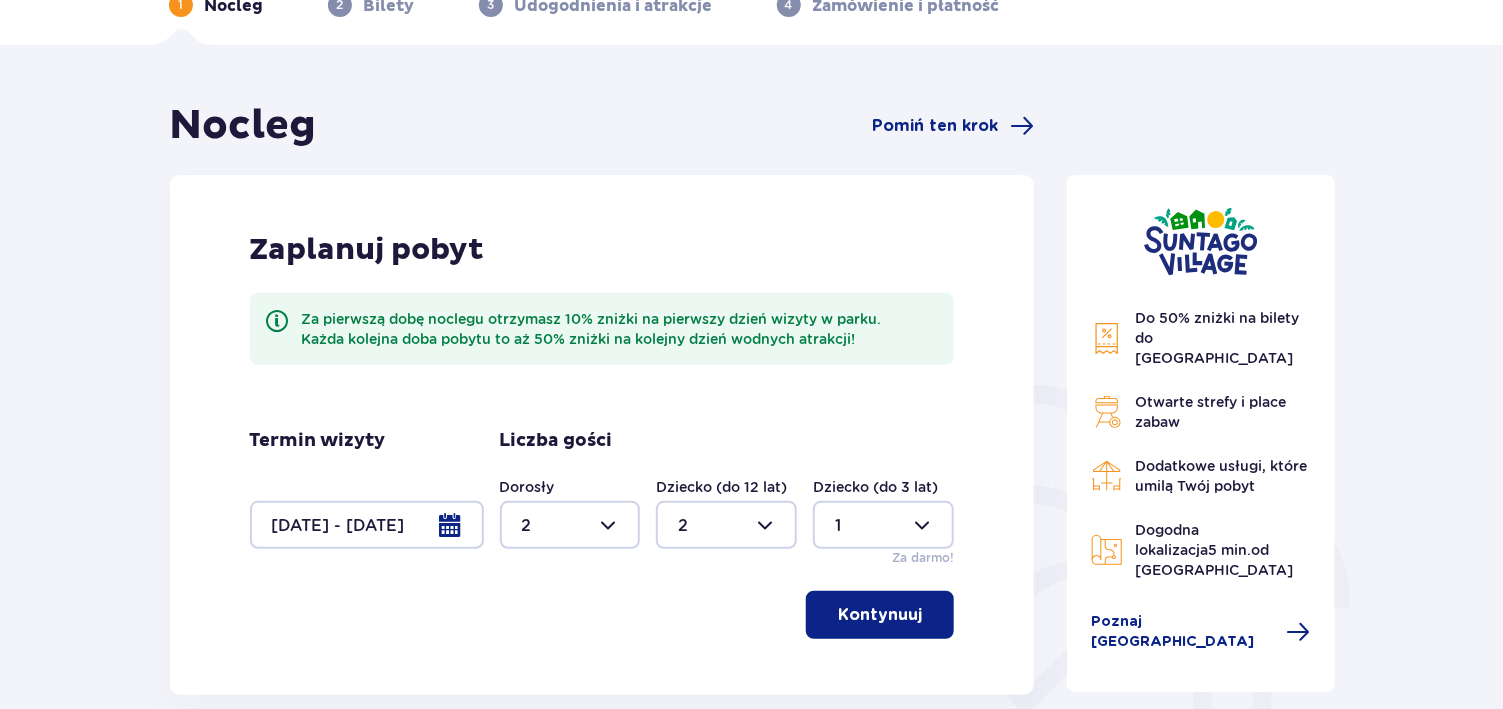 scroll, scrollTop: 205, scrollLeft: 0, axis: vertical 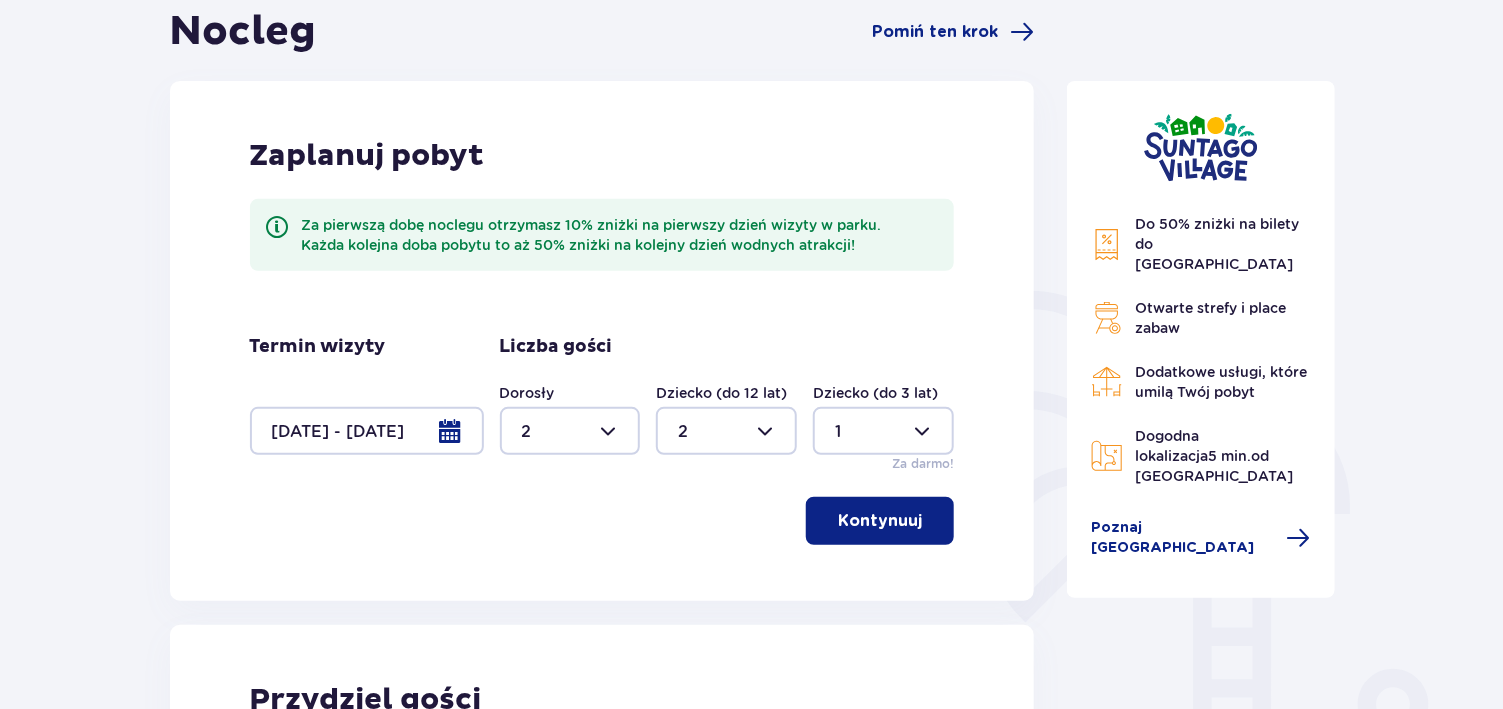 click at bounding box center [367, 431] 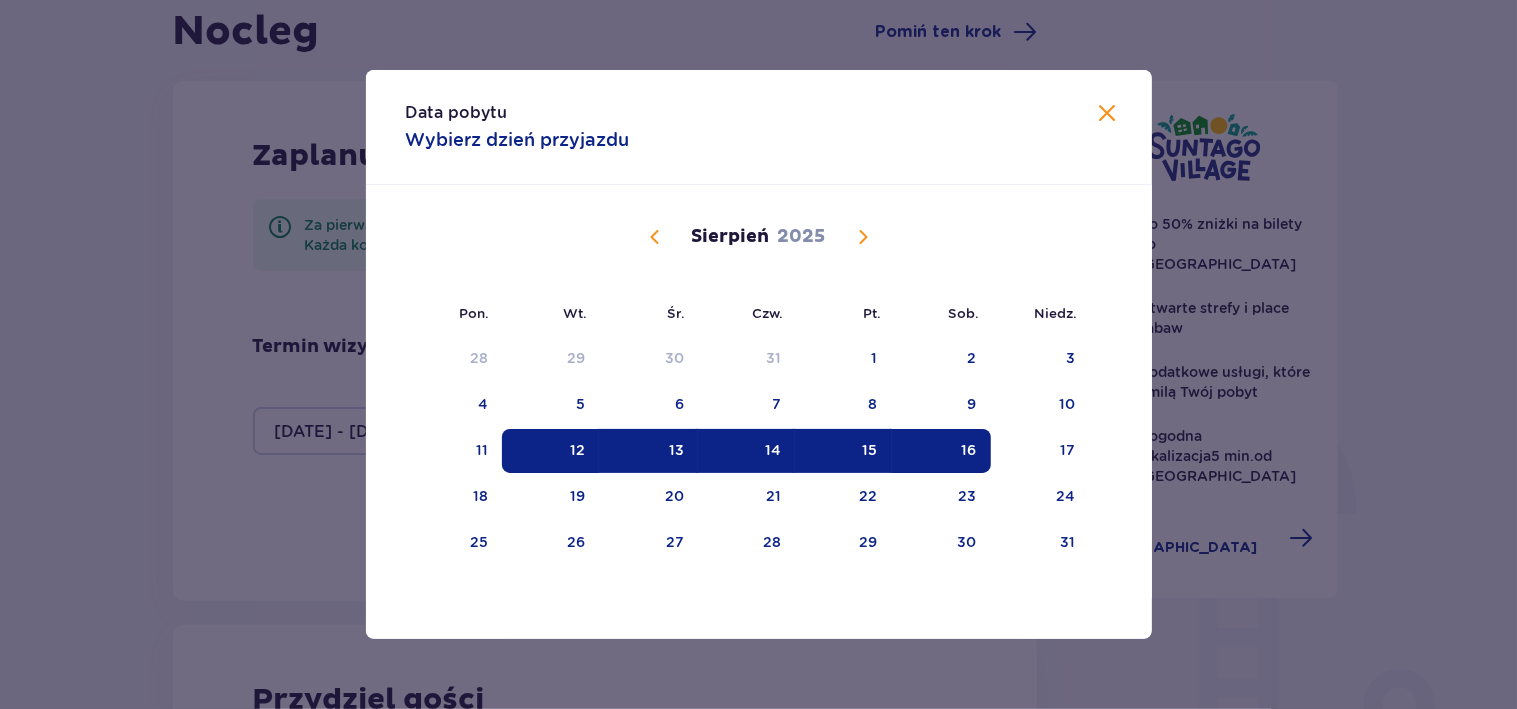 click on "Data pobytu Wybierz dzień przyjazdu Pon. Wt. Śr. Czw. Pt. Sob. Niedz. Lipiec 2025 30 1 2 3 4 5 6 7 8 9 10 11 12 13 14 15 16 17 18 19 20 21 22 23 24 25 26 27 28 29 30 31 1 2 3 Sierpień 2025 28 29 30 31 1 2 3 4 5 6 7 8 9 10 11 12 13 14 15 16 17 18 19 20 21 22 23 24 25 26 27 28 29 30 31 Wrzesień 2025 1 2 3 4 5 6 7 8 9 10 11 12 13 14 15 16 17 18 19 20 21 22 23 24 25 26 27 28 29 30 1 2 3 4 5" at bounding box center [758, 354] 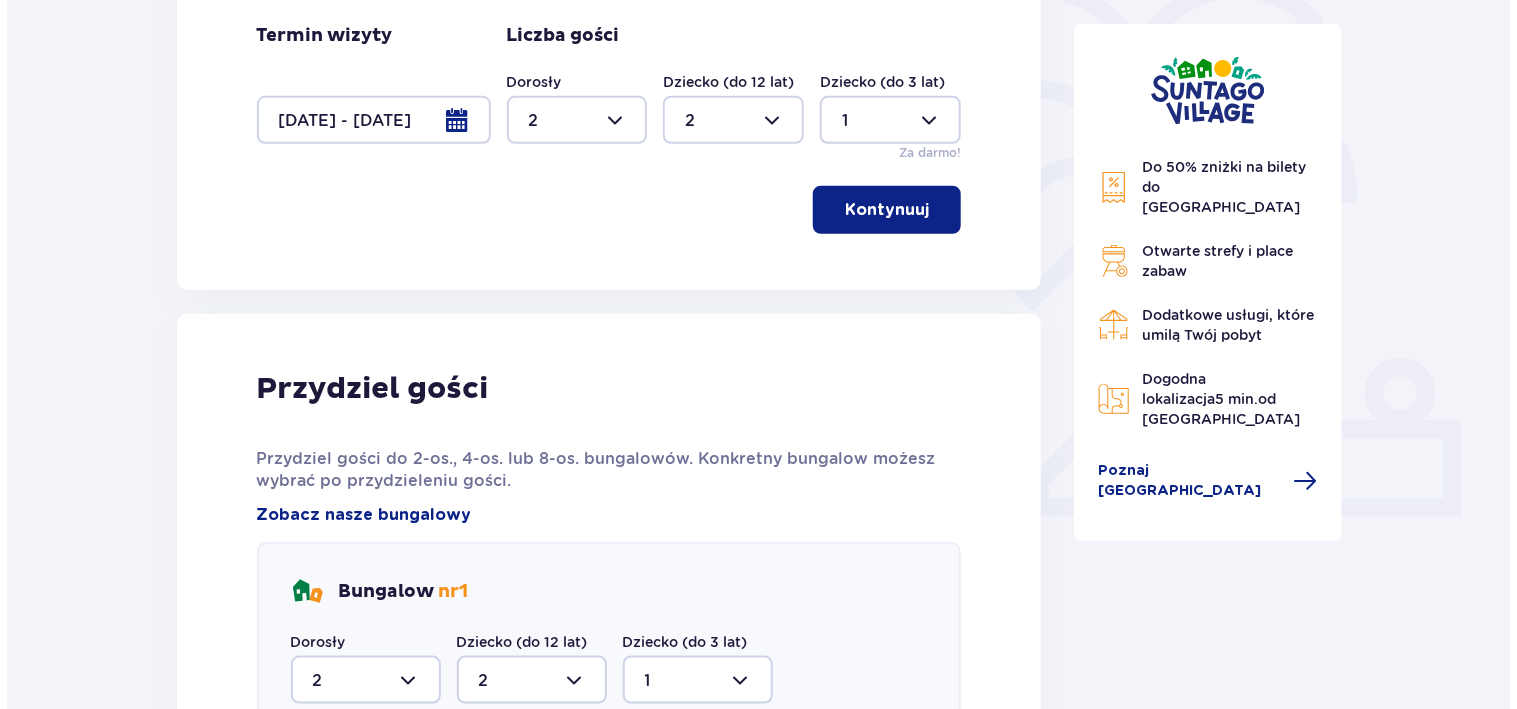 scroll, scrollTop: 512, scrollLeft: 0, axis: vertical 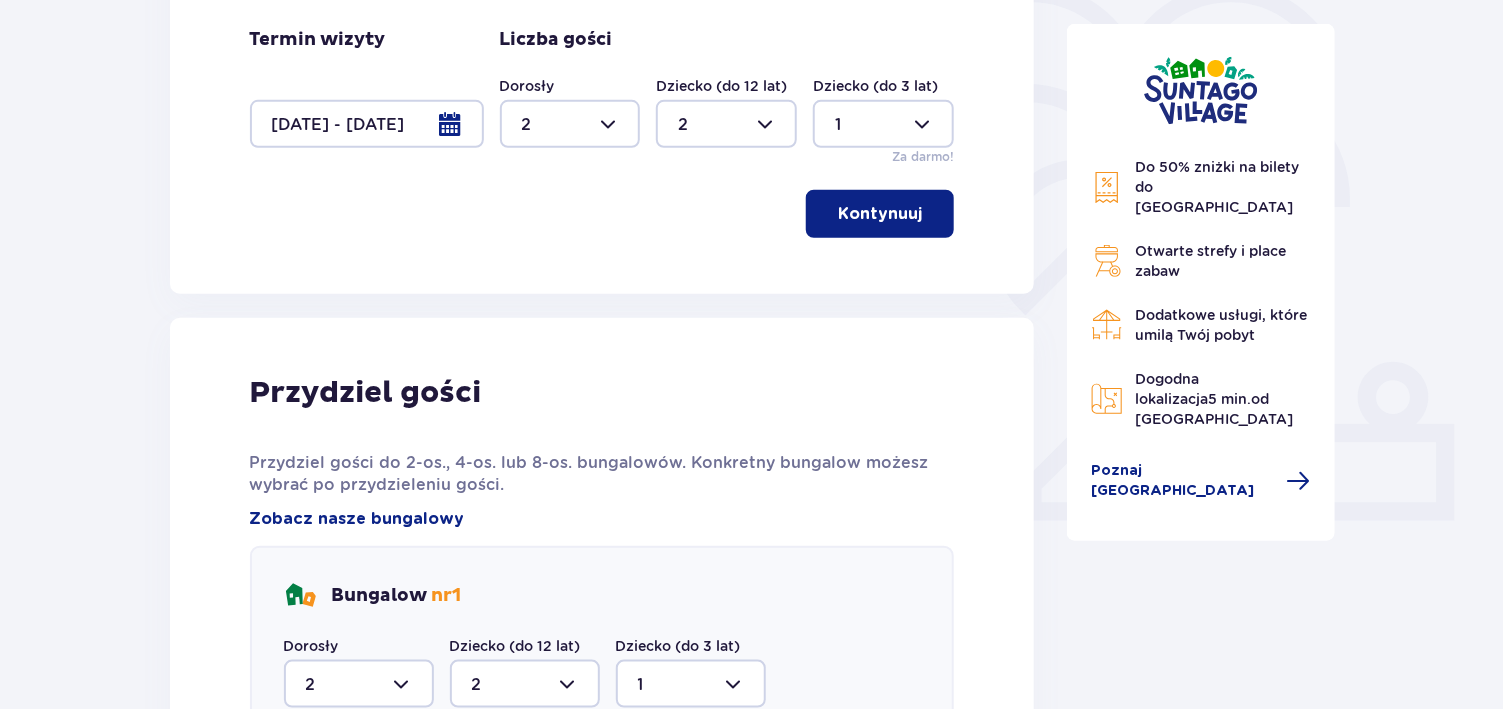 click at bounding box center [367, 124] 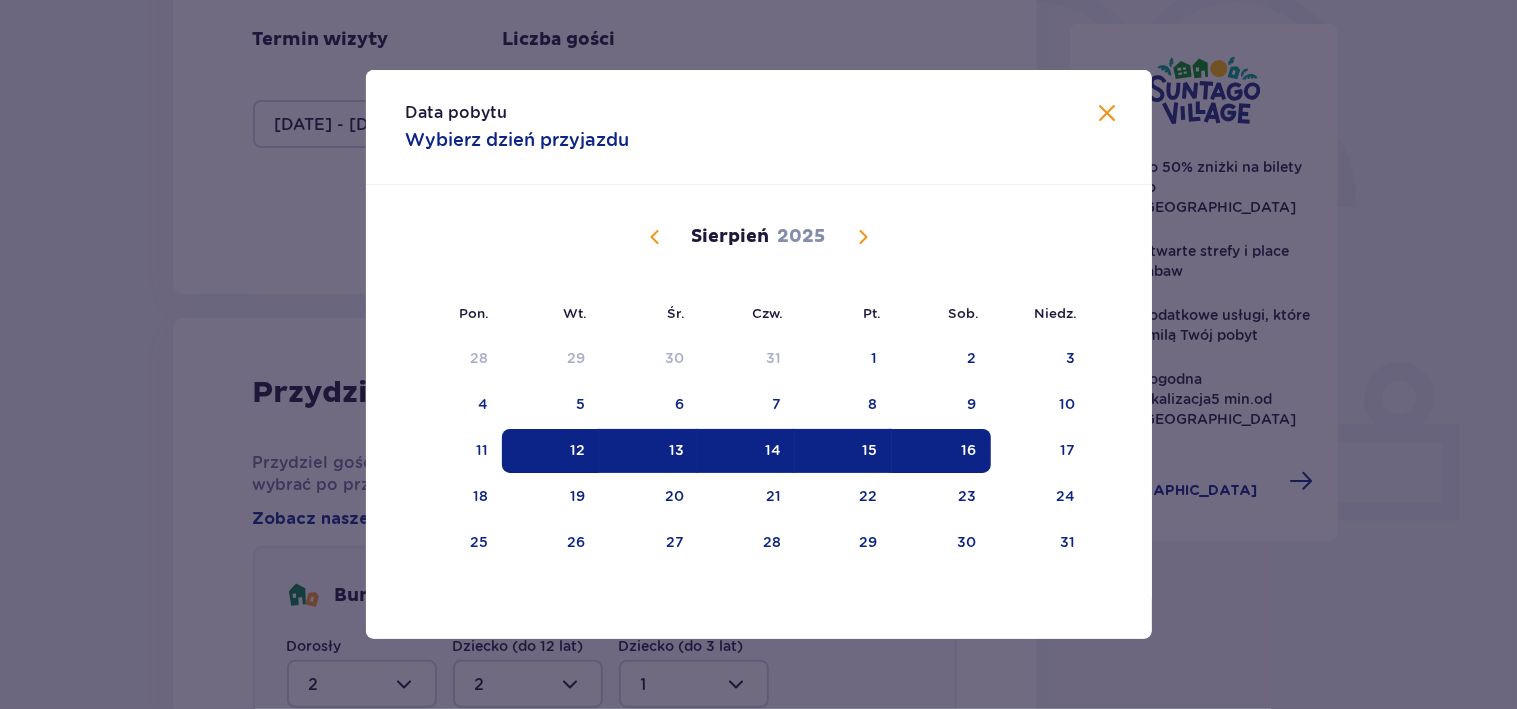 click on "12" at bounding box center (550, 451) 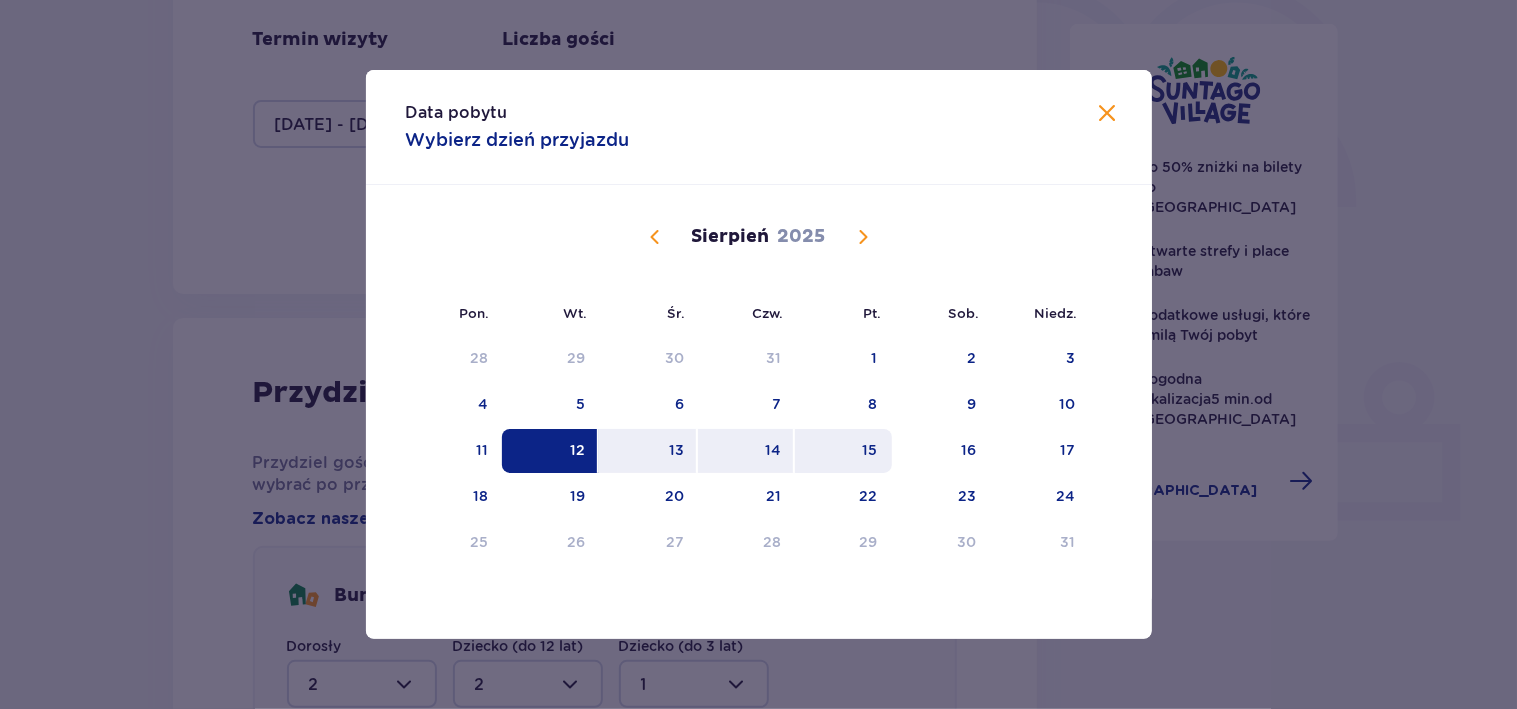 click on "15" at bounding box center (870, 450) 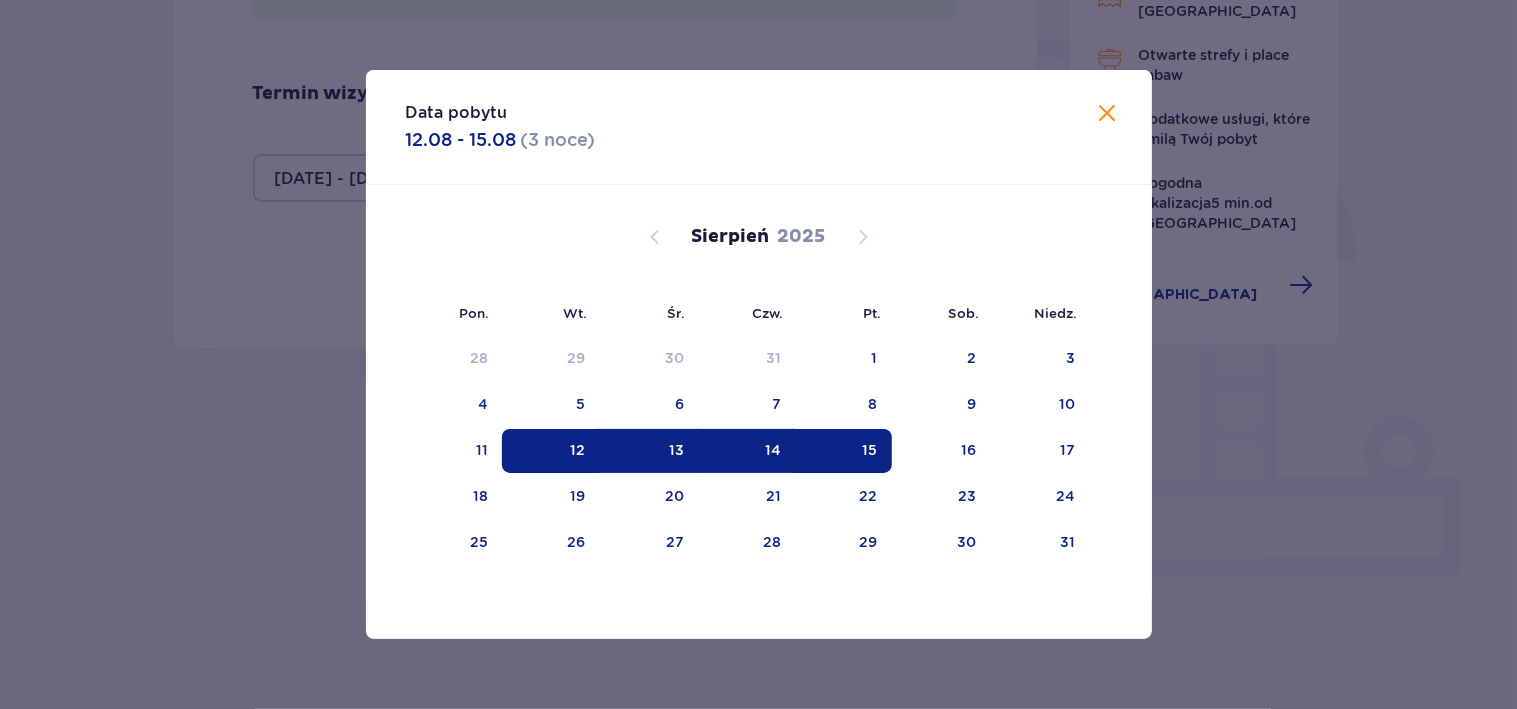 type on "12.08.25 - 15.08.25" 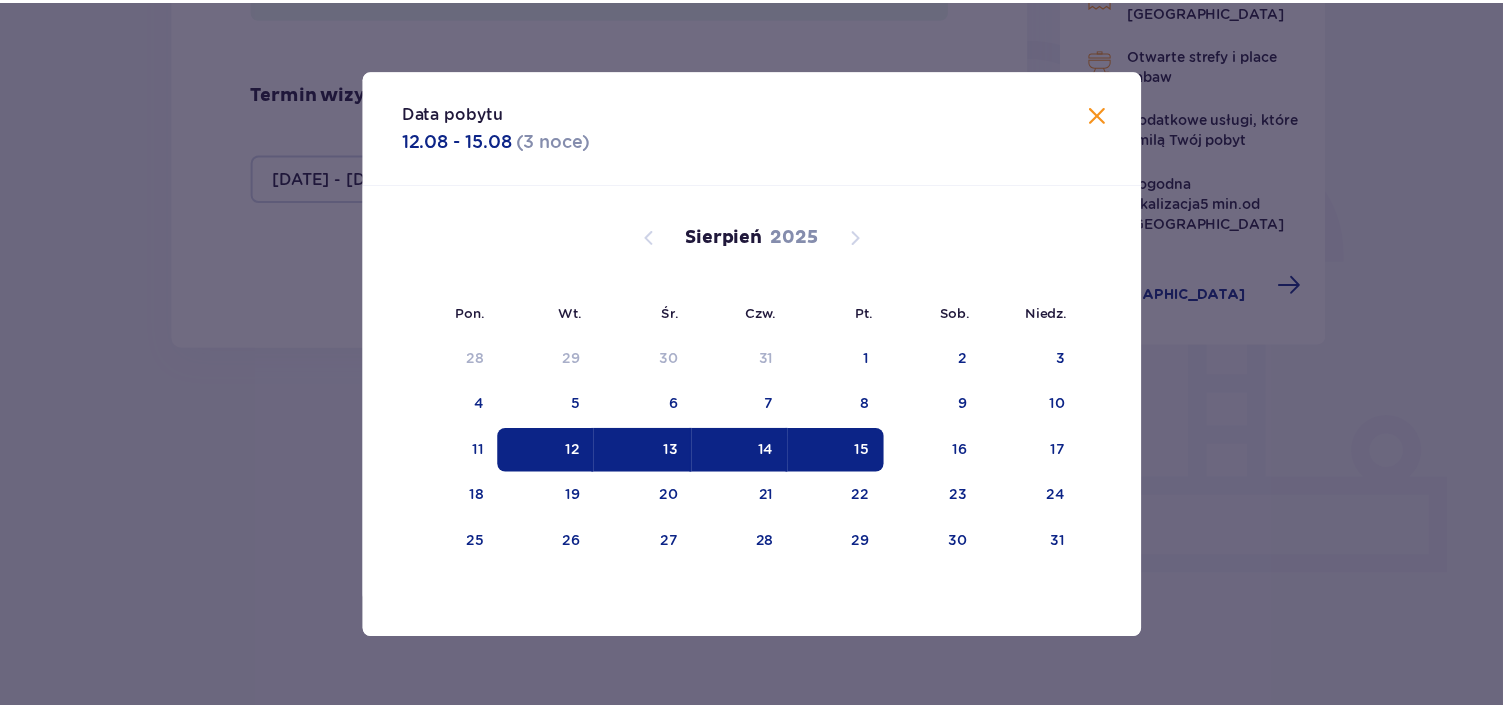 scroll, scrollTop: 402, scrollLeft: 0, axis: vertical 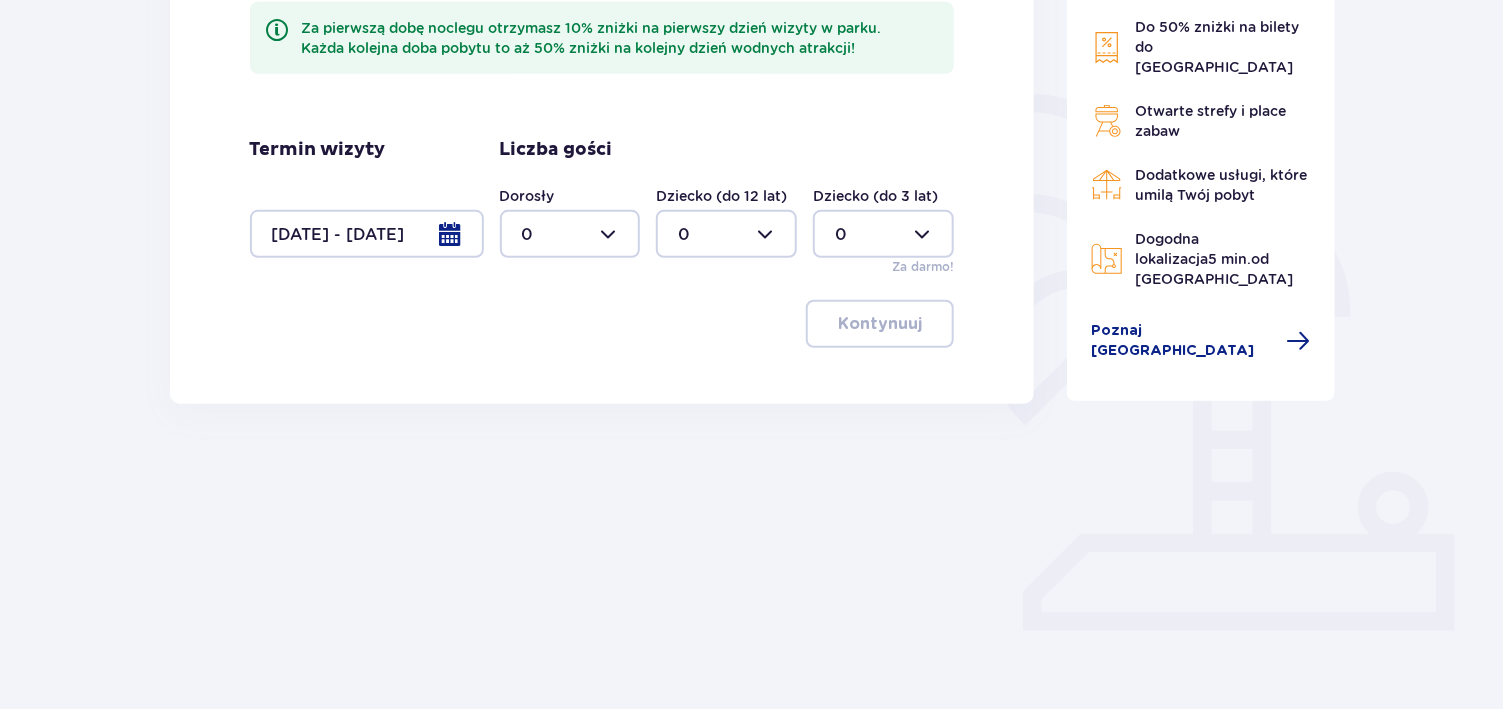 click at bounding box center (570, 234) 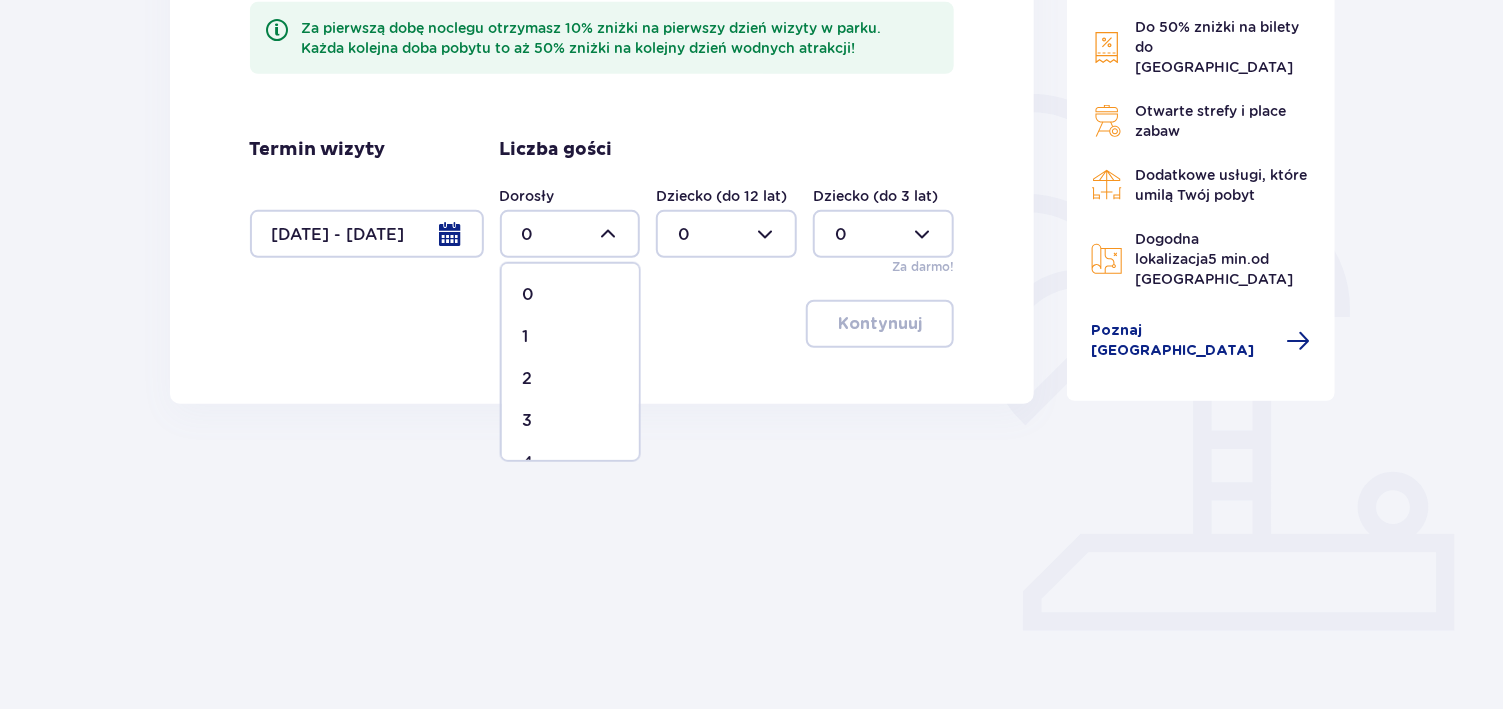 click on "2" at bounding box center (570, 379) 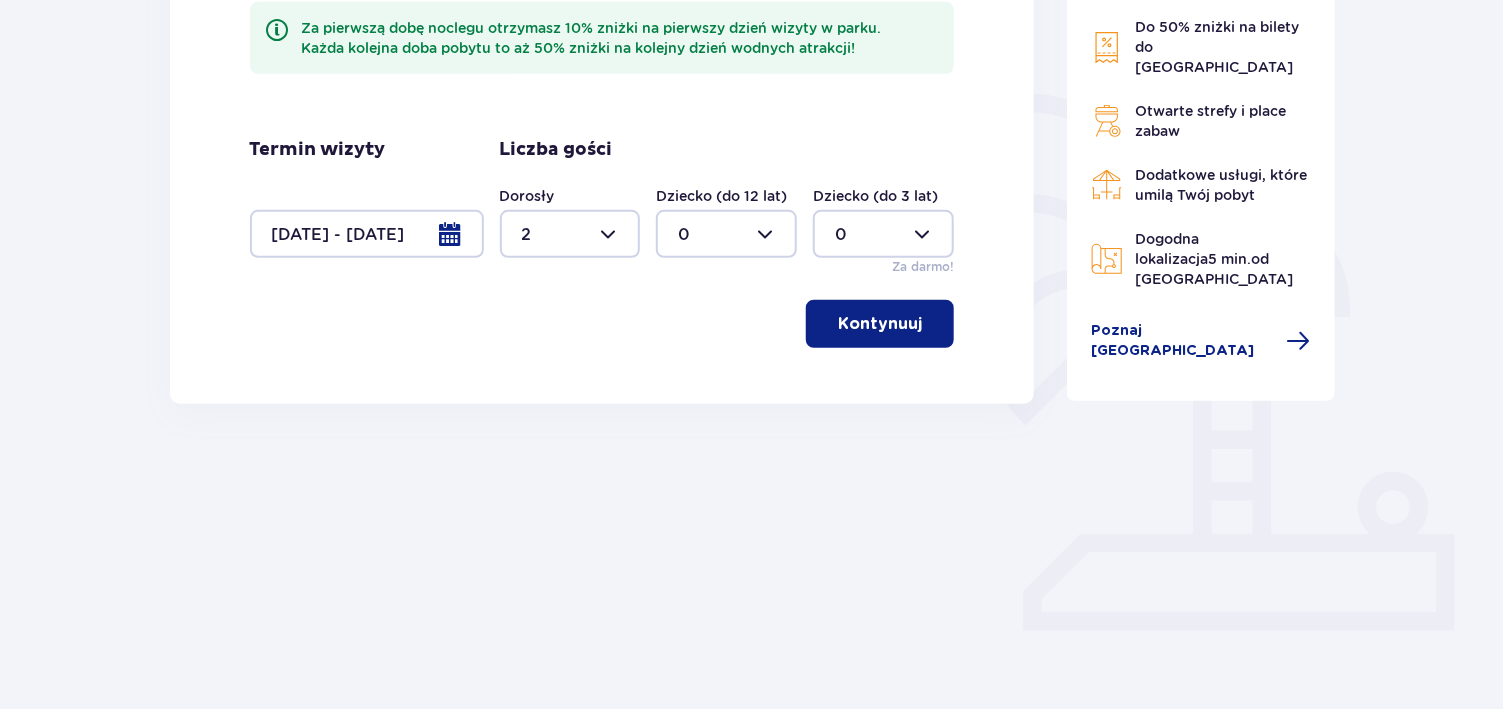 click at bounding box center (726, 234) 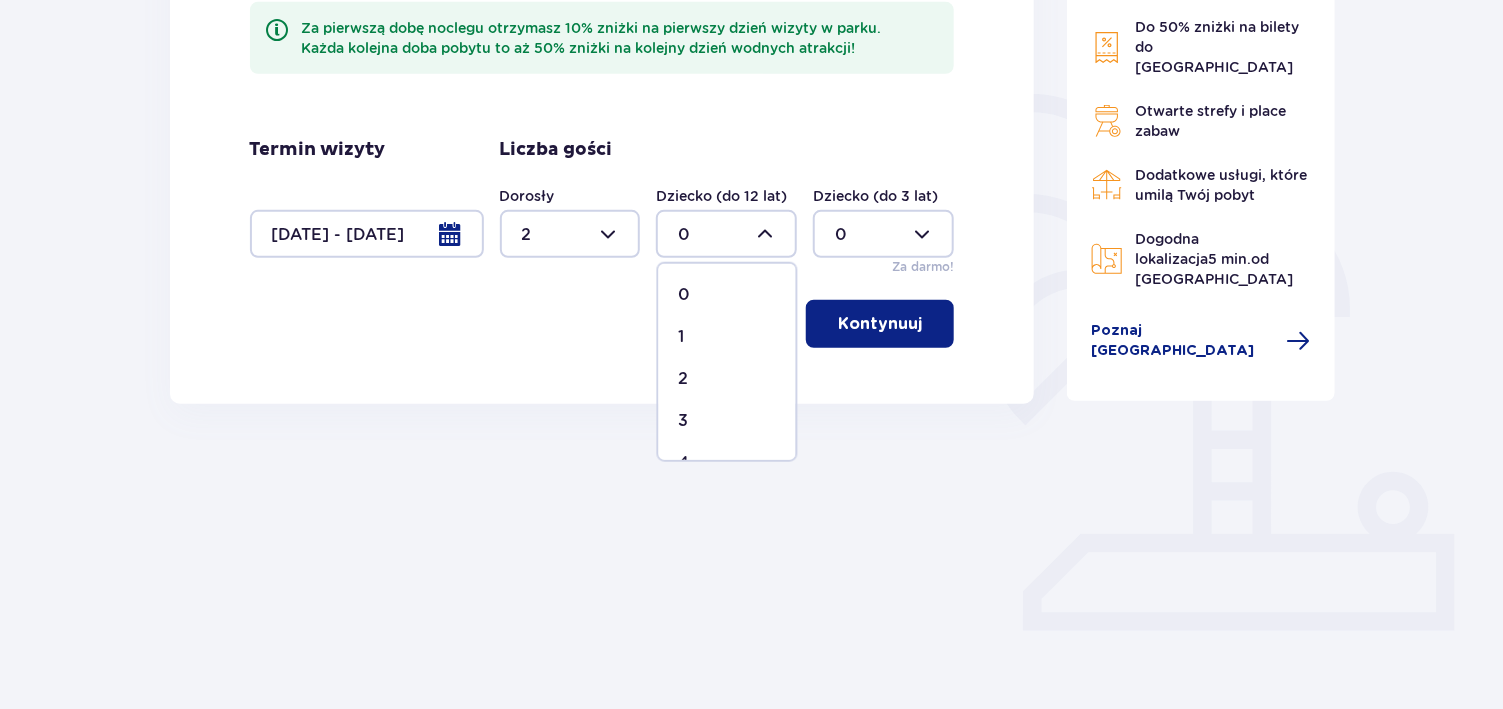 click on "2" at bounding box center (727, 379) 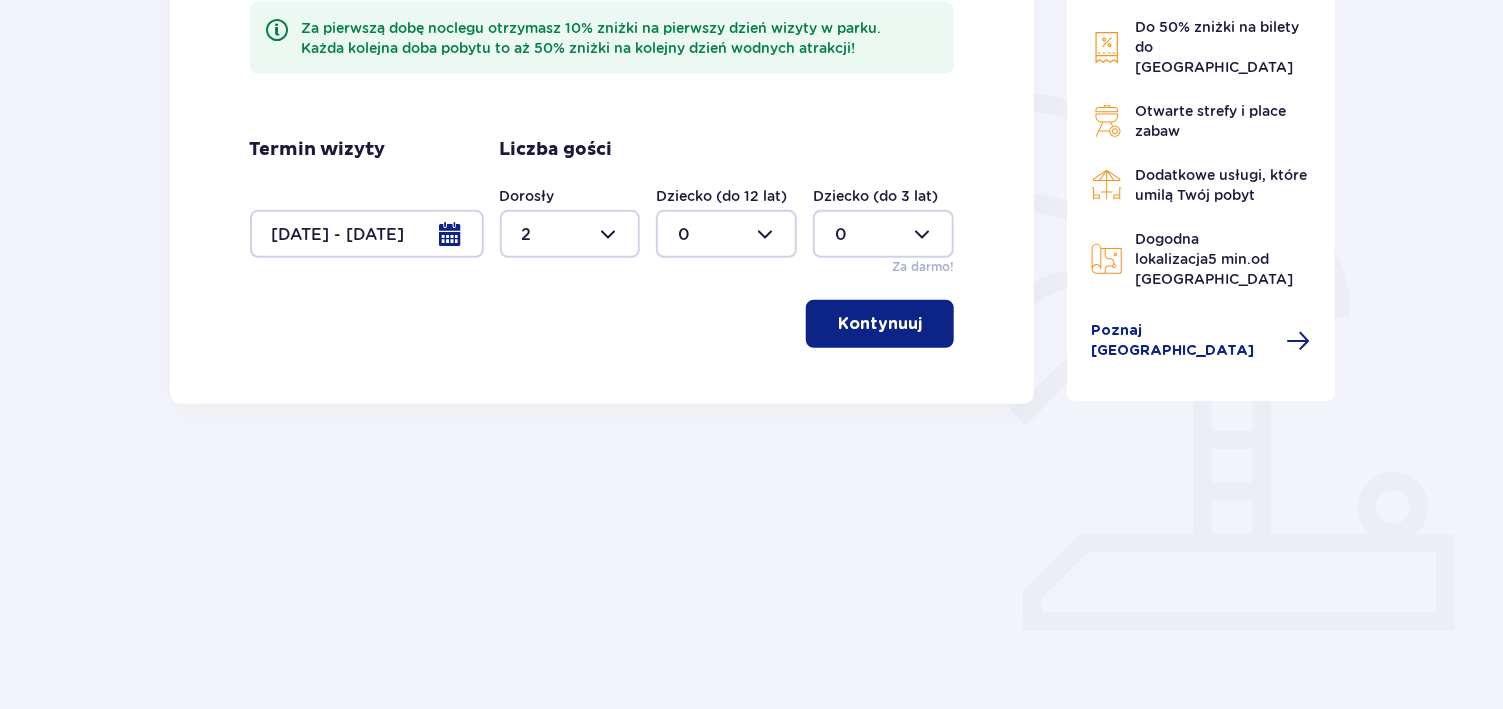 type on "2" 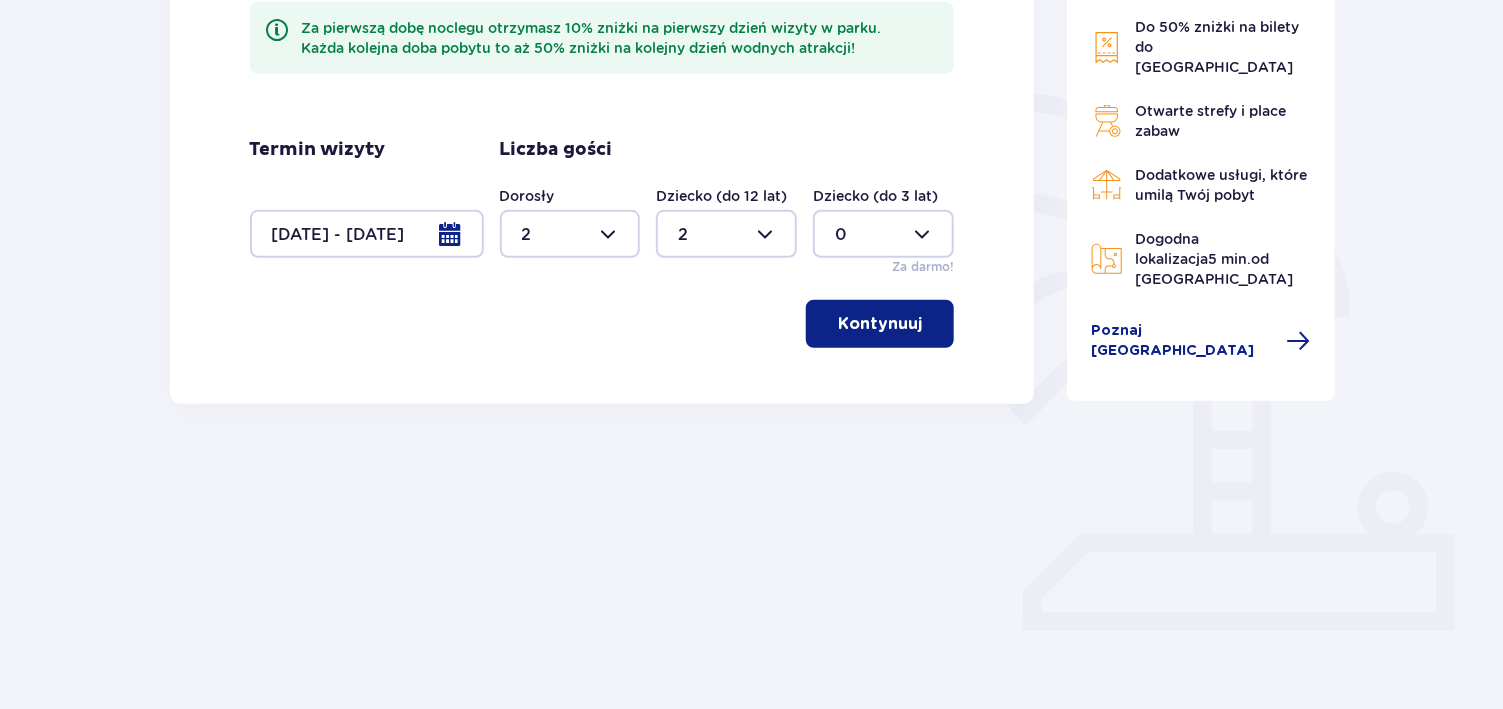 click at bounding box center (883, 234) 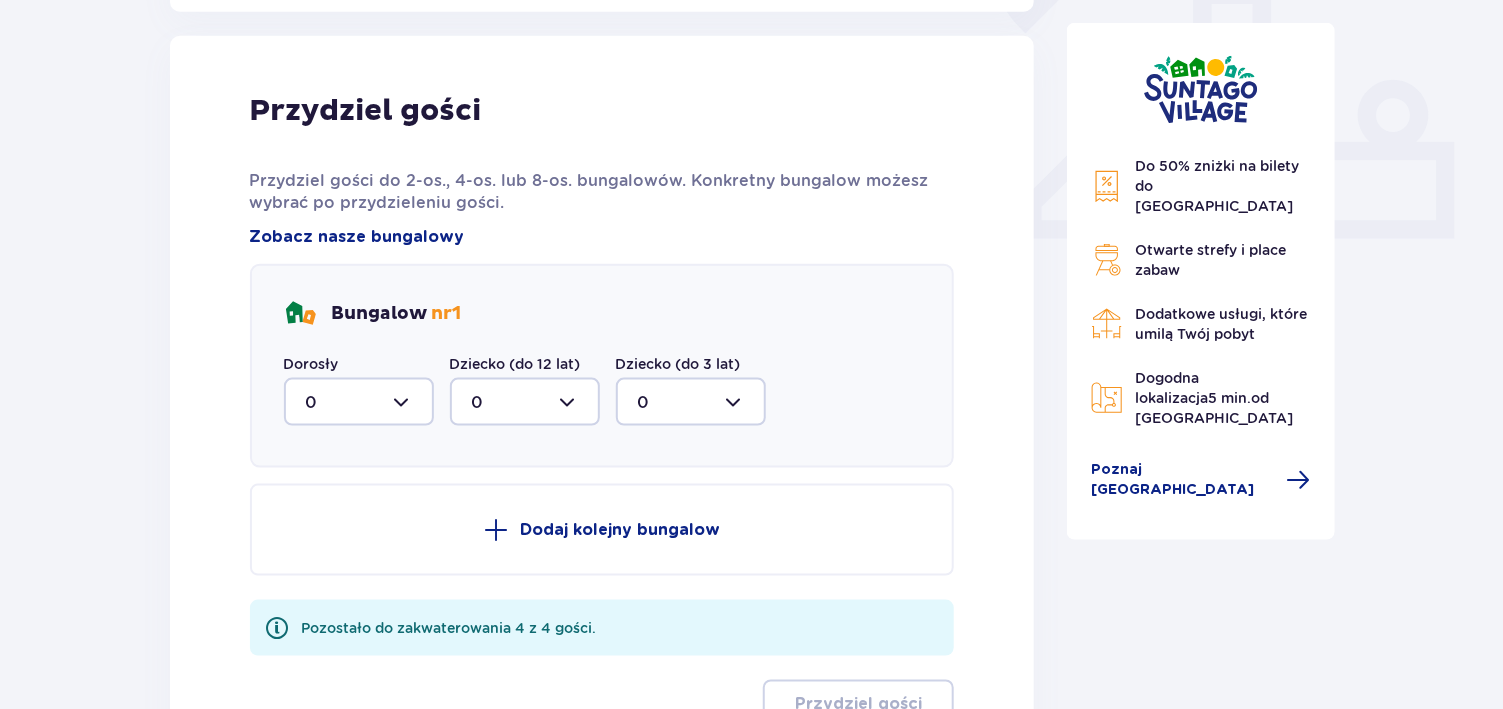 scroll, scrollTop: 806, scrollLeft: 0, axis: vertical 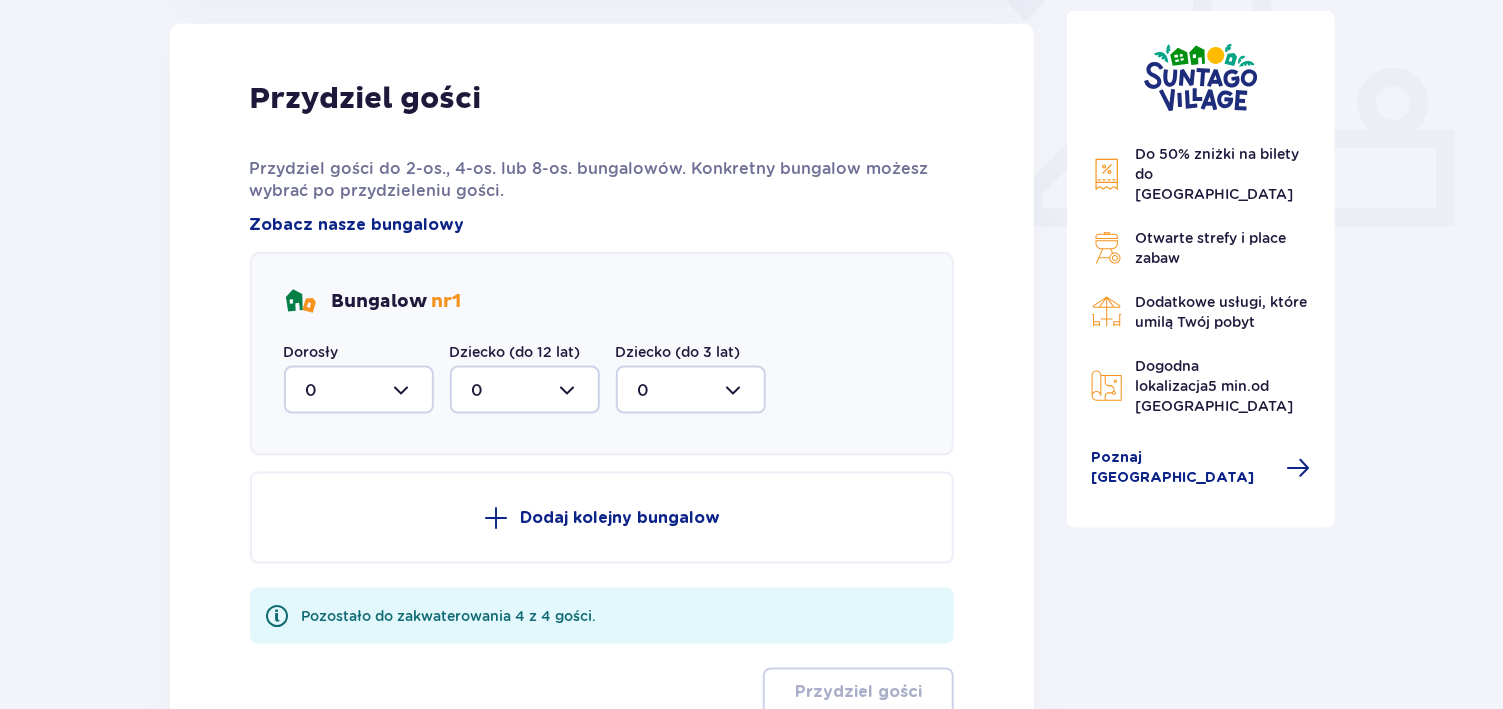 click at bounding box center (359, 390) 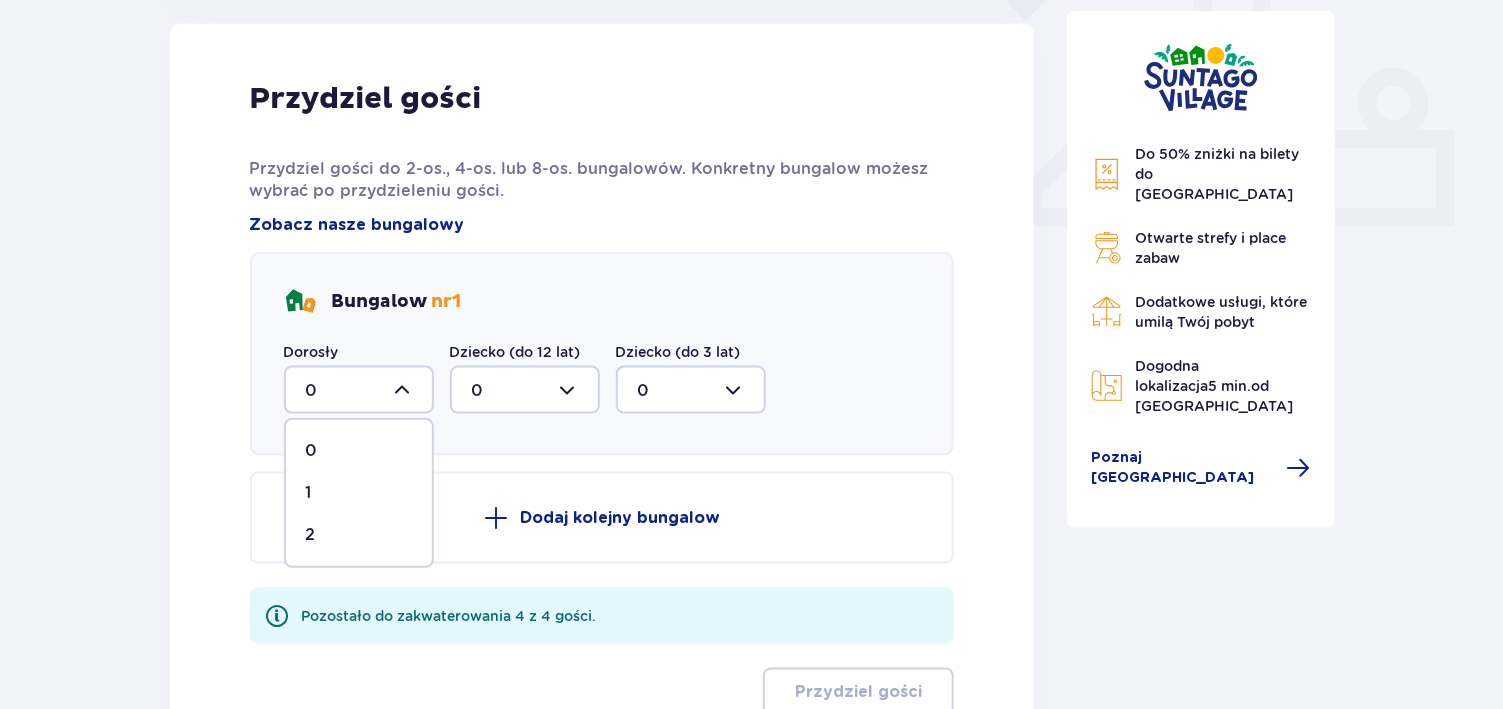 click on "2" at bounding box center (359, 535) 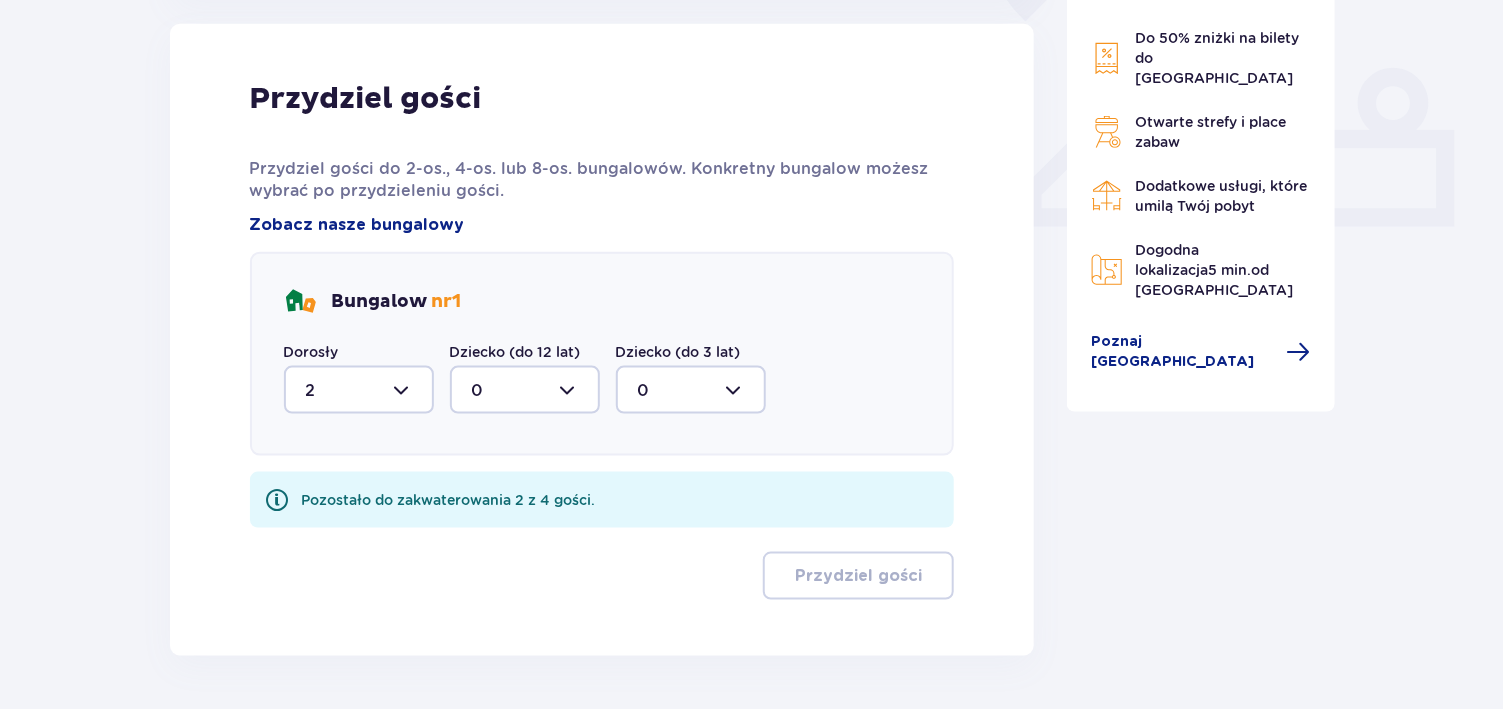 type on "2" 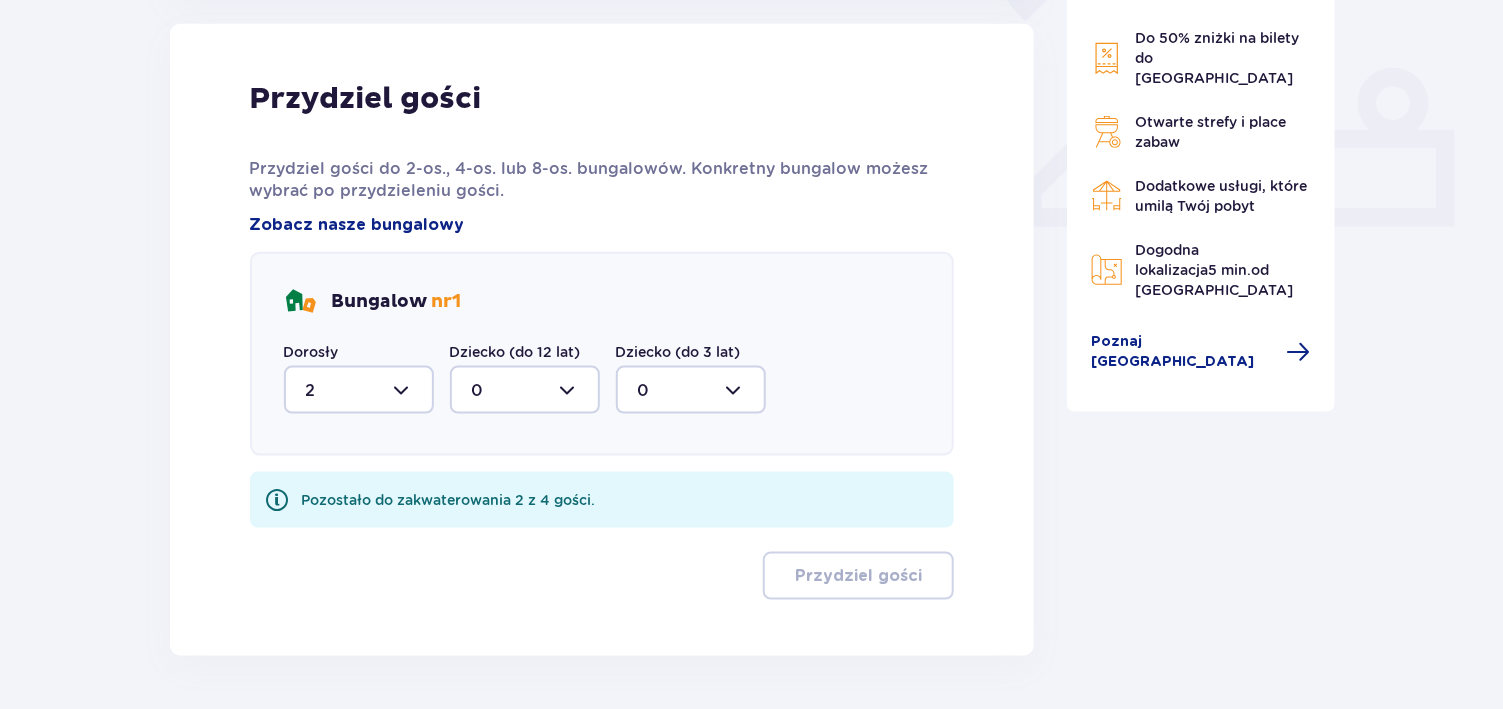 click at bounding box center (525, 390) 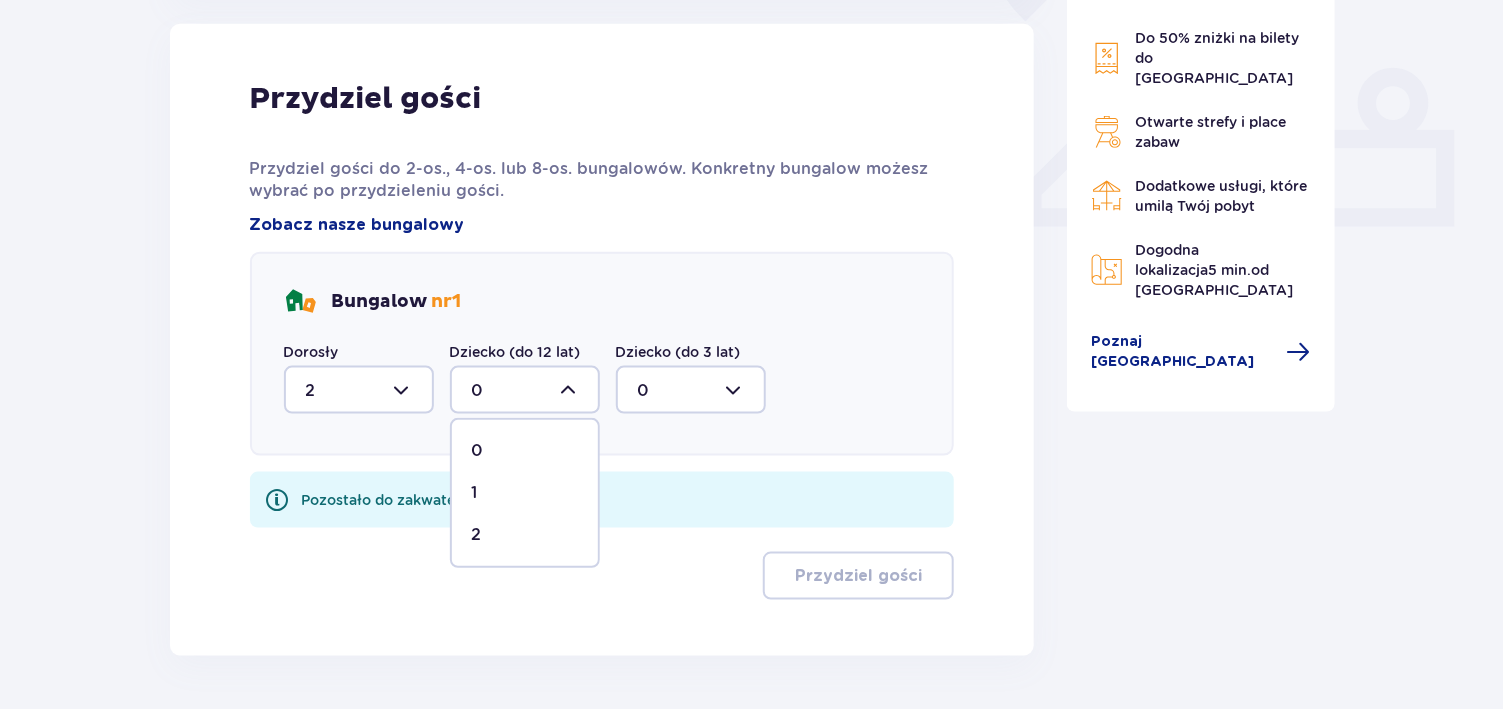 click on "2" at bounding box center [525, 535] 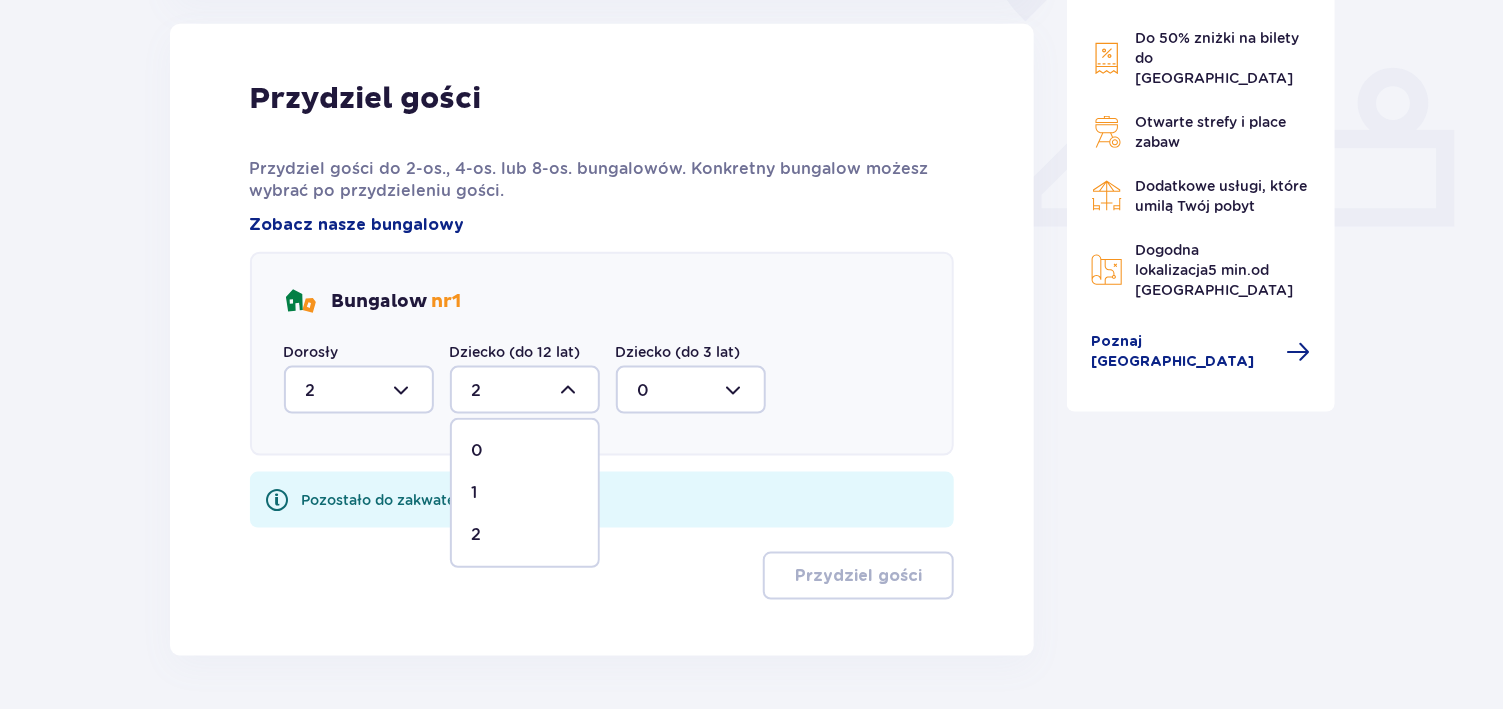 scroll, scrollTop: 792, scrollLeft: 0, axis: vertical 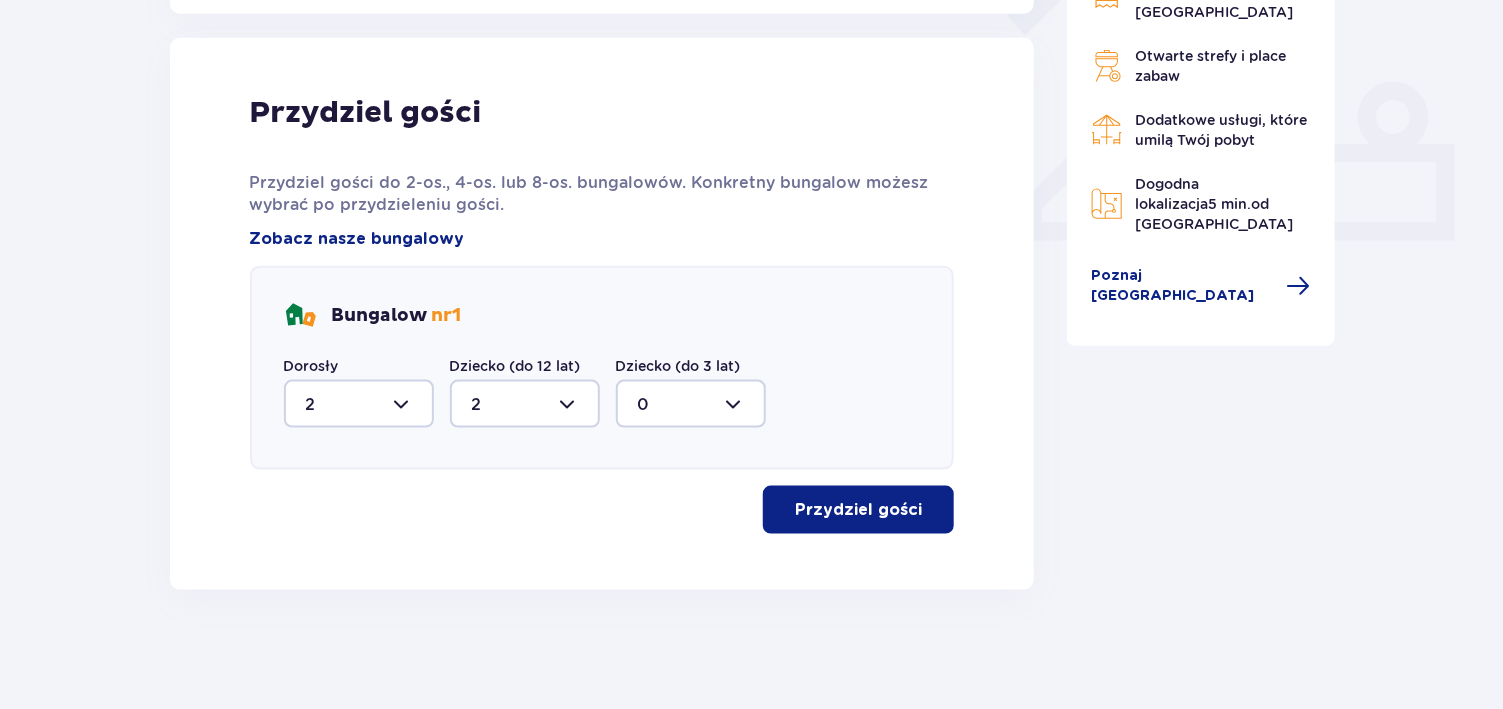click on "Przydziel gości" at bounding box center [858, 510] 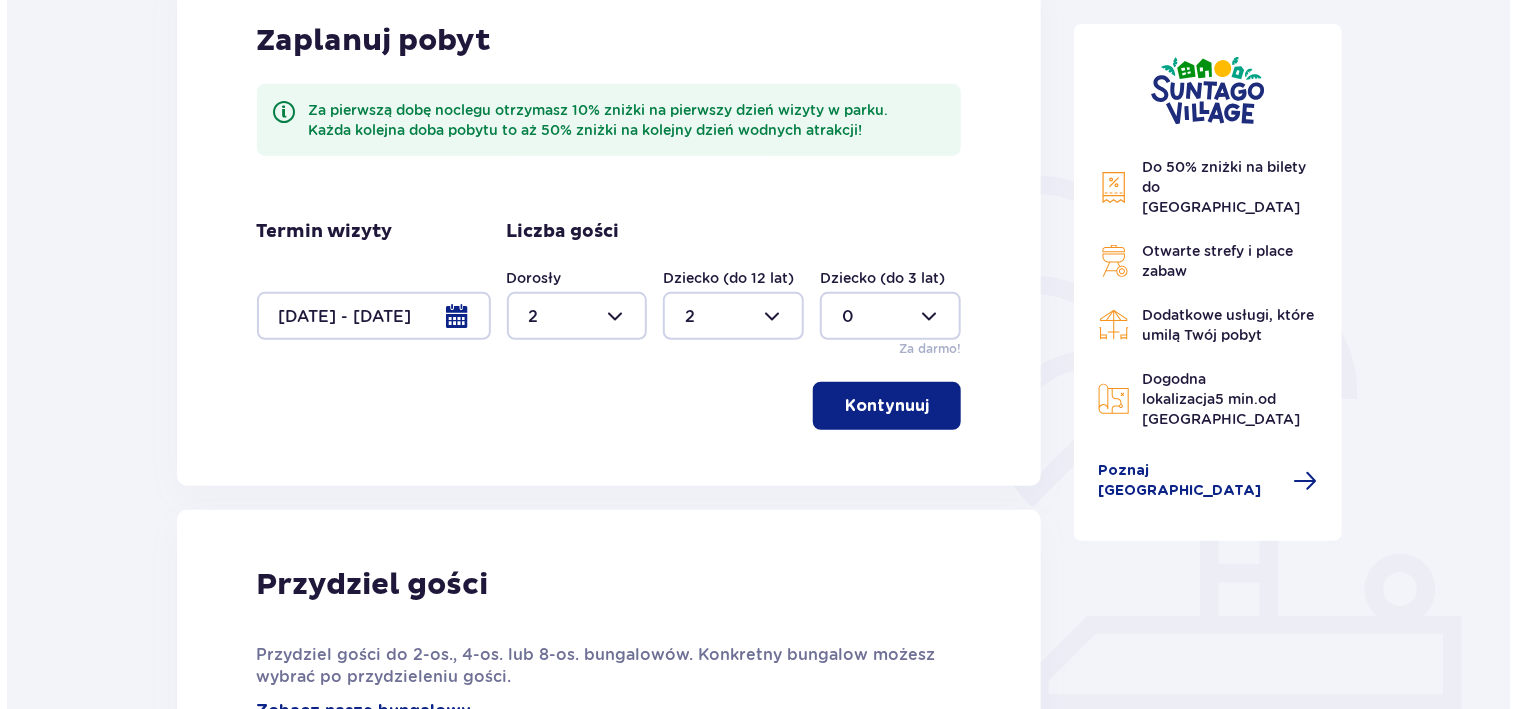 scroll, scrollTop: 411, scrollLeft: 0, axis: vertical 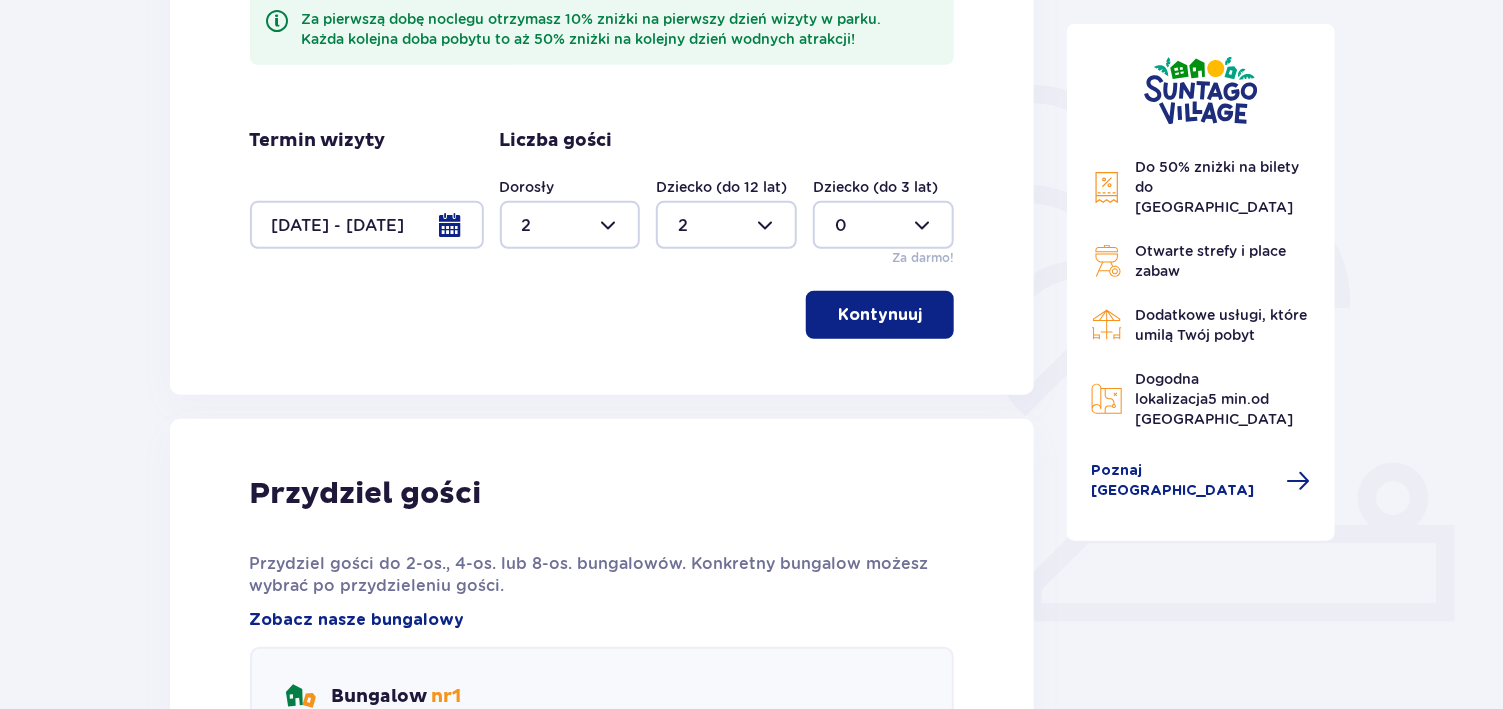 click at bounding box center (367, 225) 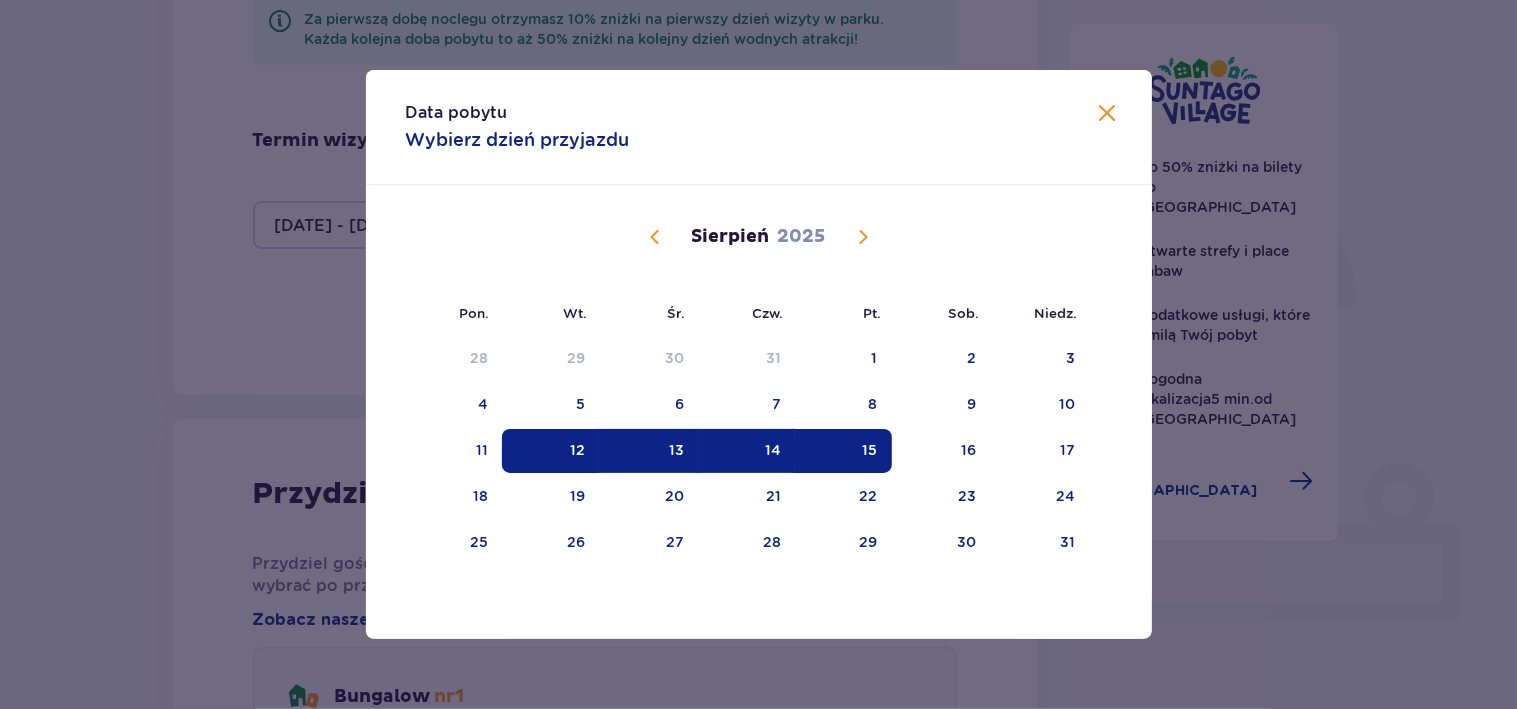 click on "12" at bounding box center [550, 451] 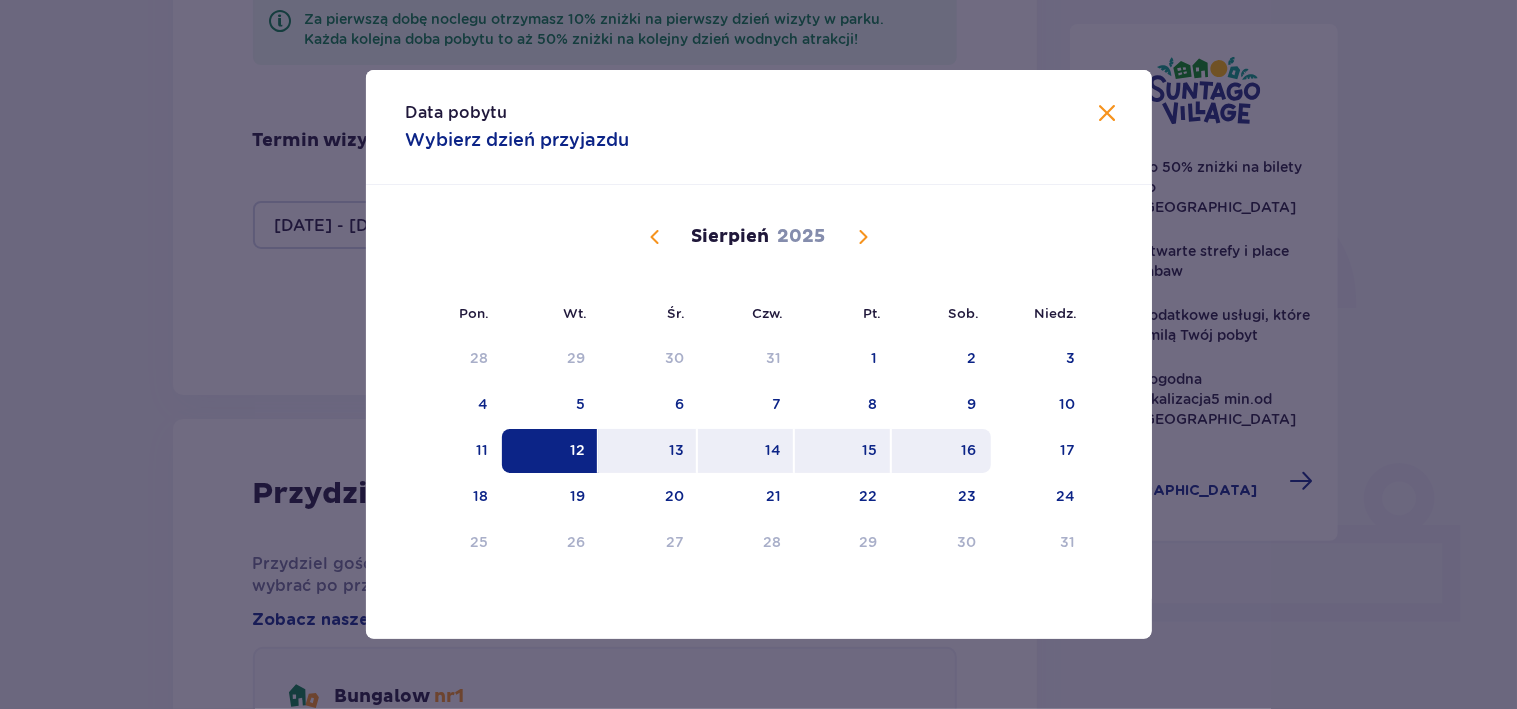click on "16" at bounding box center (969, 450) 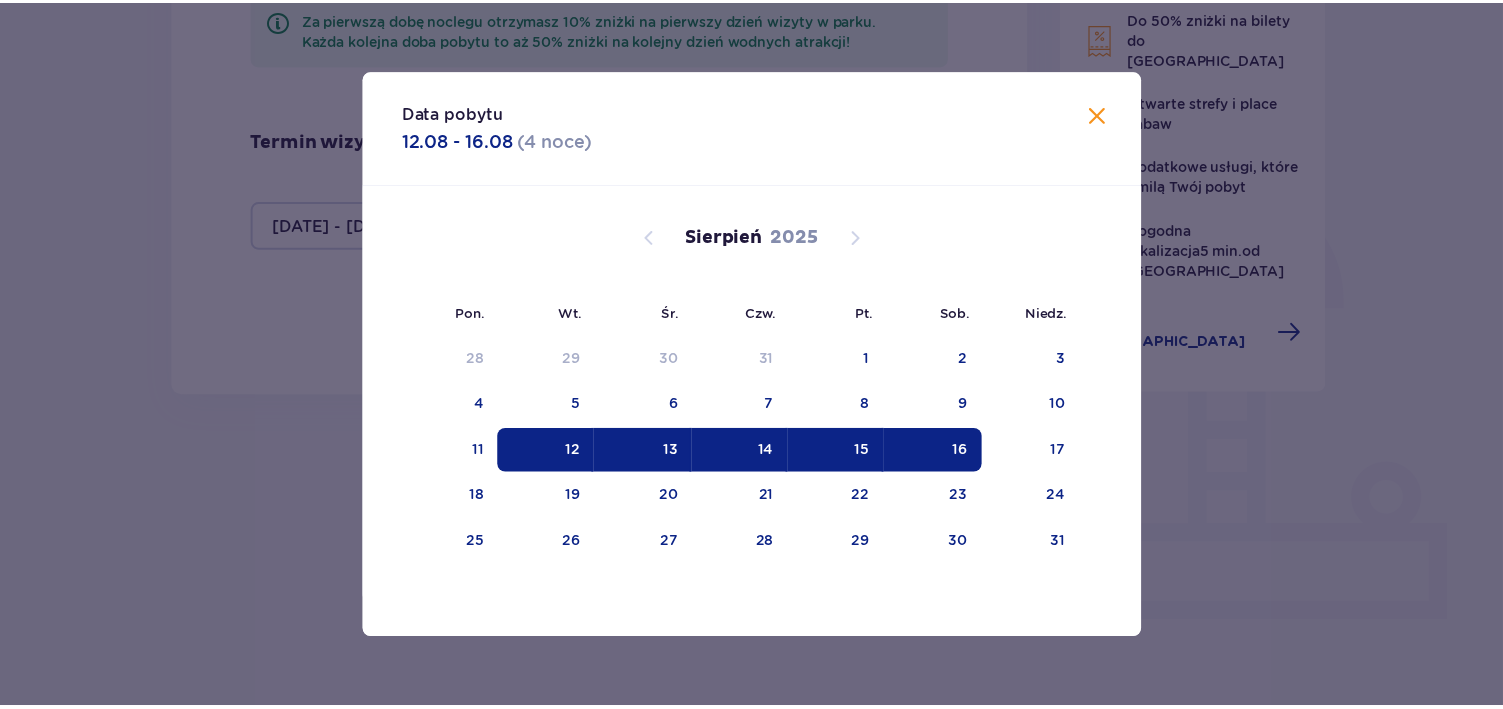 scroll, scrollTop: 402, scrollLeft: 0, axis: vertical 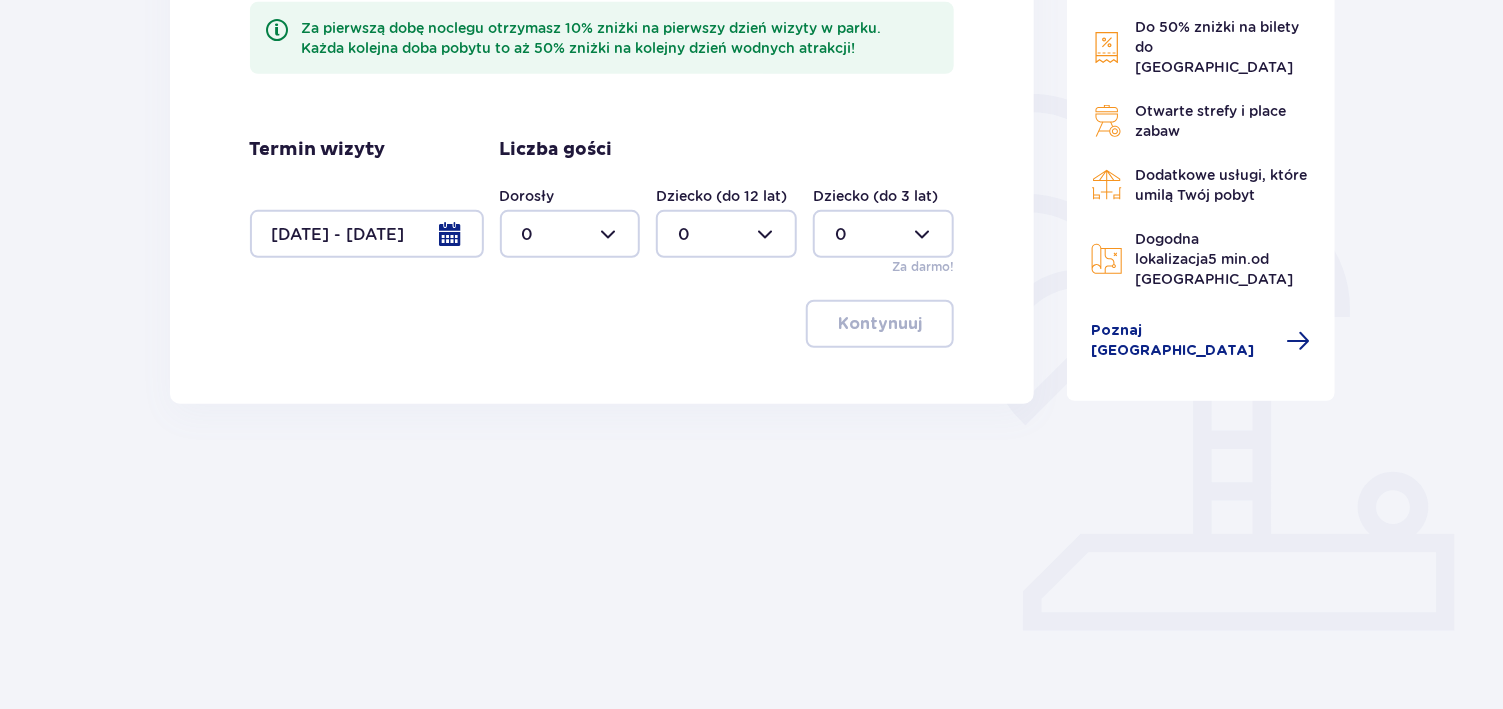 click at bounding box center (570, 234) 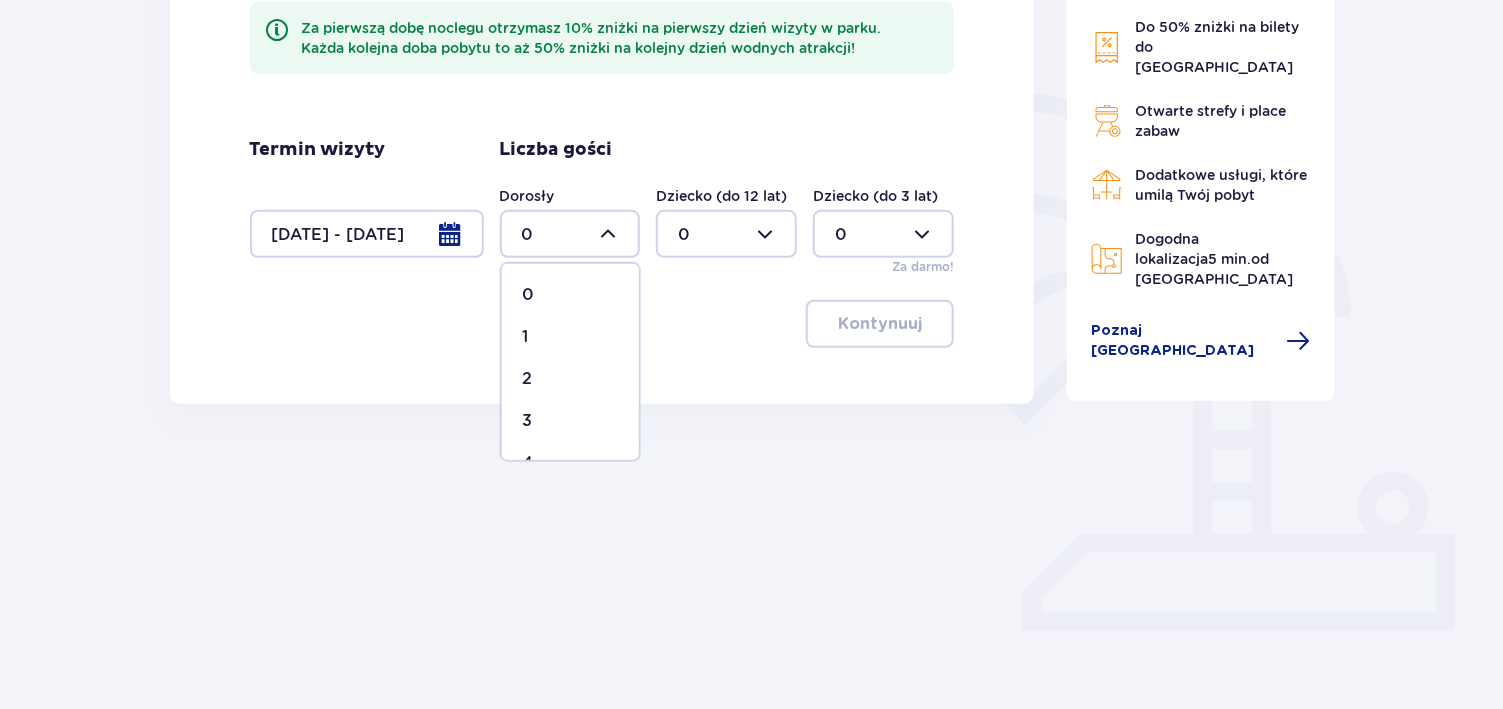 drag, startPoint x: 551, startPoint y: 379, endPoint x: 722, endPoint y: 321, distance: 180.56854 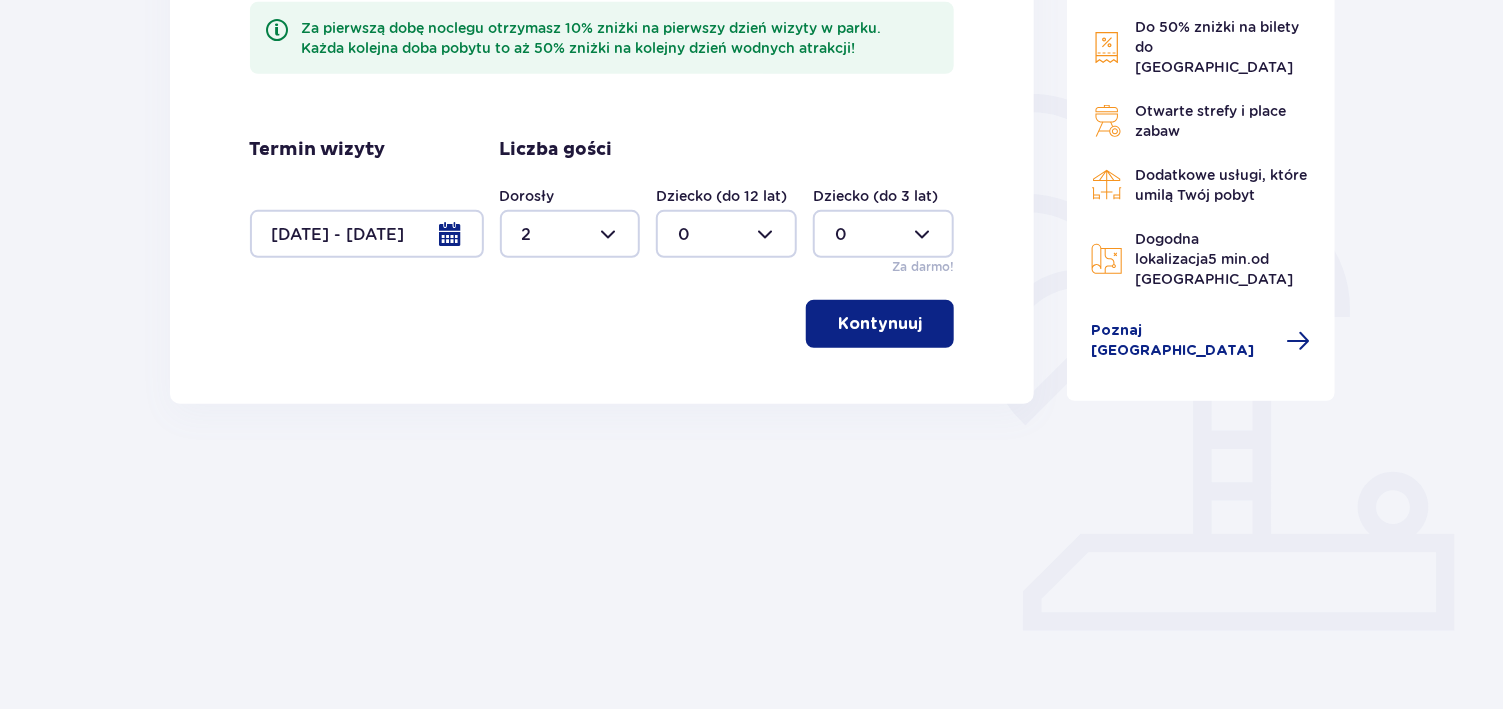 click at bounding box center (726, 234) 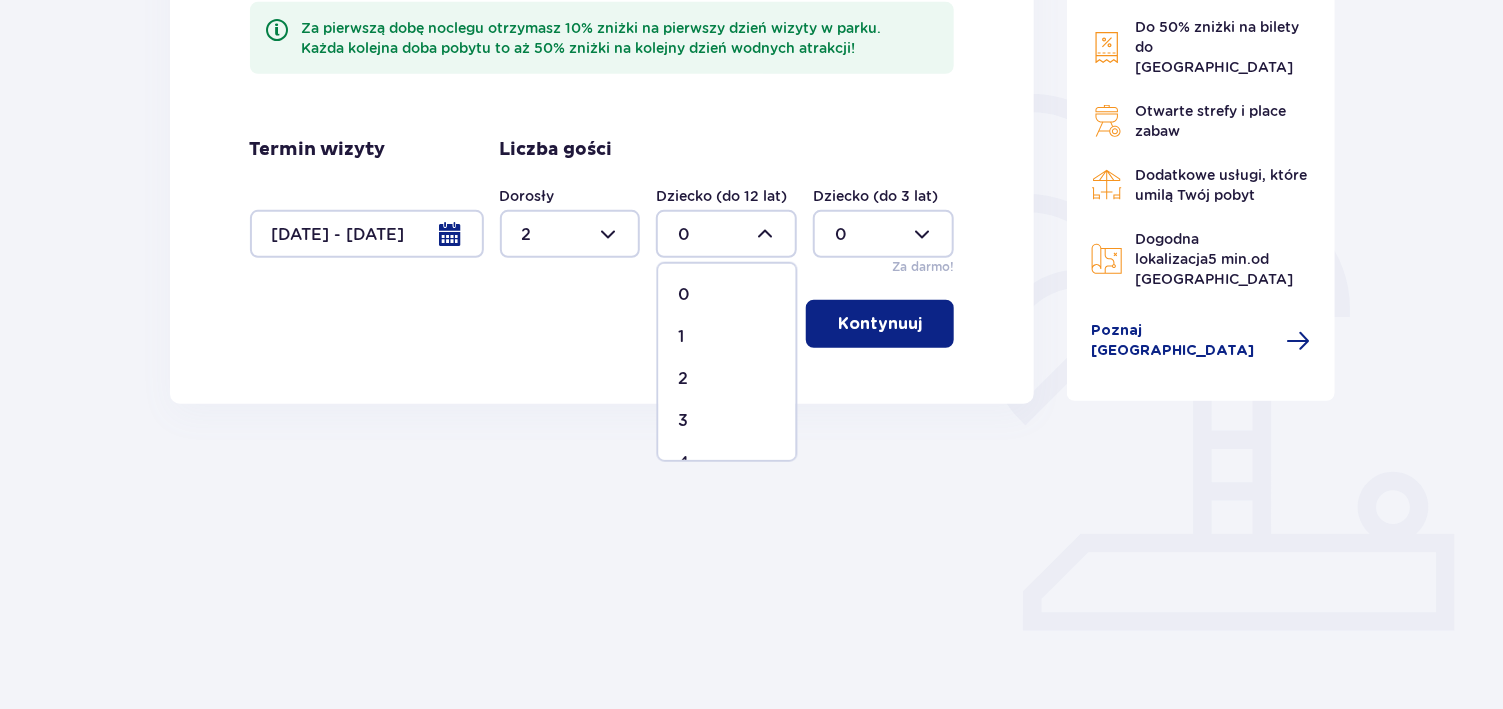 click on "2" at bounding box center [727, 379] 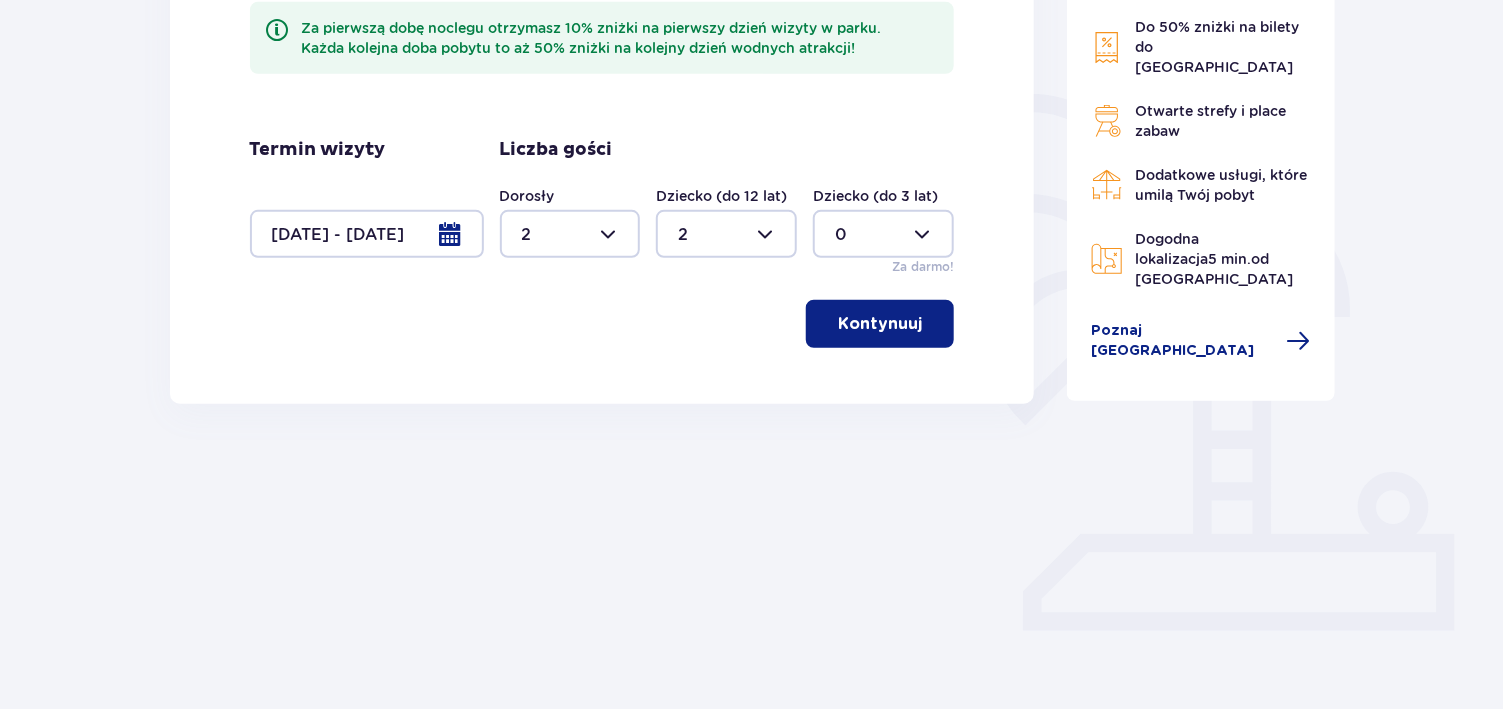 click at bounding box center (883, 234) 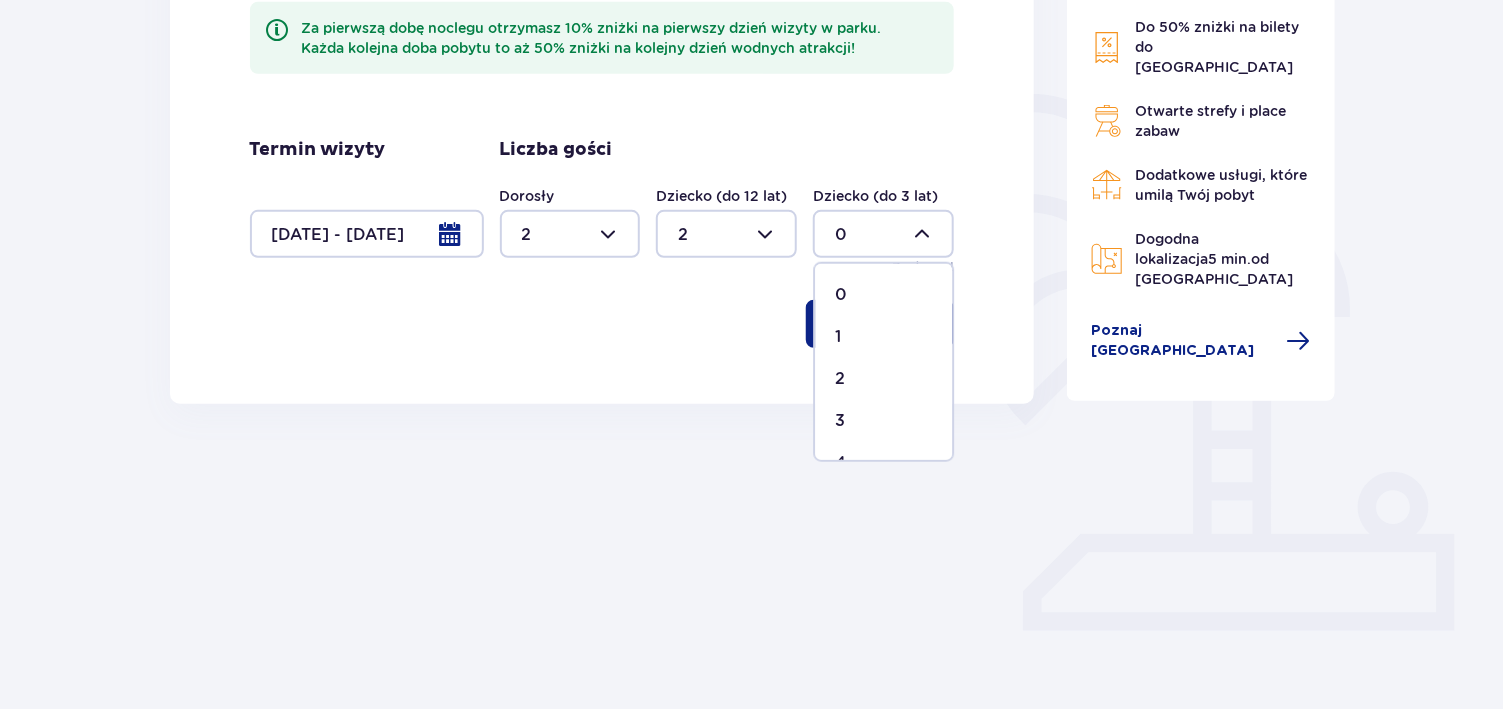 click on "1" at bounding box center [883, 337] 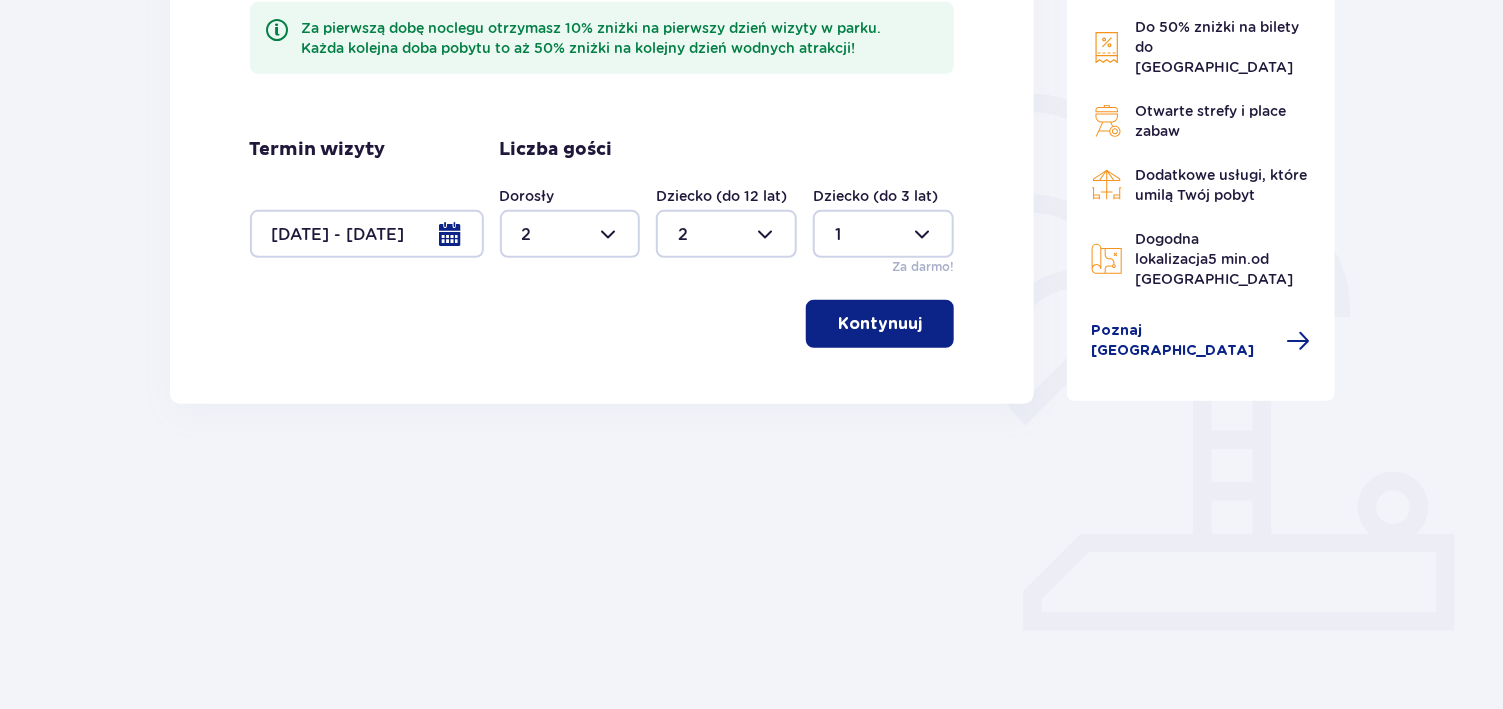 click on "Kontynuuj" at bounding box center [880, 324] 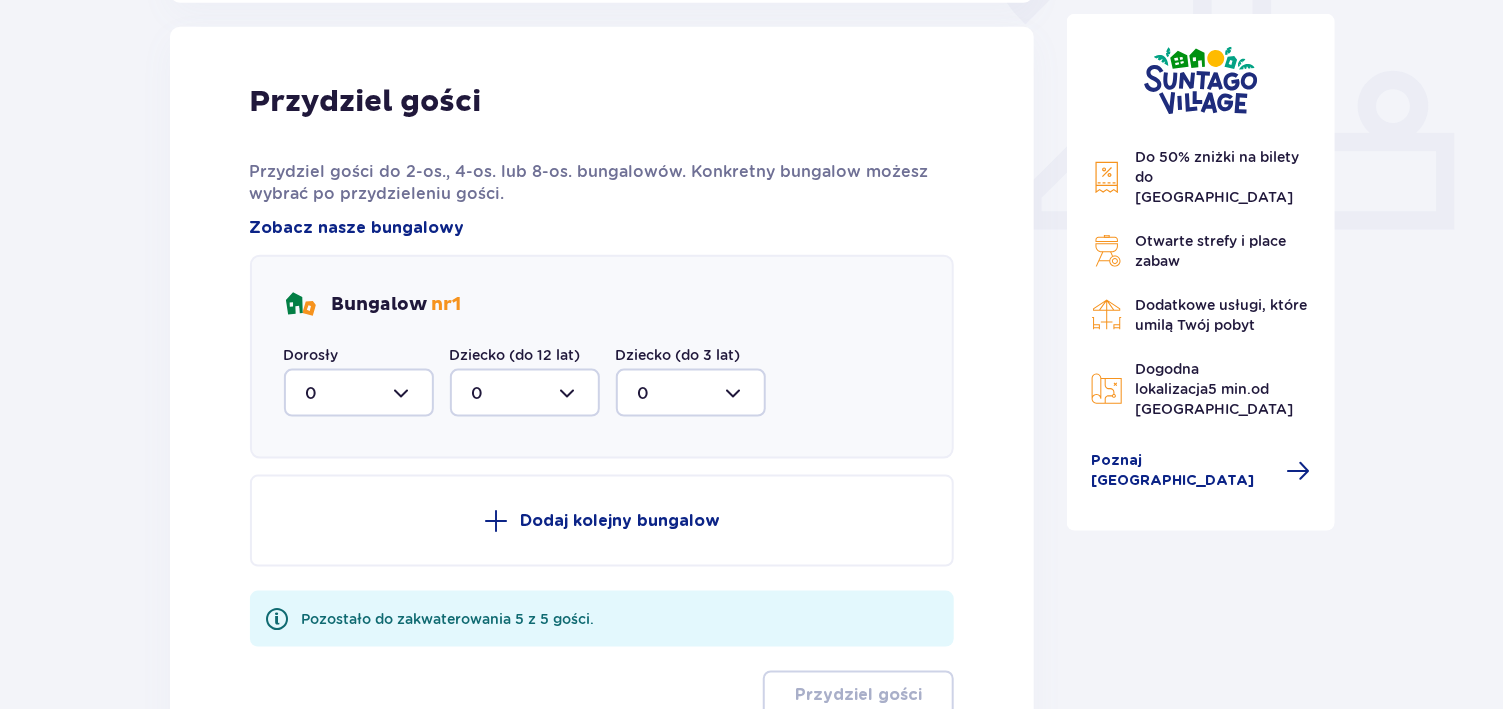 scroll, scrollTop: 806, scrollLeft: 0, axis: vertical 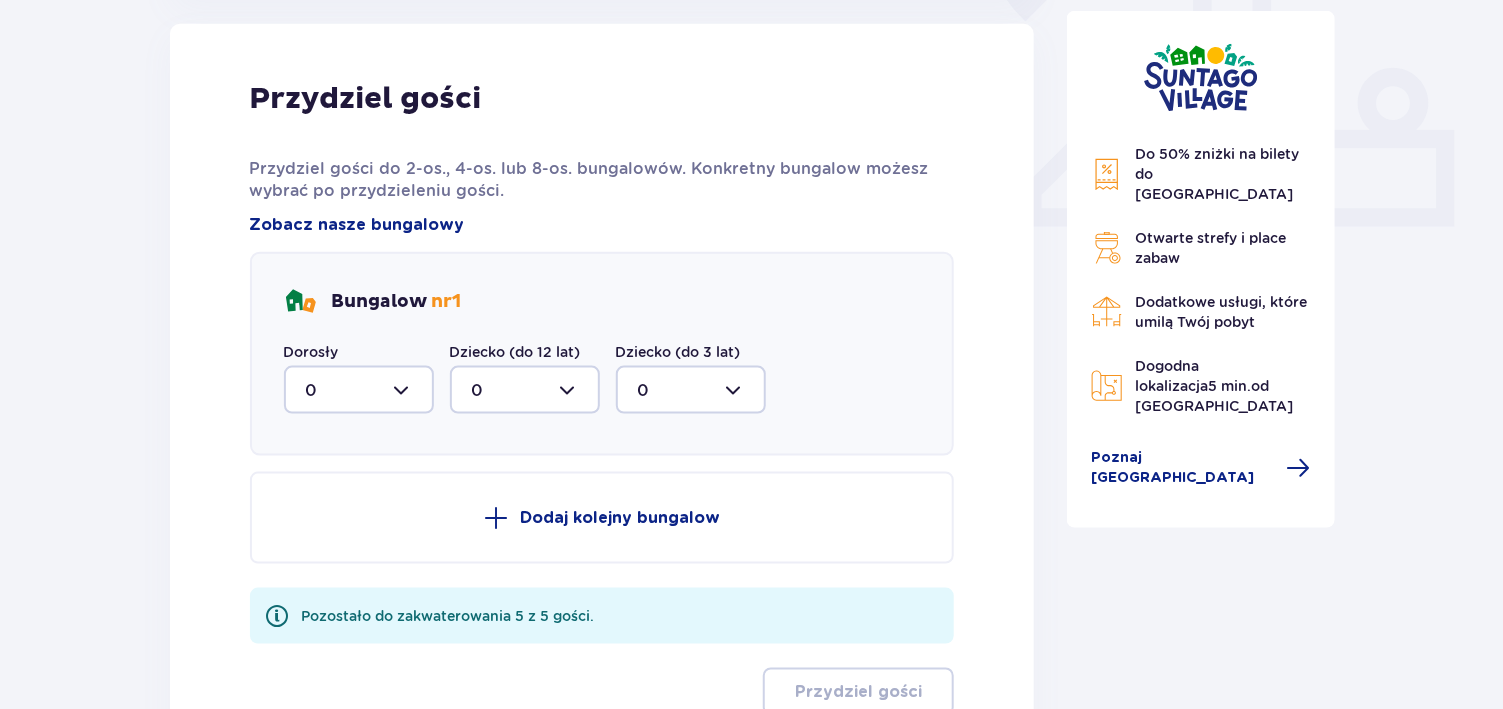 click at bounding box center (359, 390) 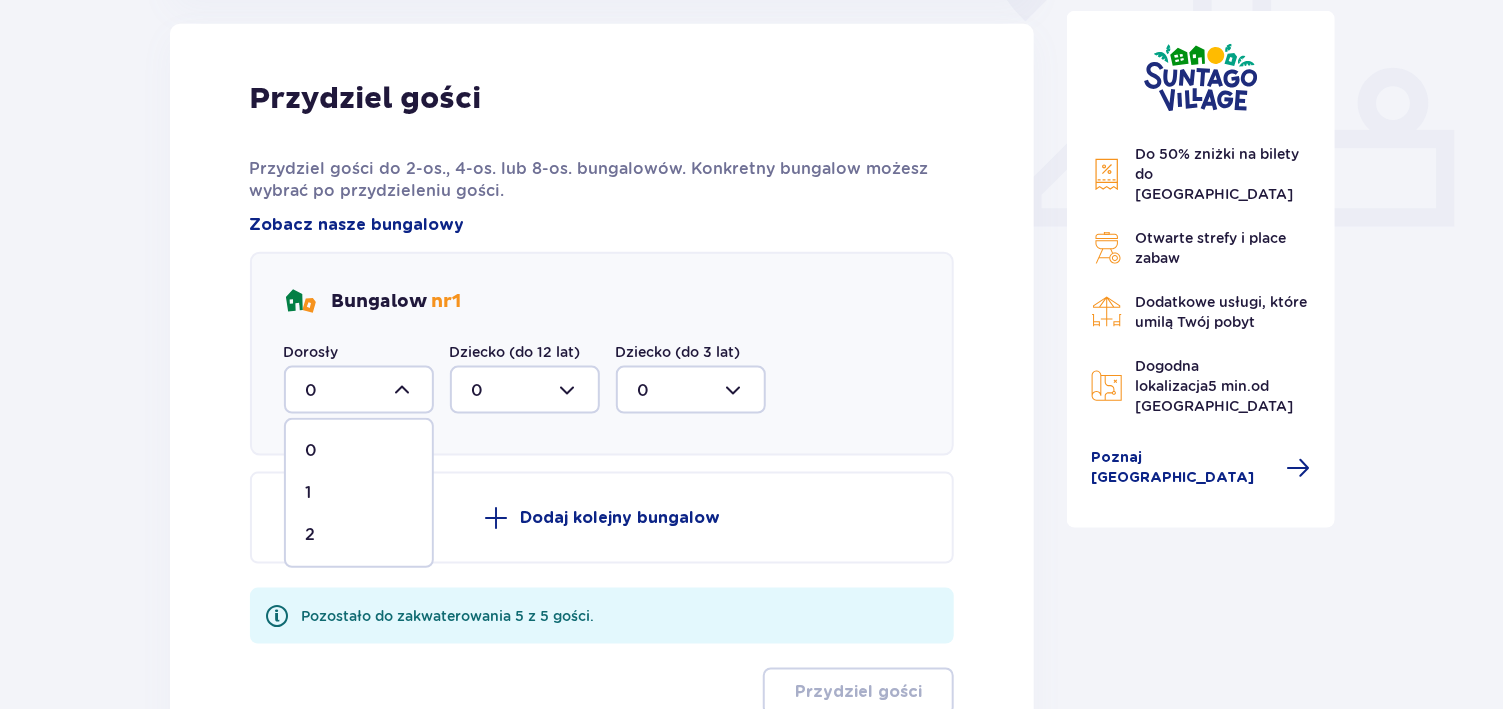 click on "2" at bounding box center (359, 535) 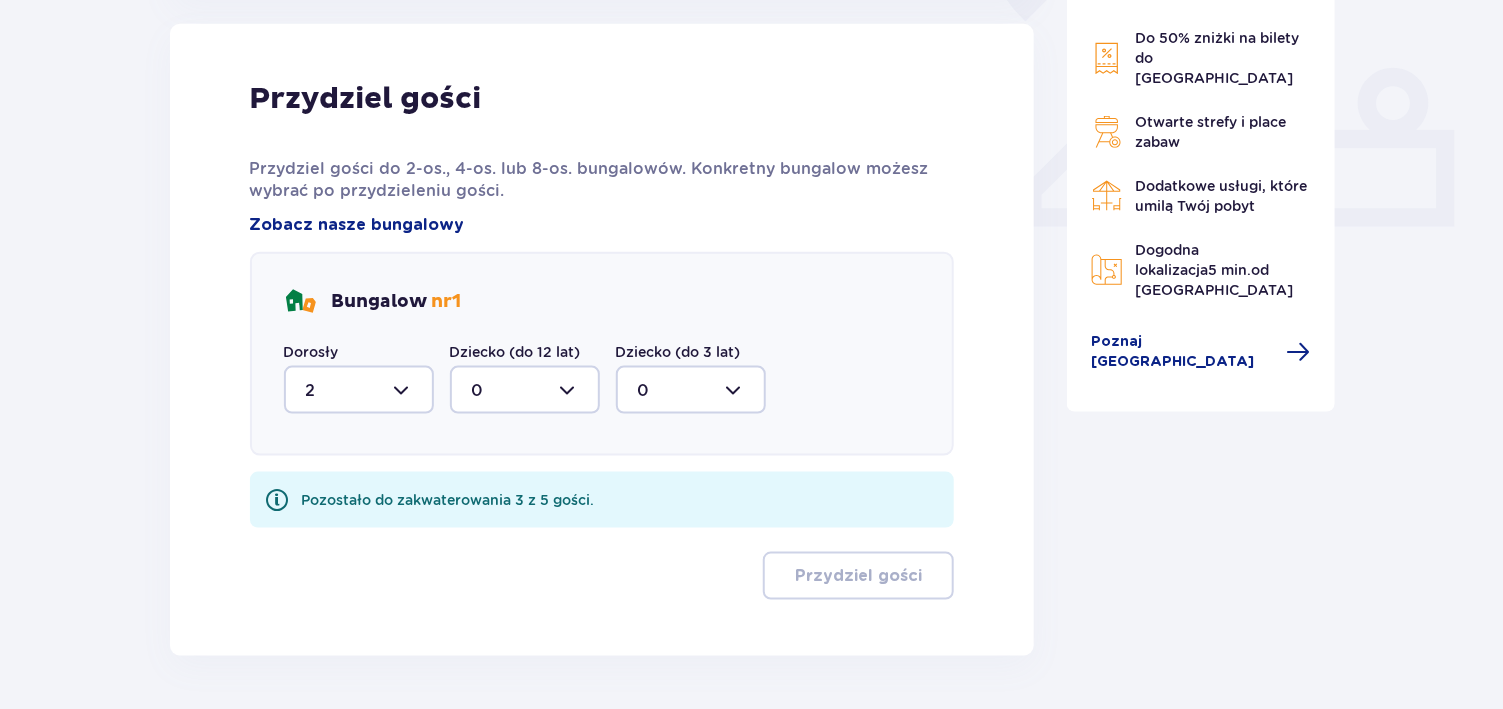 click at bounding box center [525, 390] 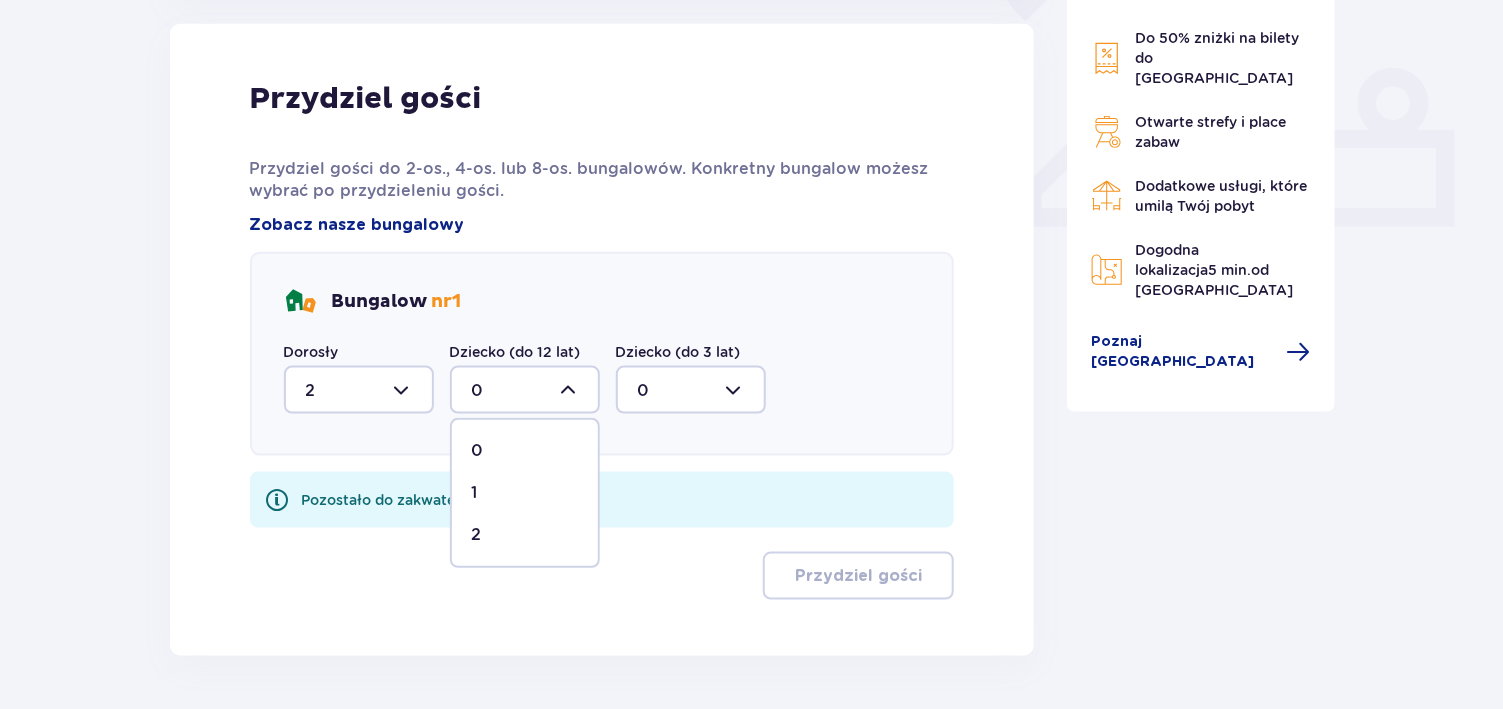 click on "2" at bounding box center (525, 535) 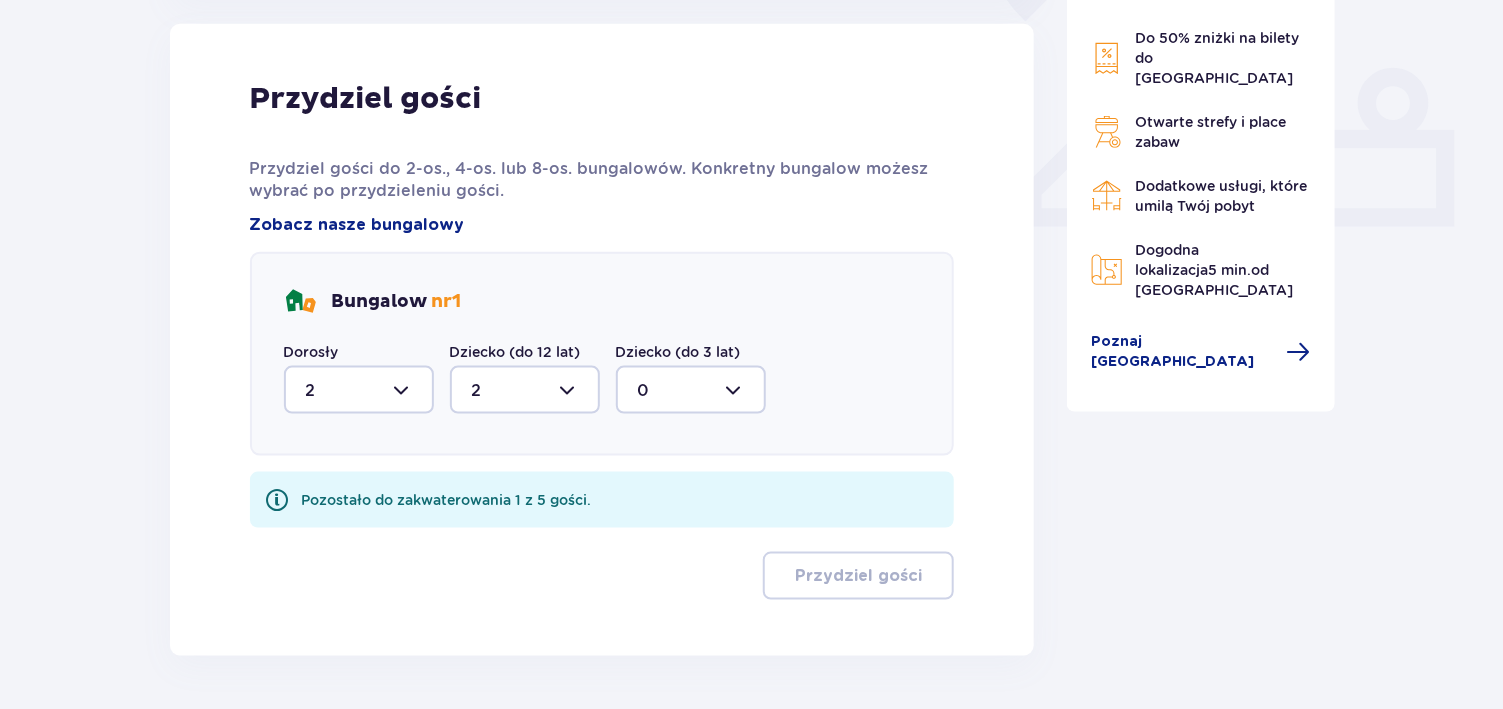 click at bounding box center (691, 390) 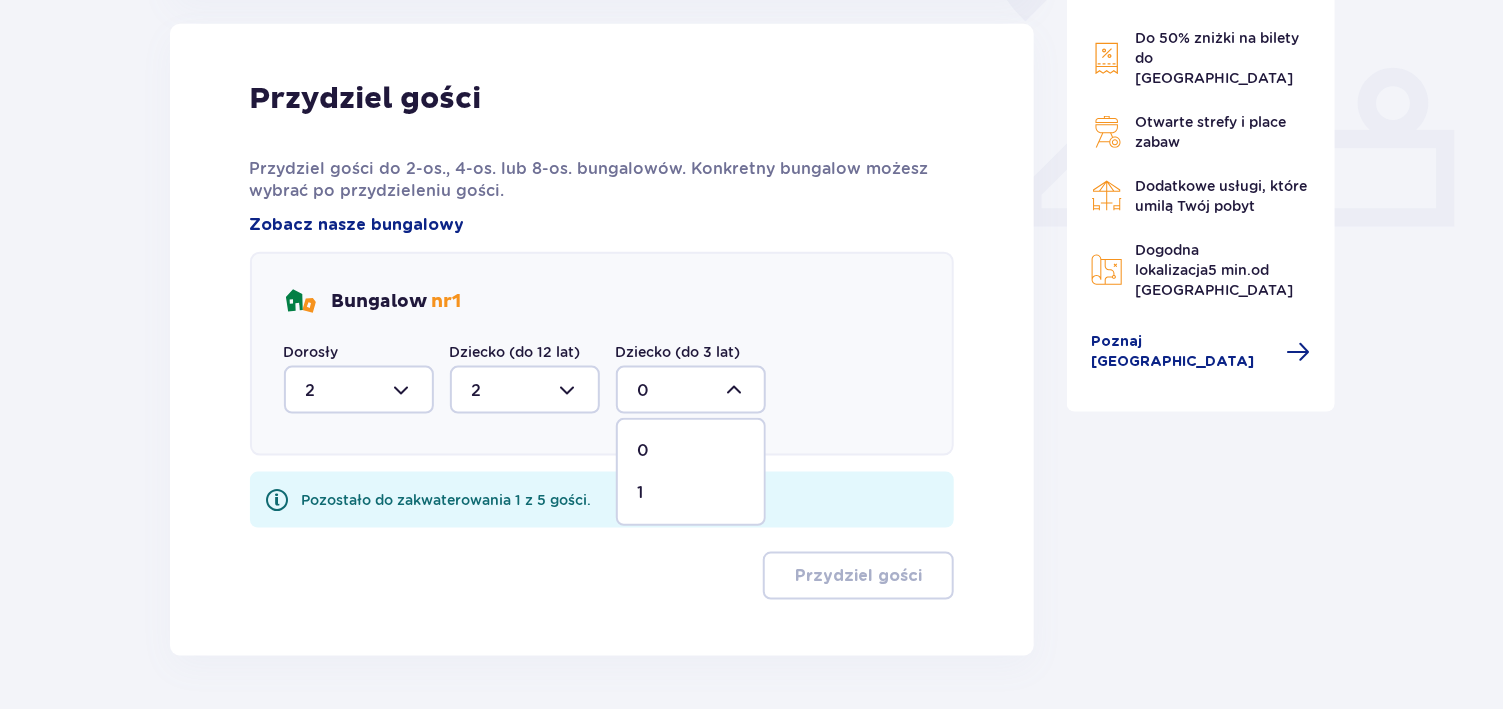 click on "1" at bounding box center (691, 493) 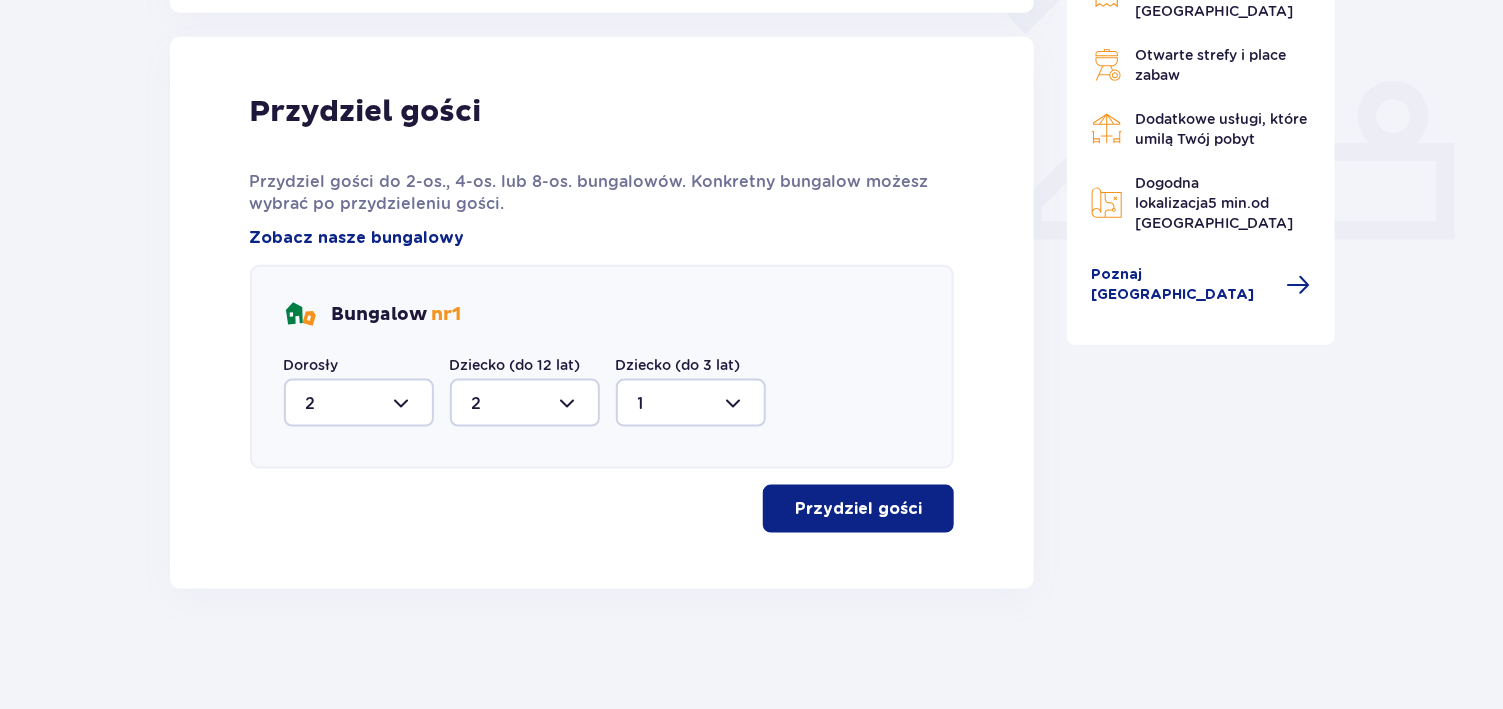 scroll, scrollTop: 792, scrollLeft: 0, axis: vertical 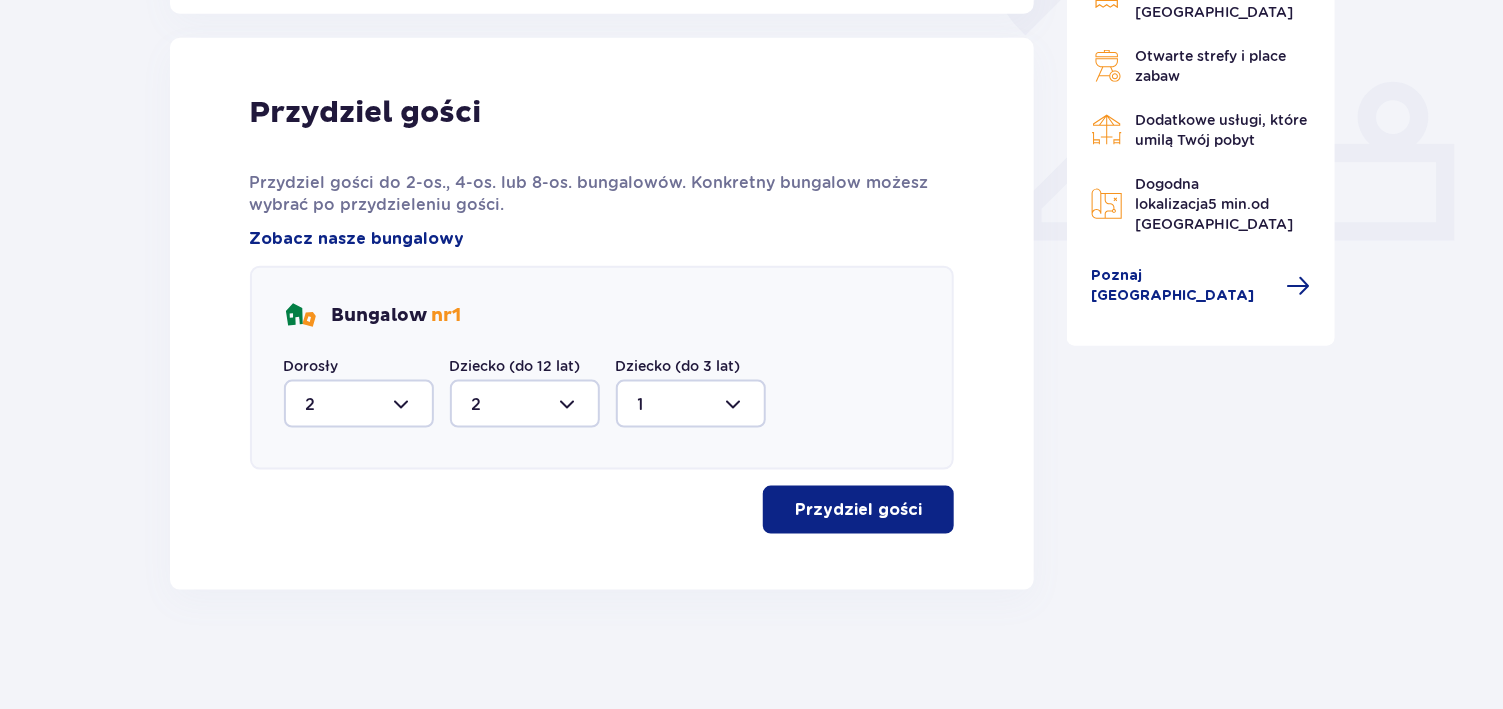 click on "Przydziel gości" at bounding box center [858, 510] 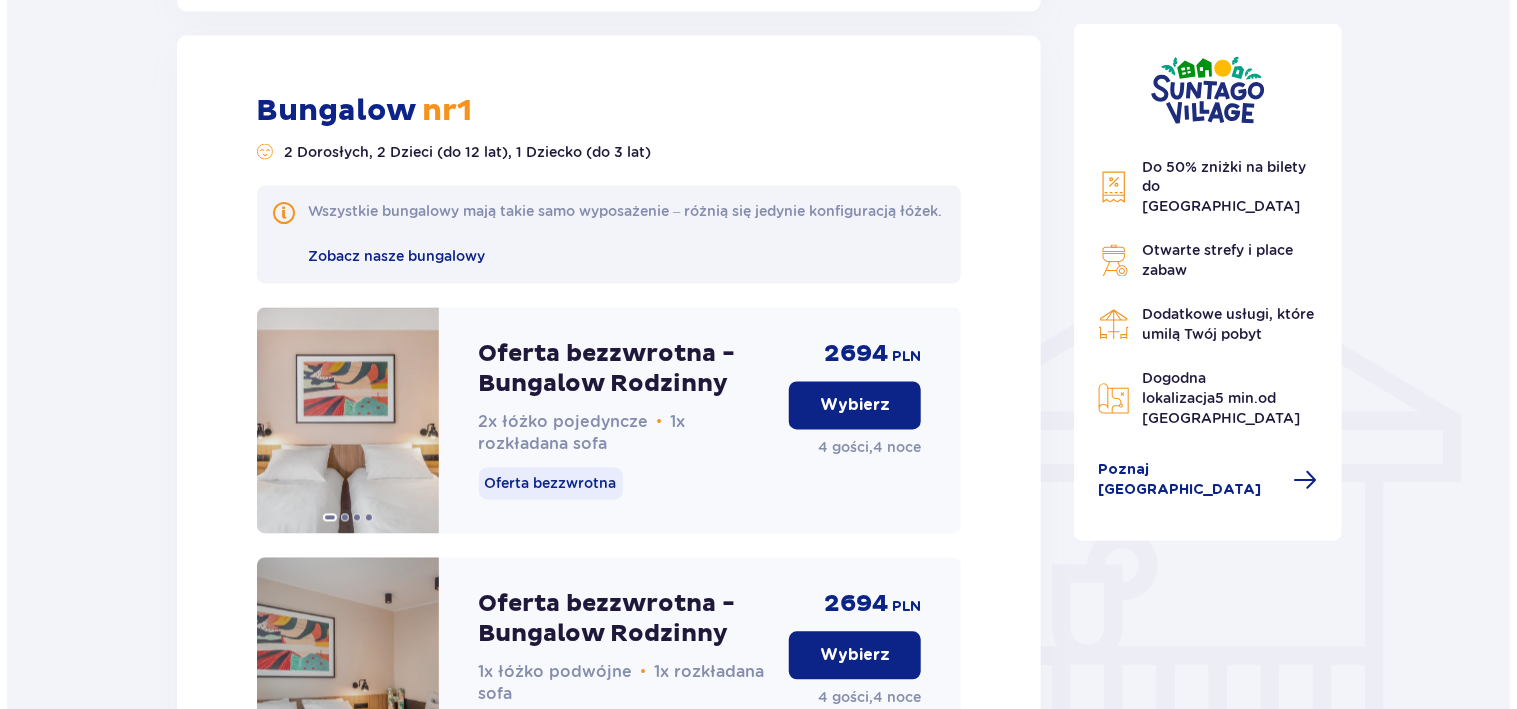 scroll, scrollTop: 1380, scrollLeft: 0, axis: vertical 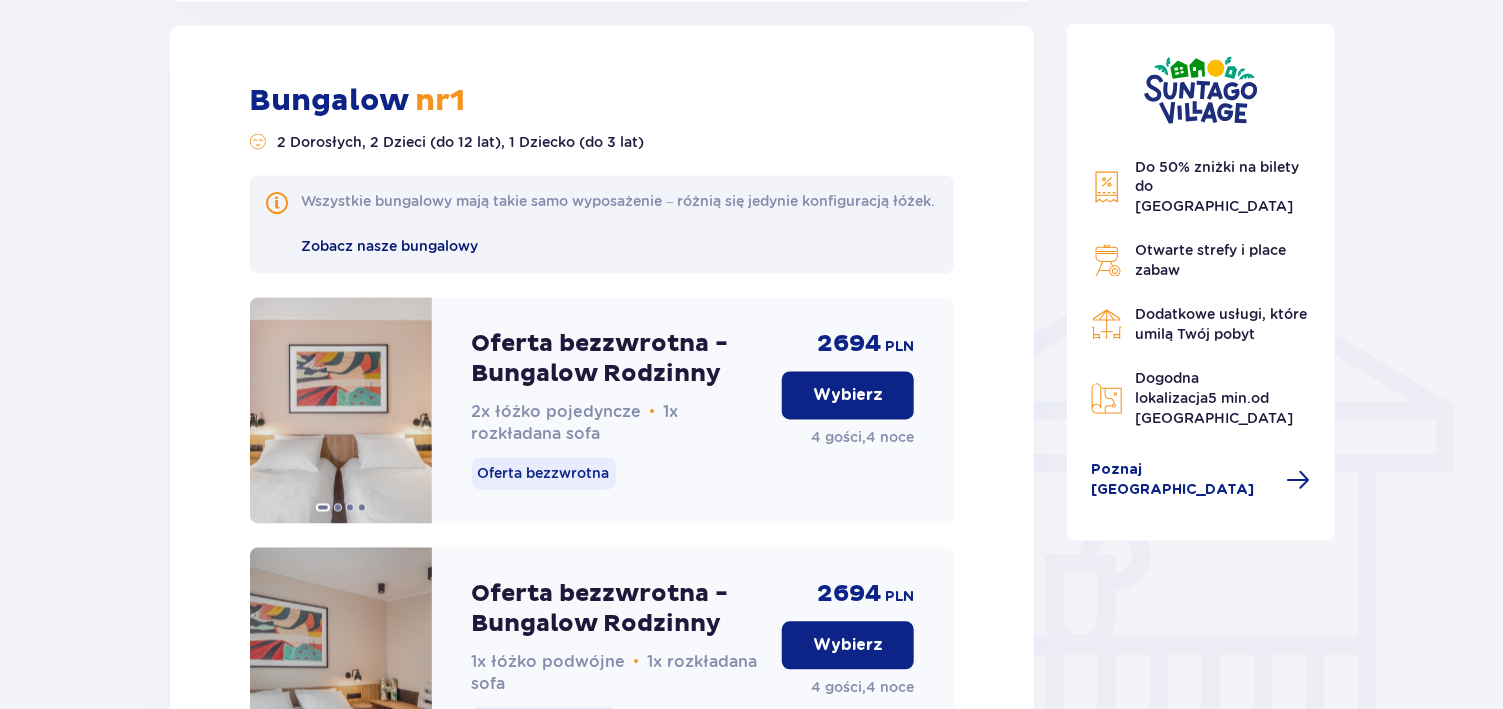 click on "Zobacz nasze bungalowy" at bounding box center [390, 247] 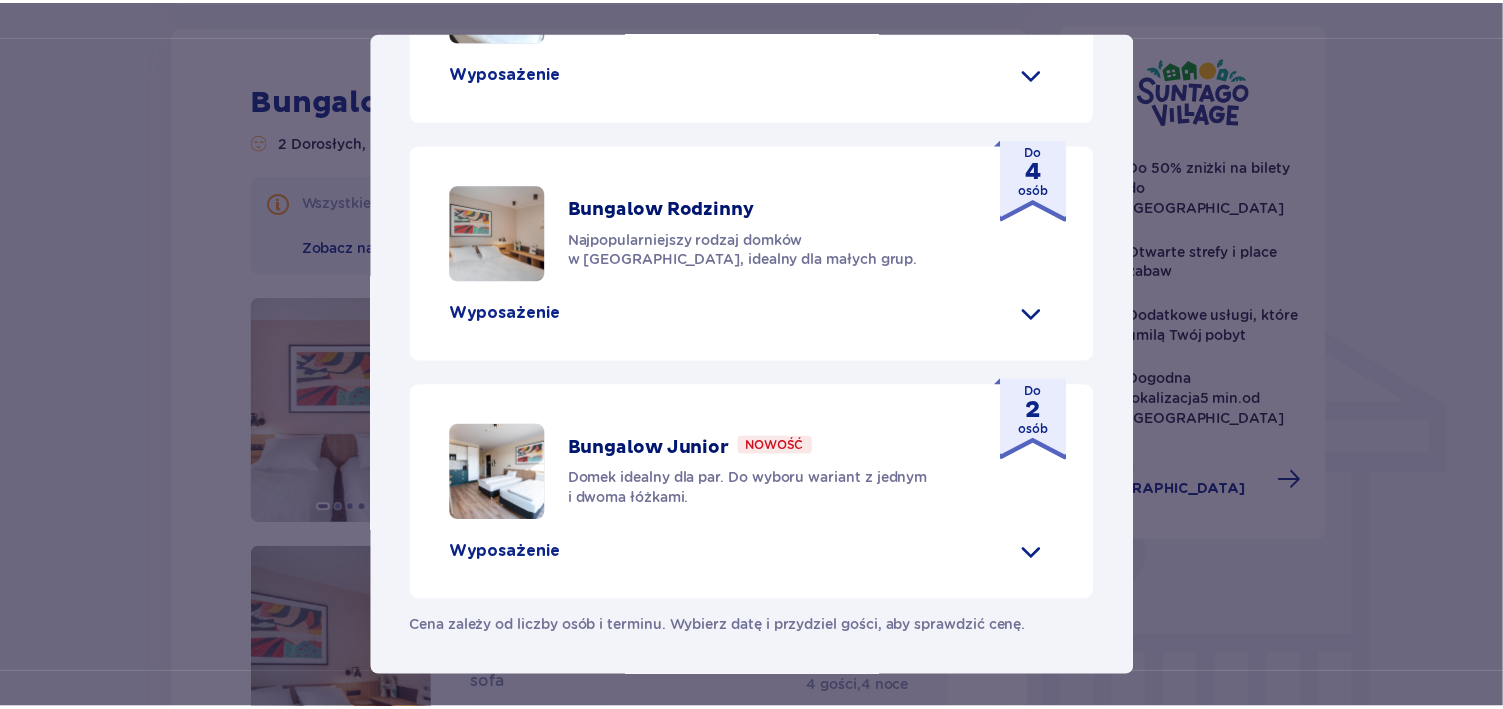 scroll, scrollTop: 1034, scrollLeft: 0, axis: vertical 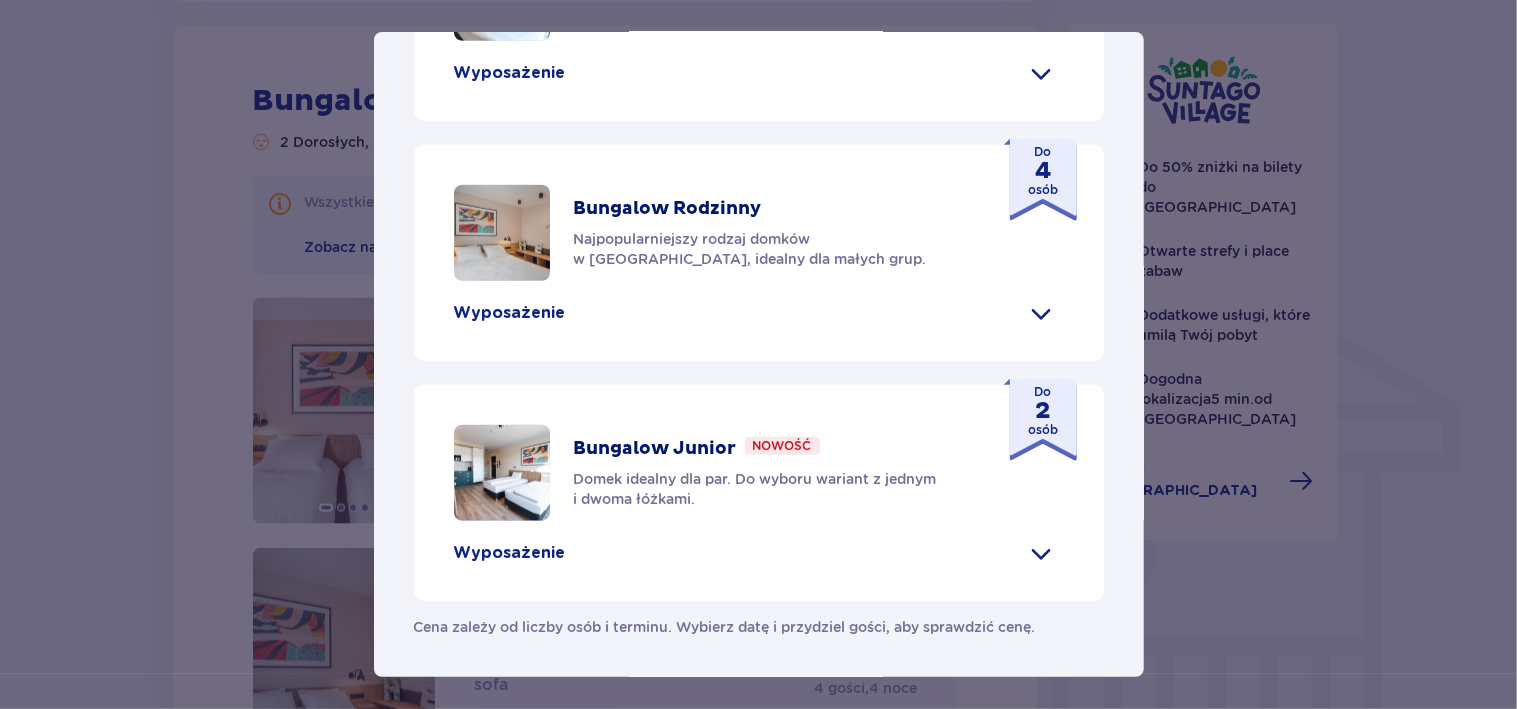click on "Suntago Village Suntago Village to idealne miejsce dla fanów dobrej zabawy i tropikalnego klimatu, którzy chcą dłużej cieszyć się pobytem w Suntago i wakacyjną atmosferą. Udogodnienia Sklep ze świeżymi produktami i gotowymi posiłkami   Atrakcje parku wodnego   (dodatkowo płatne) Ekologiczny bus do i z parku Suntago   Płatny wynajem rowerów   Wspólna strefa na ognisko i grilla   Obiekt przyjazny zwierzętom   Plac zabaw   Dzieci do 3 lat za darmo   (na życzenie dodatkowe łóżeczko) Nasze bungalowy Grand Villa Nowość Szukasz standardu premium? W Grand Villi znajdziesz kominek, taras i wannę z hydromasażem. Do  8  osób Wyposażenie Aneks kuchenny   2 sypialnie z podwójnym łóżkiem   1 sypialnia z 2 pojedynczymi łóżkami   Rozkładana sofa   Skrytka depozytowa   Bezpłatne WiFi   Łóżeczko dziecięce   (na życzenie) Suszarka do włosów   Klimatyzacja   2x Smart TV   Kapcie hotelowe   Zestaw do prasowania   (na życzenie) Szlafrok   (na życzenie) Wanna z hydromasażem   Kominek" at bounding box center (758, 354) 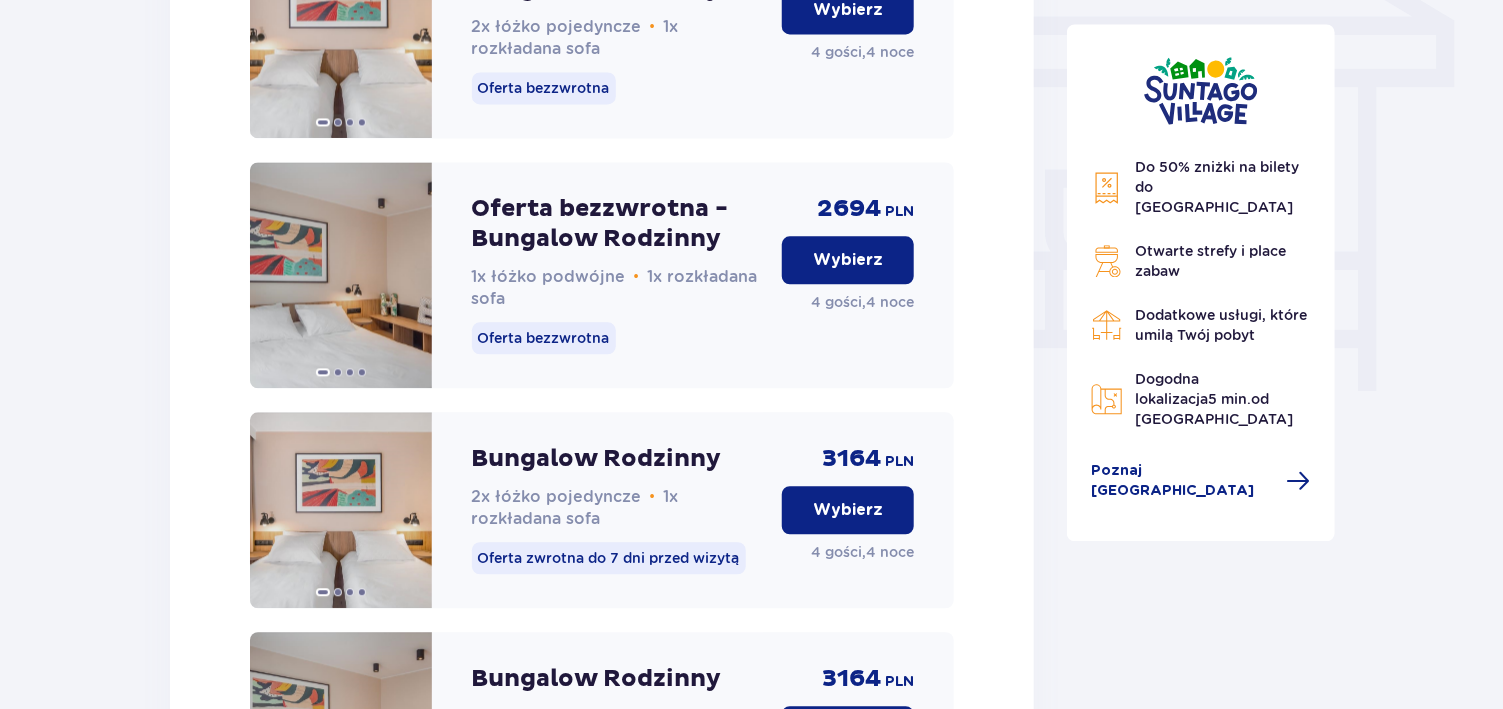 scroll, scrollTop: 2204, scrollLeft: 0, axis: vertical 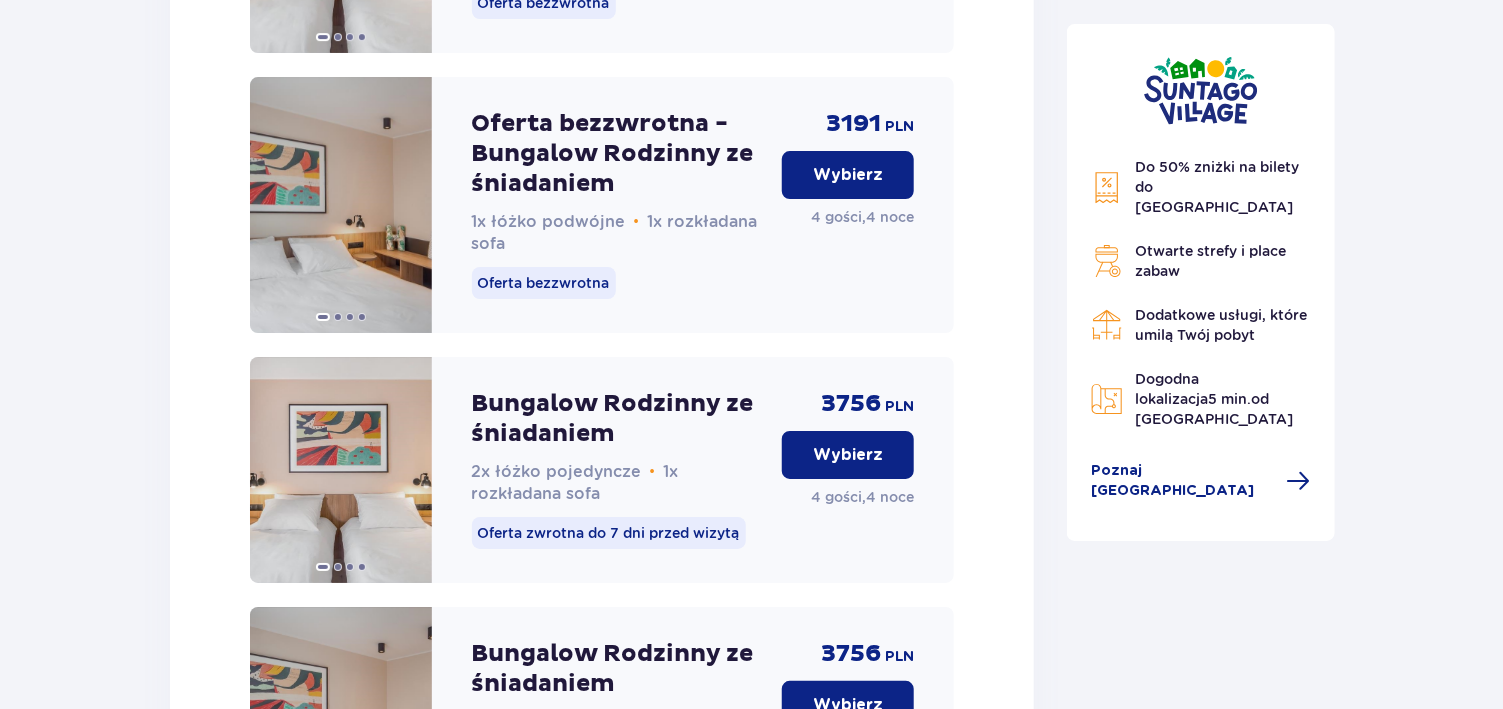 click on "Wybierz" at bounding box center (848, 175) 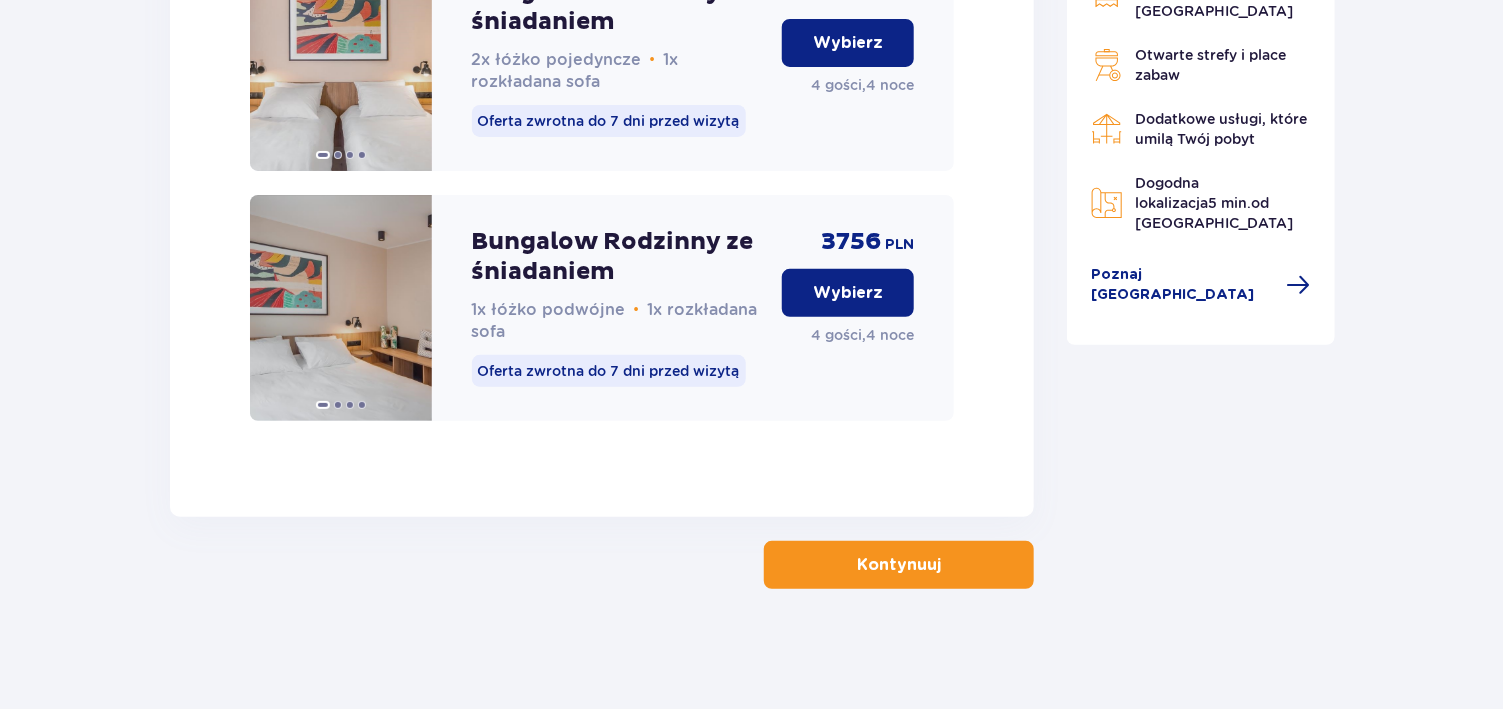 scroll, scrollTop: 3259, scrollLeft: 0, axis: vertical 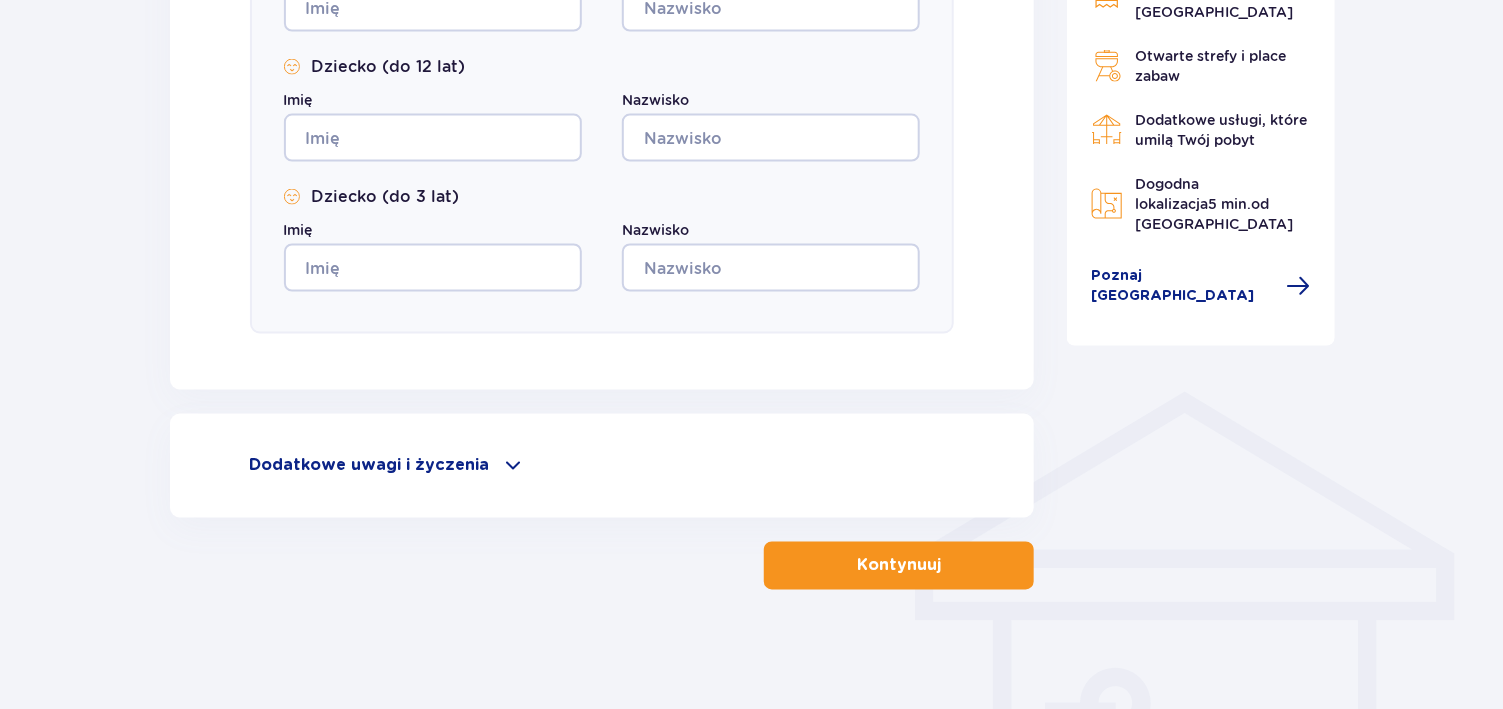 click on "Dodatkowe uwagi i życzenia" at bounding box center (370, 466) 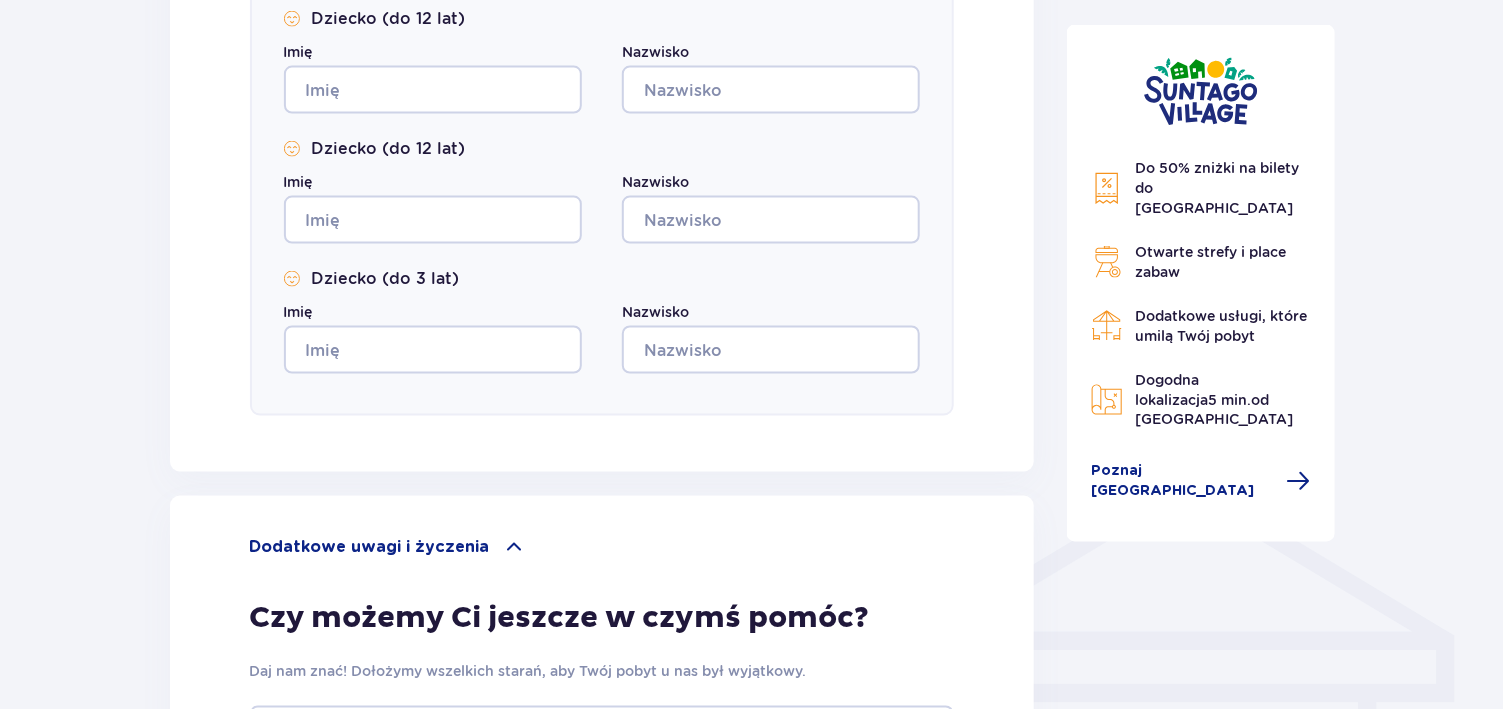 scroll, scrollTop: 1146, scrollLeft: 0, axis: vertical 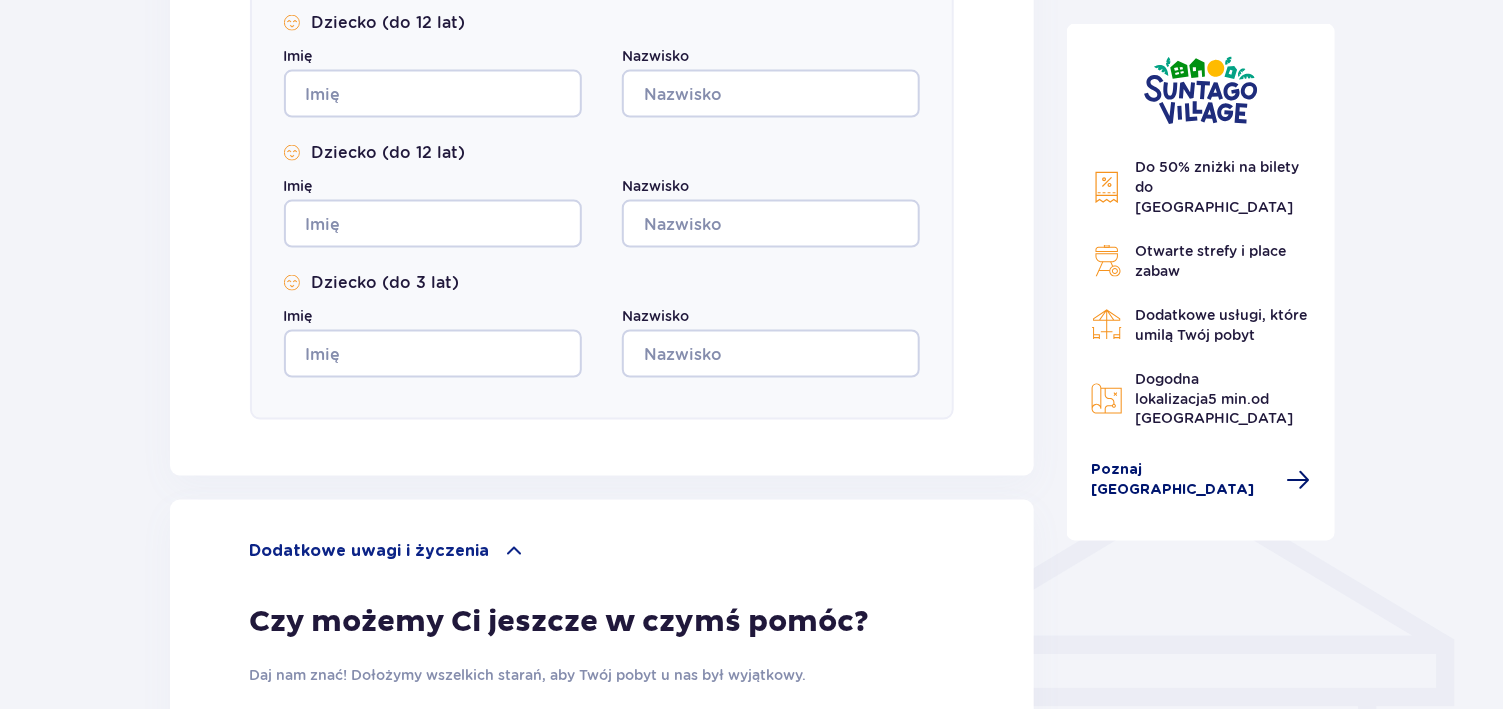 click on "Poznaj Suntago Village" at bounding box center (1183, 481) 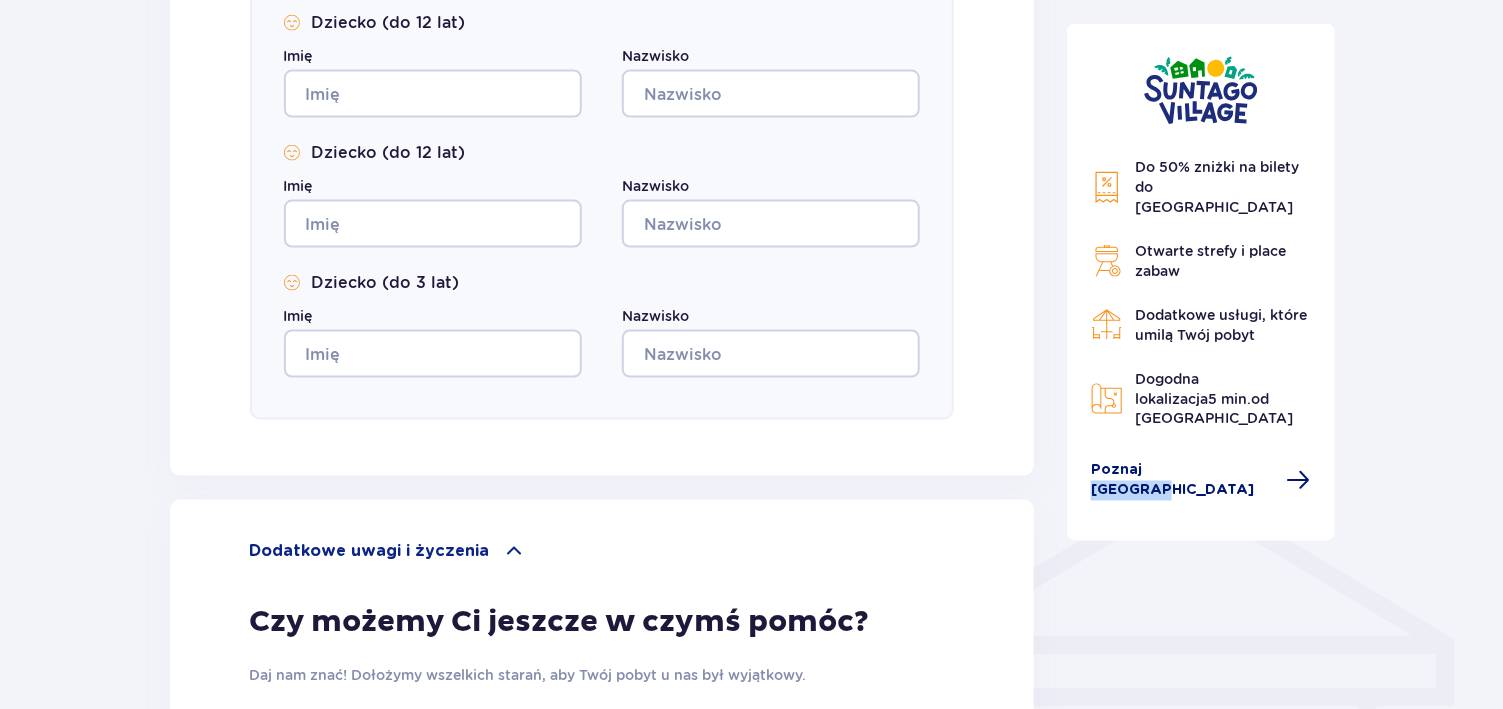 click on "Poznaj Suntago Village" at bounding box center (1183, 481) 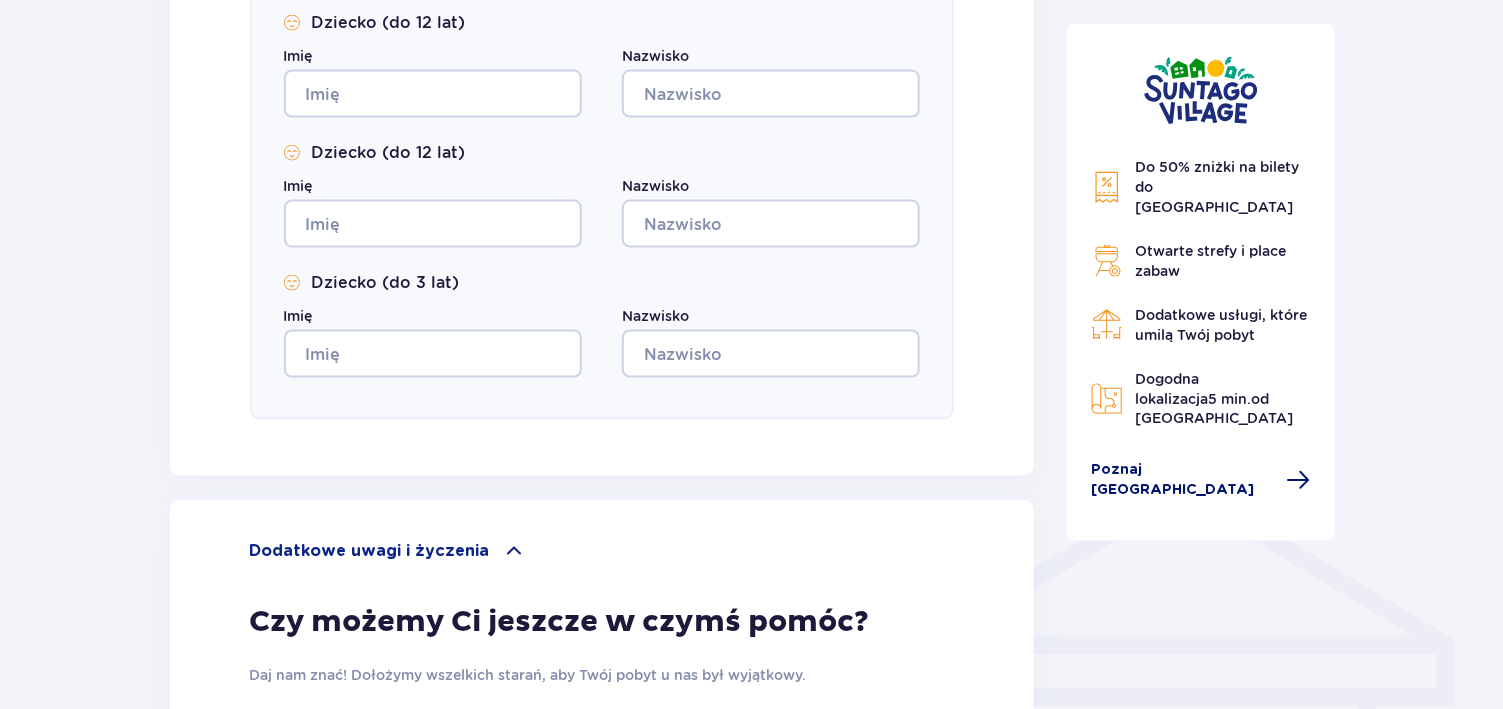 click on "Poznaj Suntago Village" at bounding box center (1183, 481) 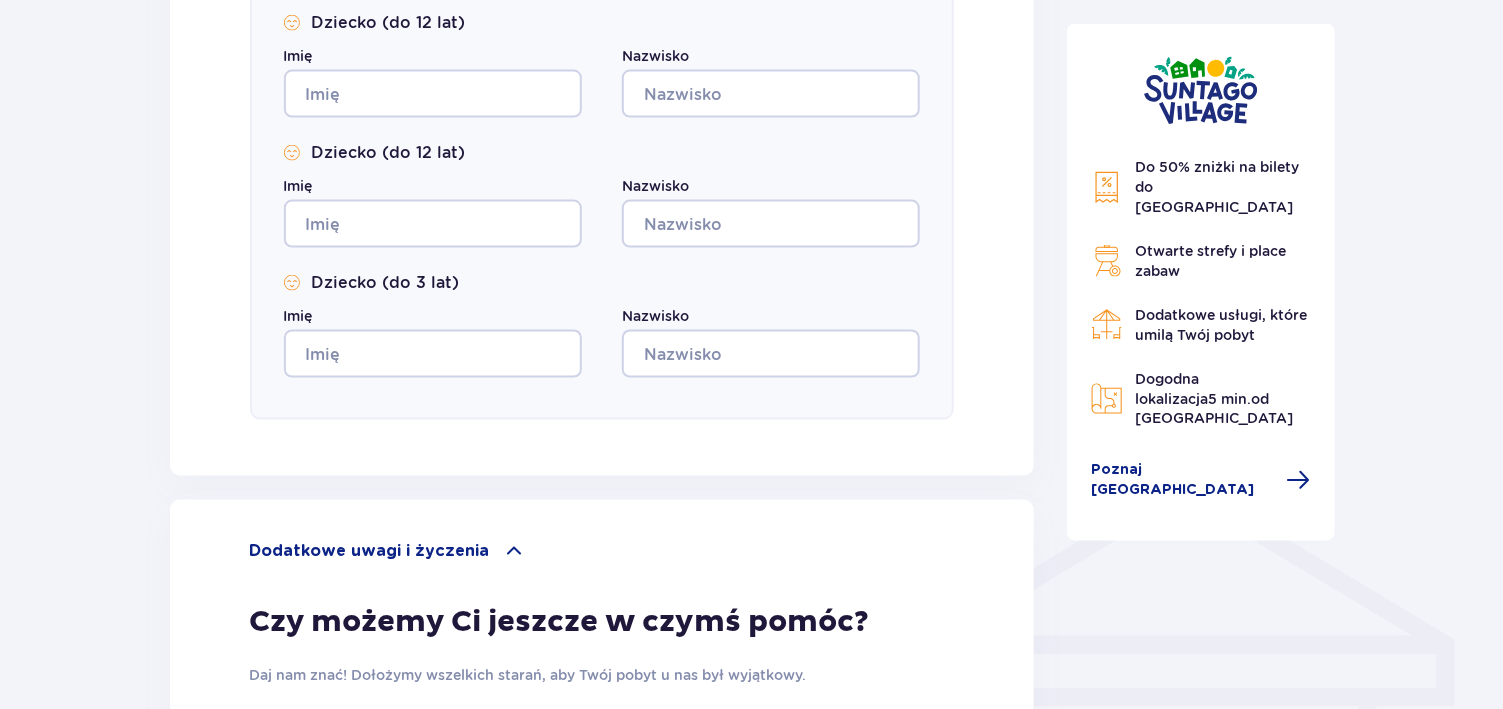 scroll, scrollTop: 323, scrollLeft: 0, axis: vertical 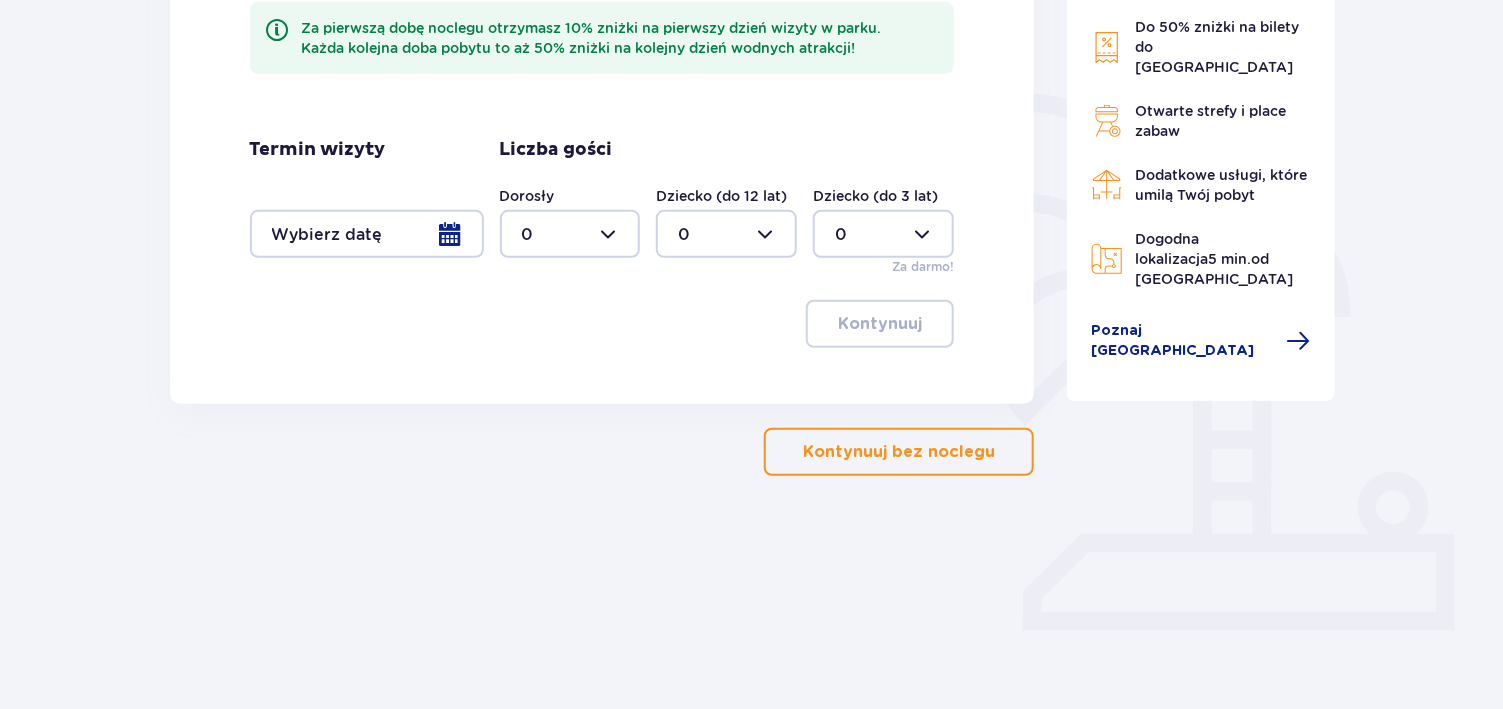 click at bounding box center (367, 234) 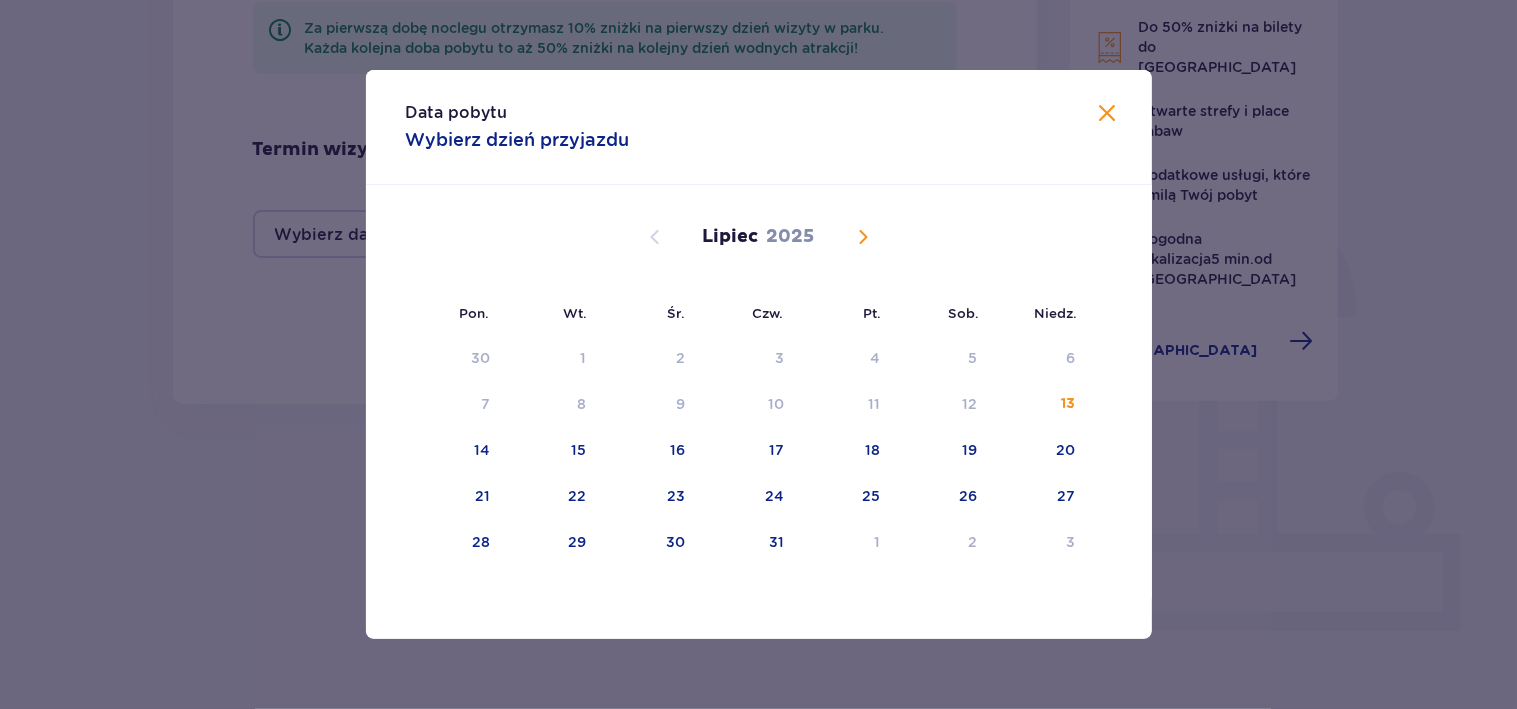click at bounding box center [863, 237] 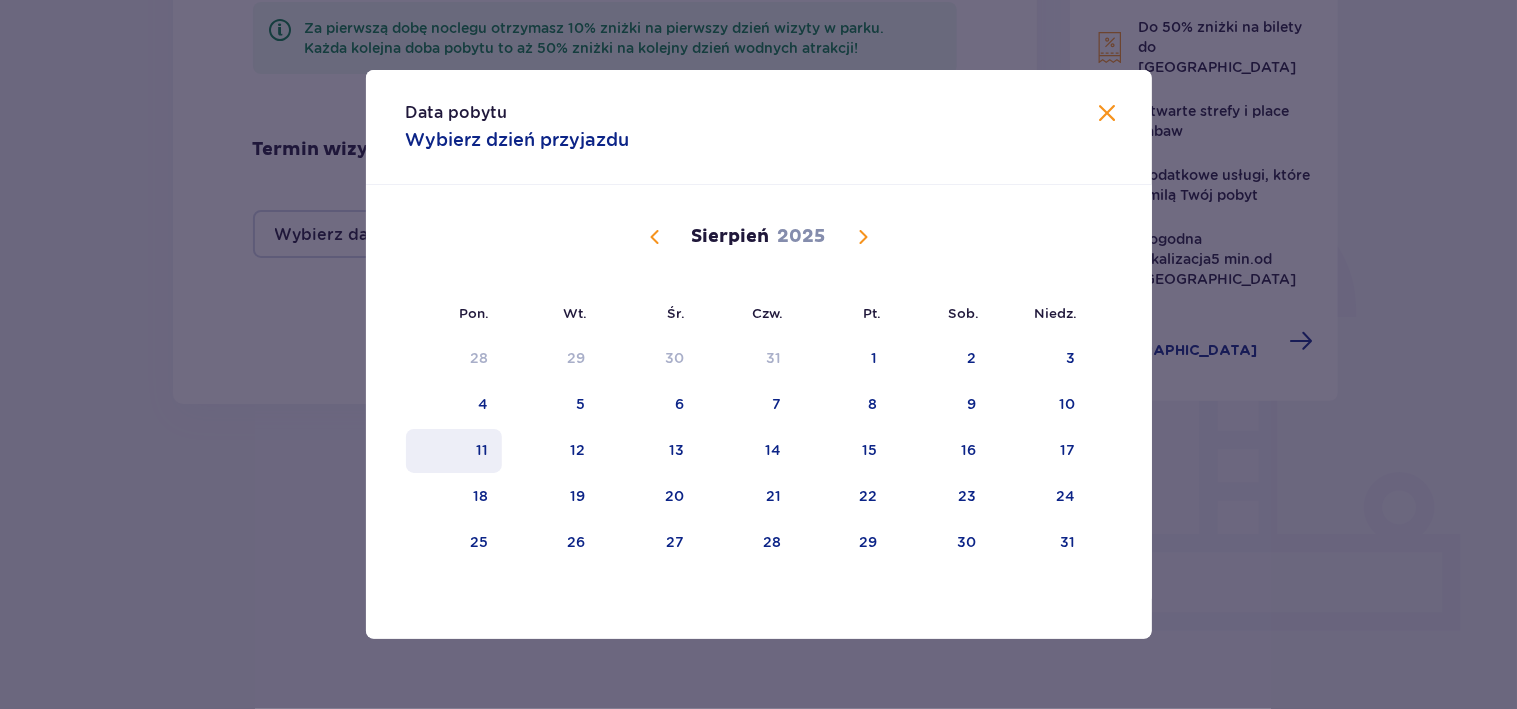 click on "11" at bounding box center (454, 451) 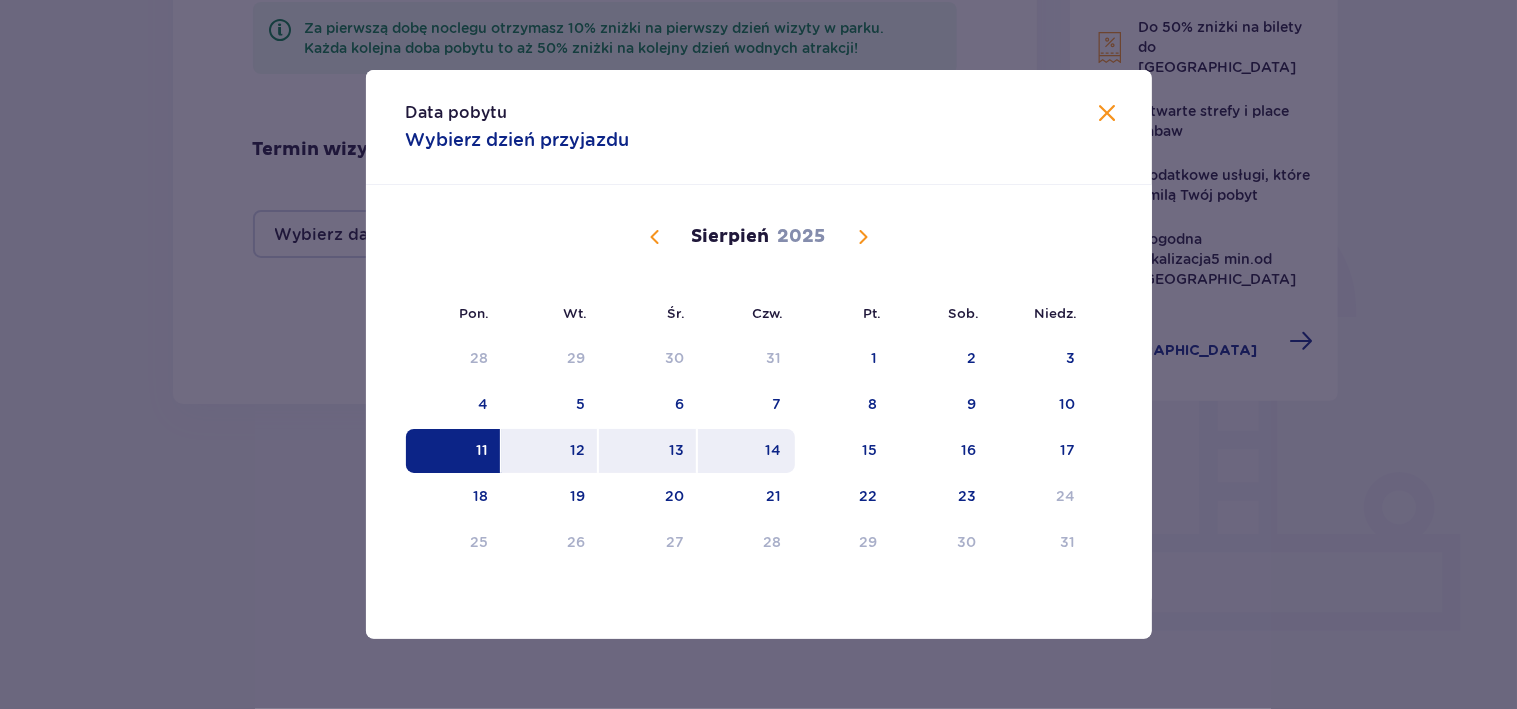 click on "14" at bounding box center (773, 450) 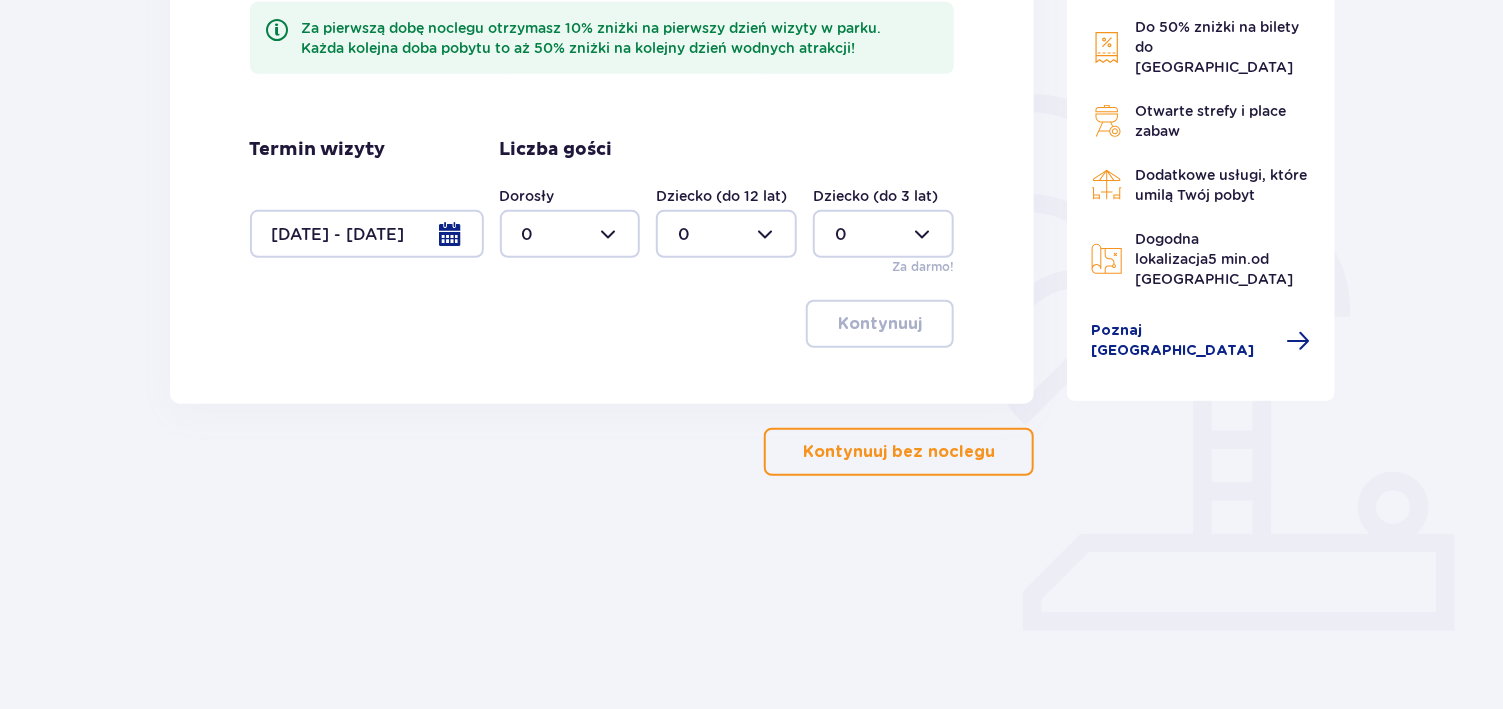 click at bounding box center (367, 234) 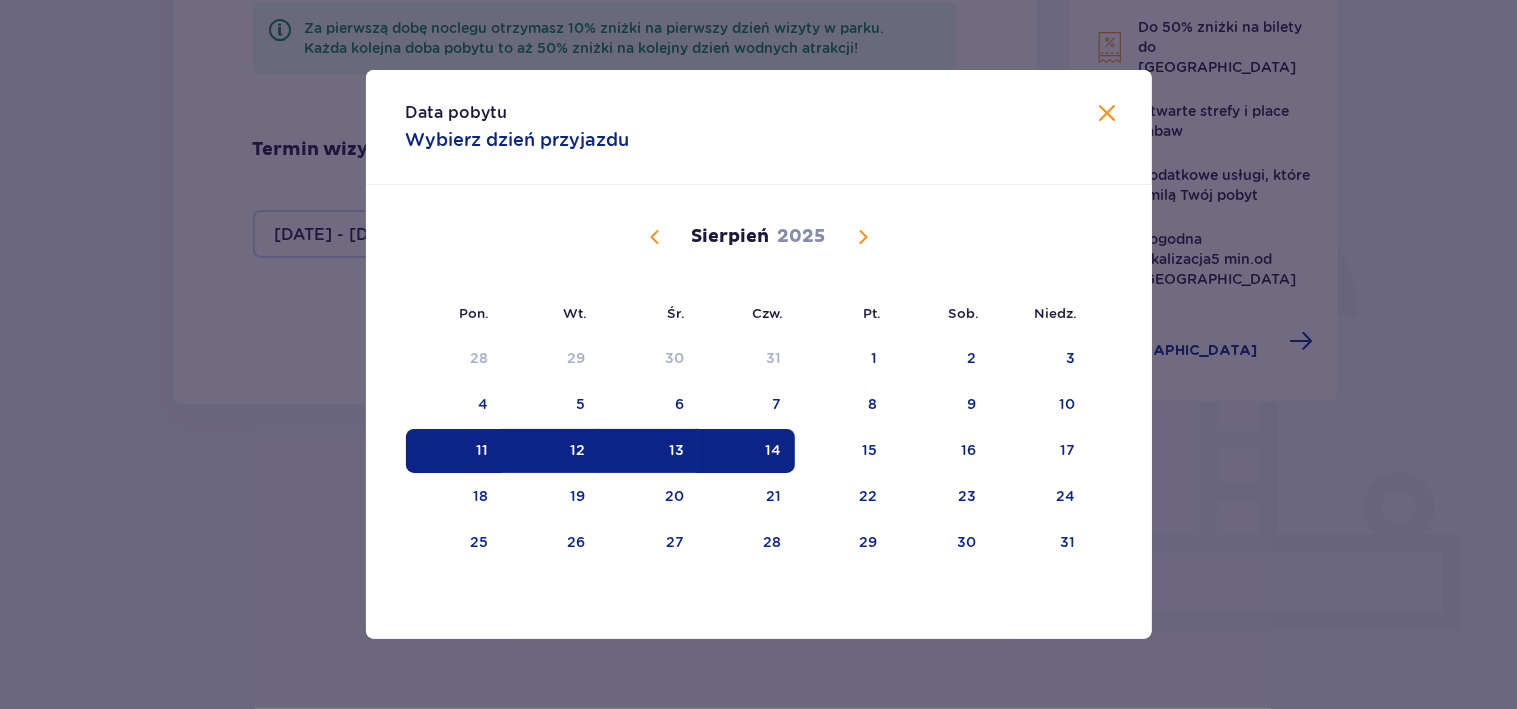 click on "11" at bounding box center (454, 451) 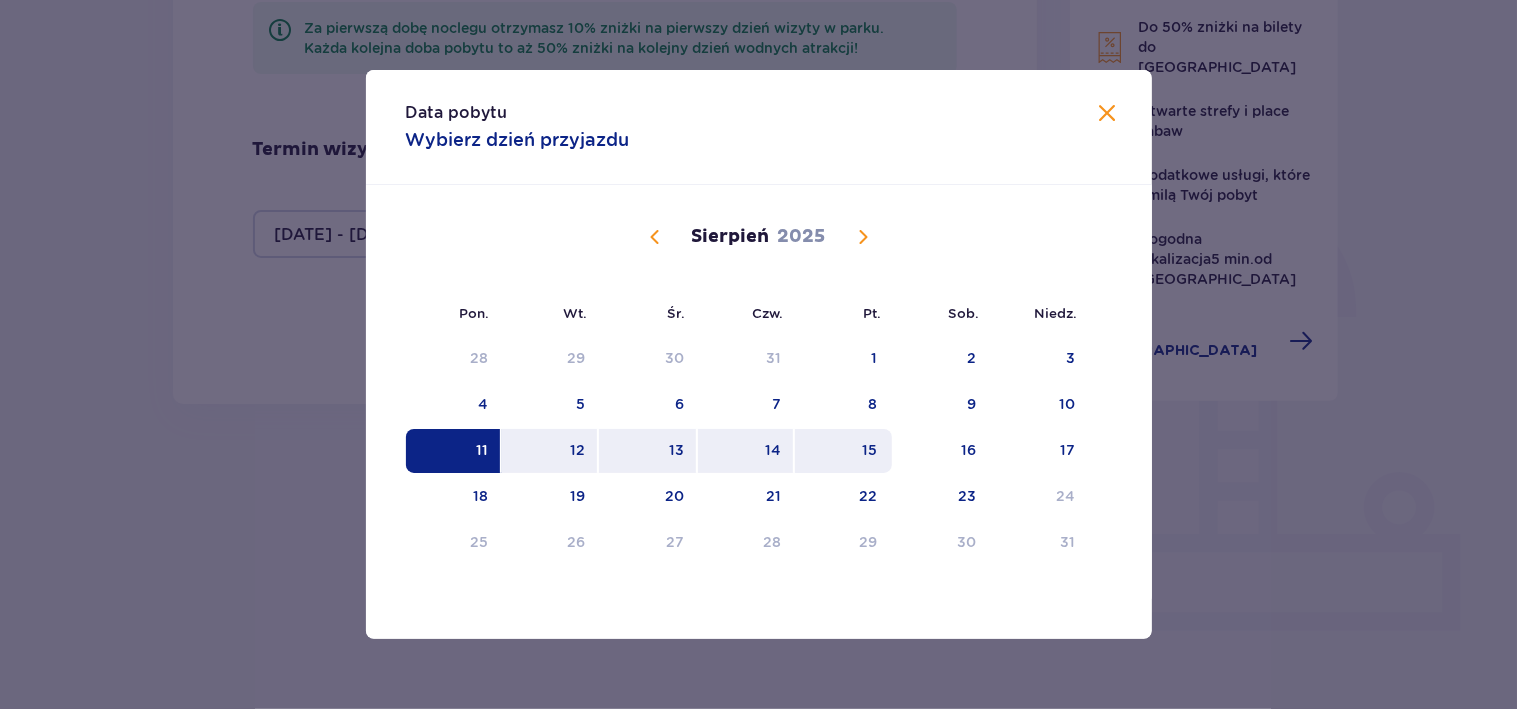 click on "15" at bounding box center (870, 450) 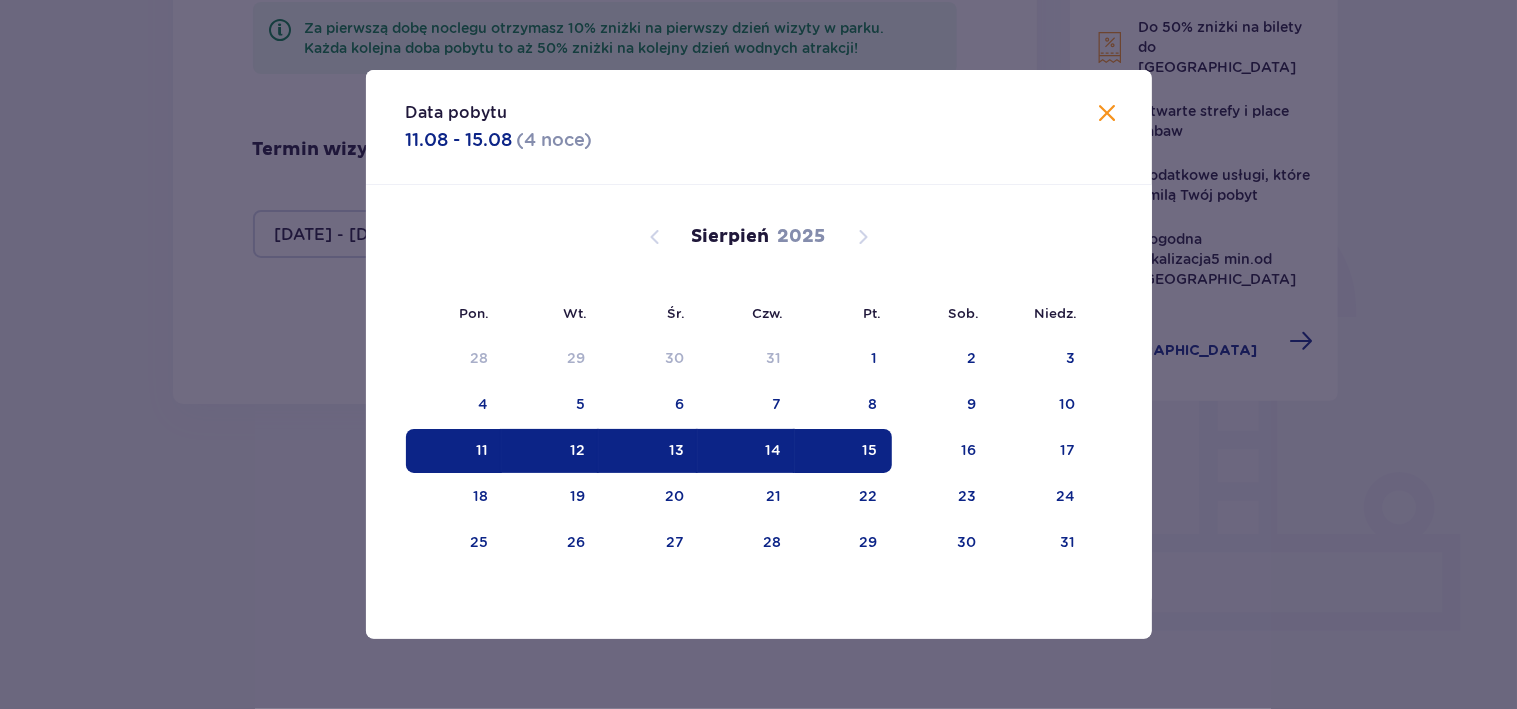 type on "11.08.25 - 15.08.25" 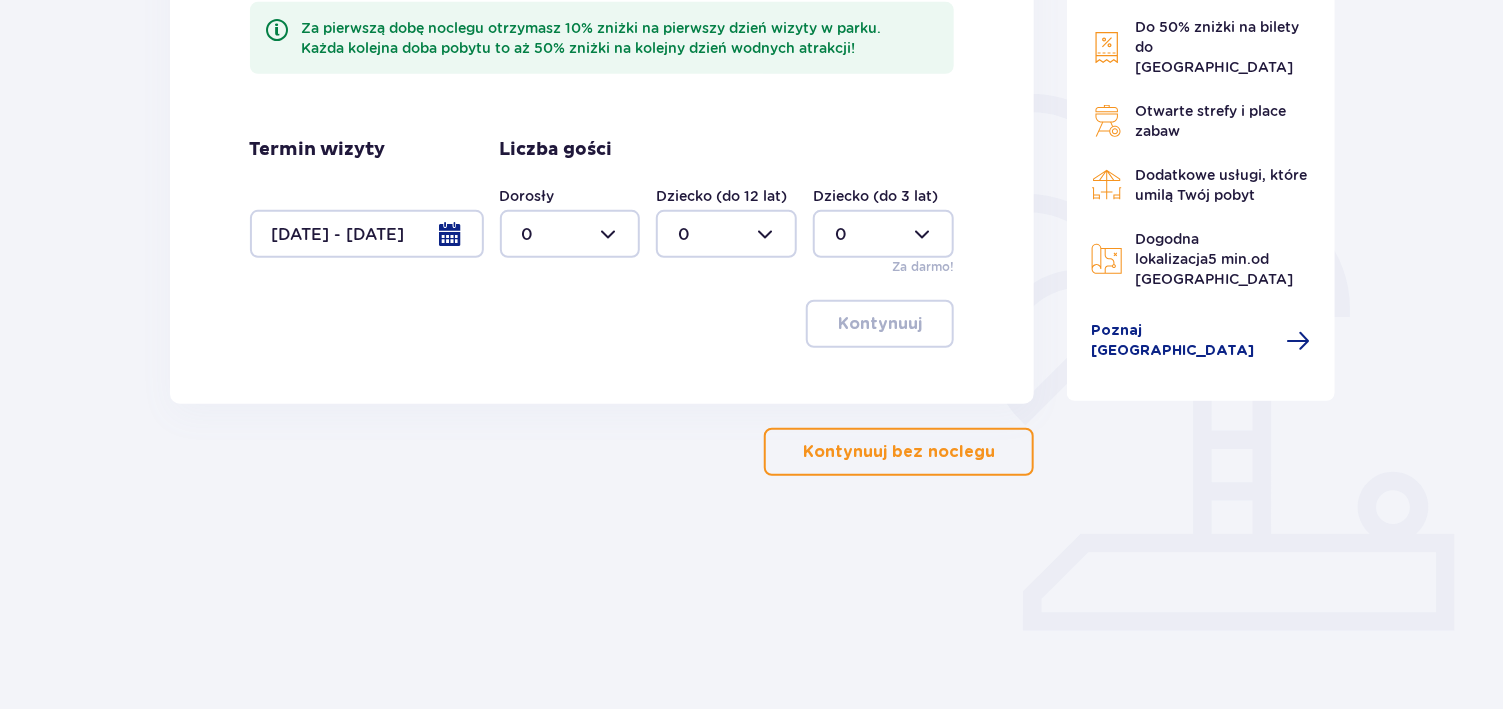 click at bounding box center [570, 234] 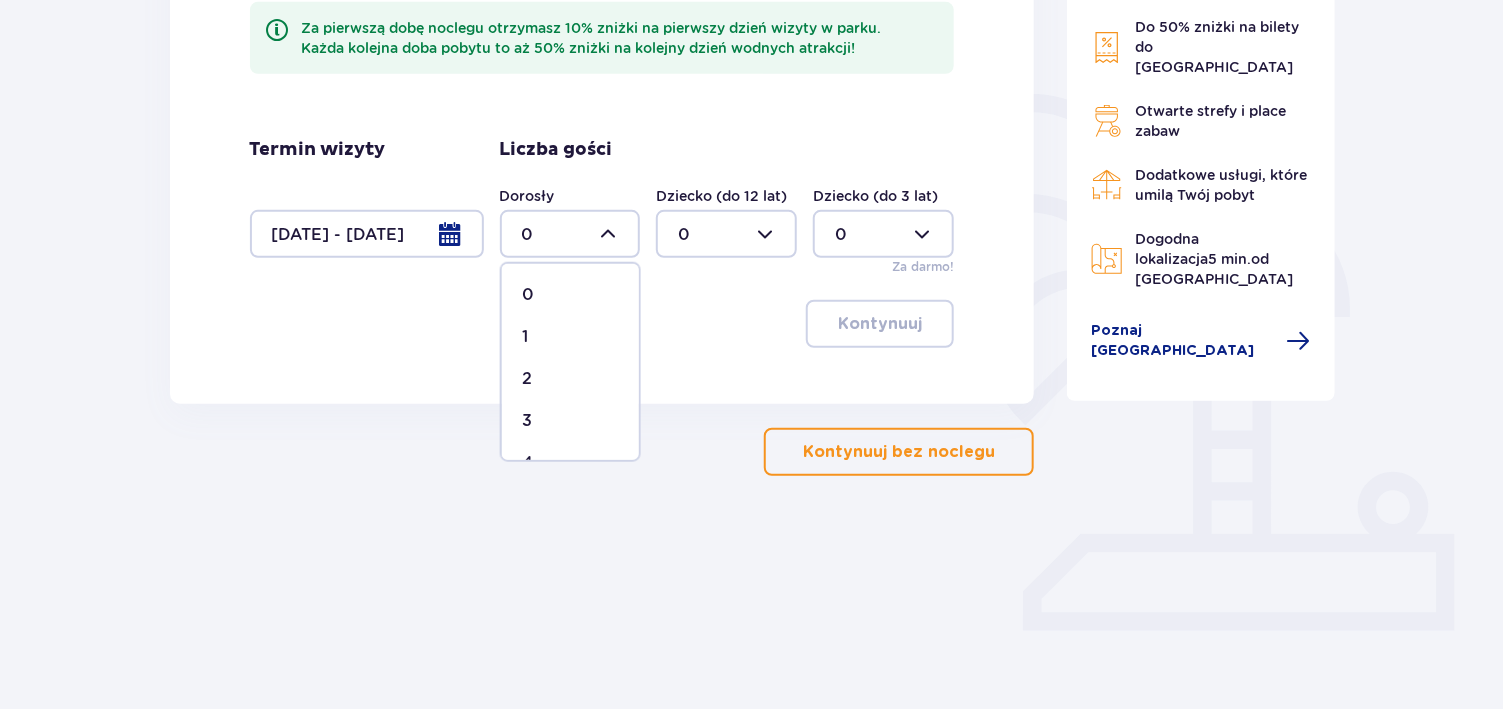click on "2" at bounding box center (570, 379) 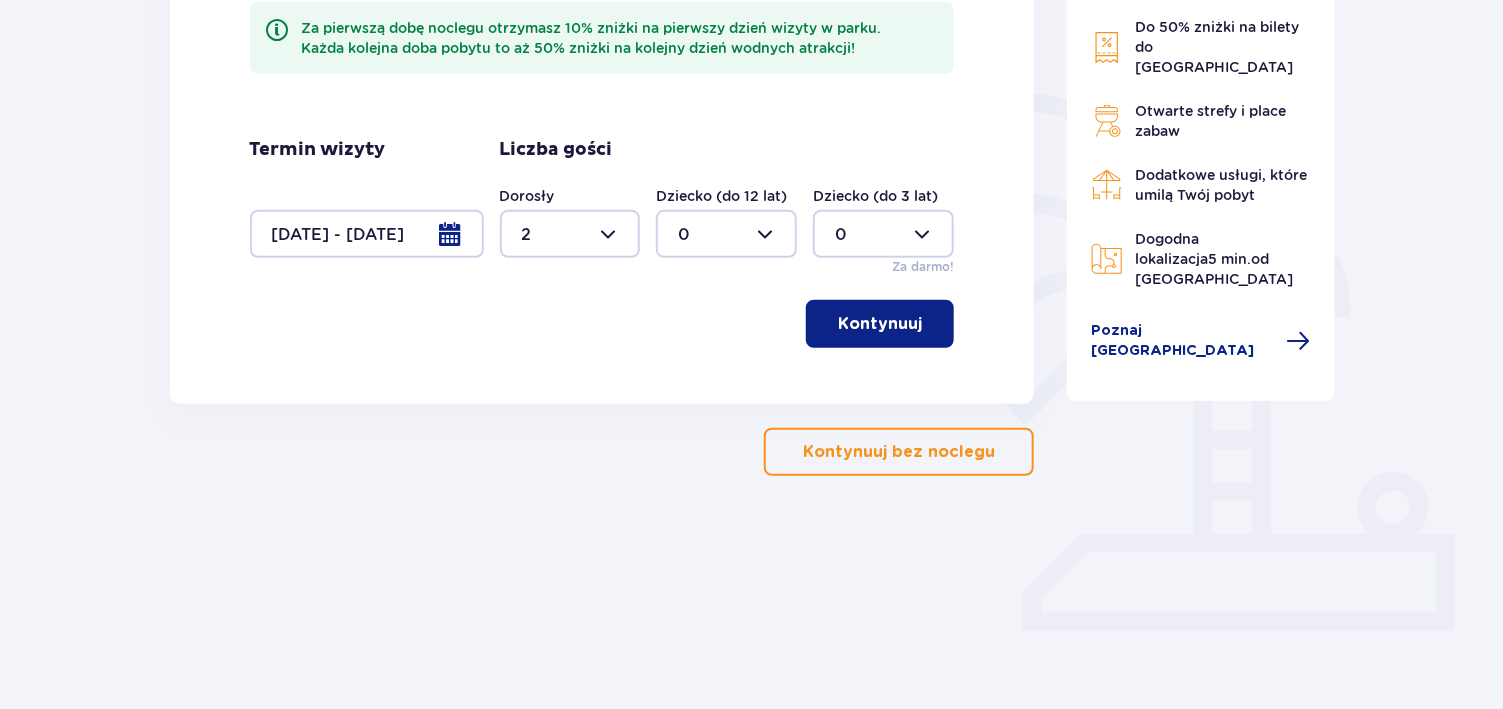 click at bounding box center (726, 234) 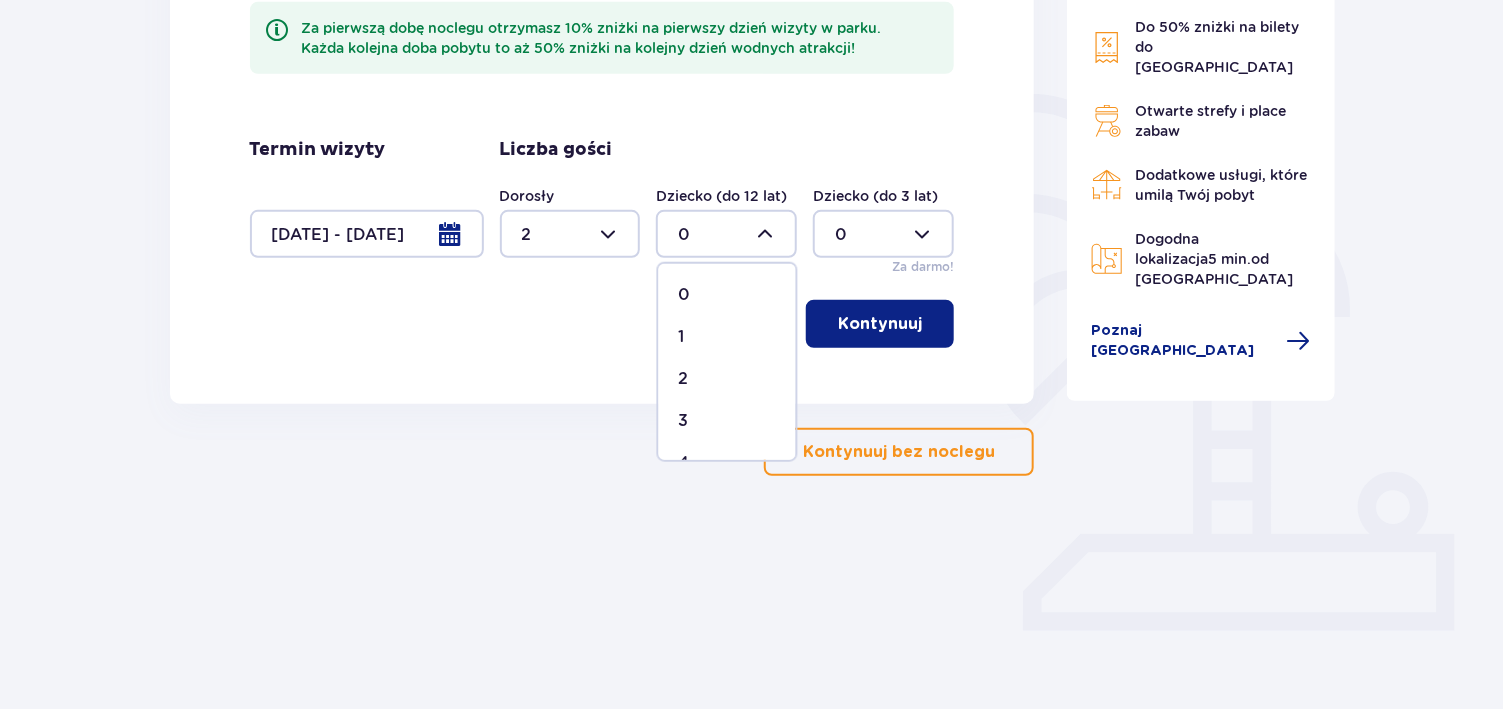 click on "2" at bounding box center [727, 379] 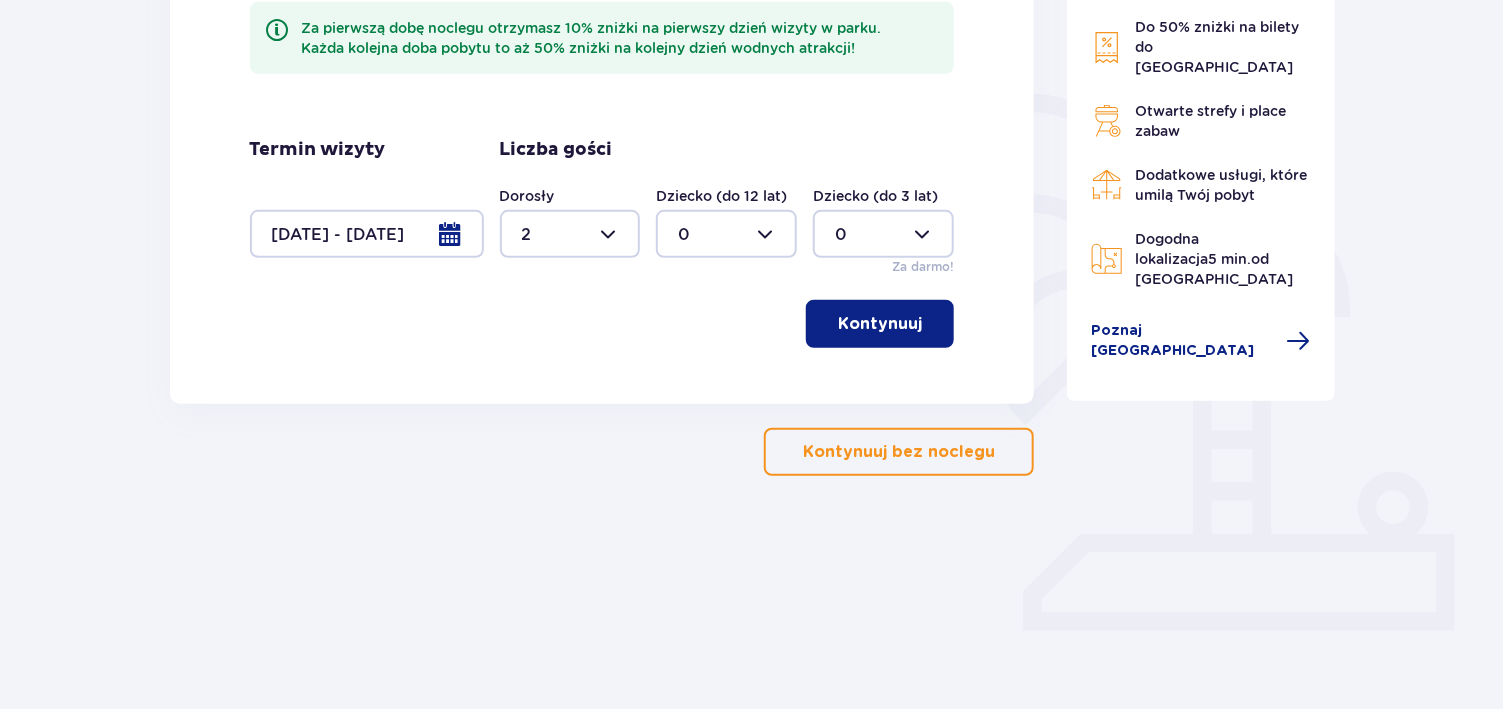 type on "2" 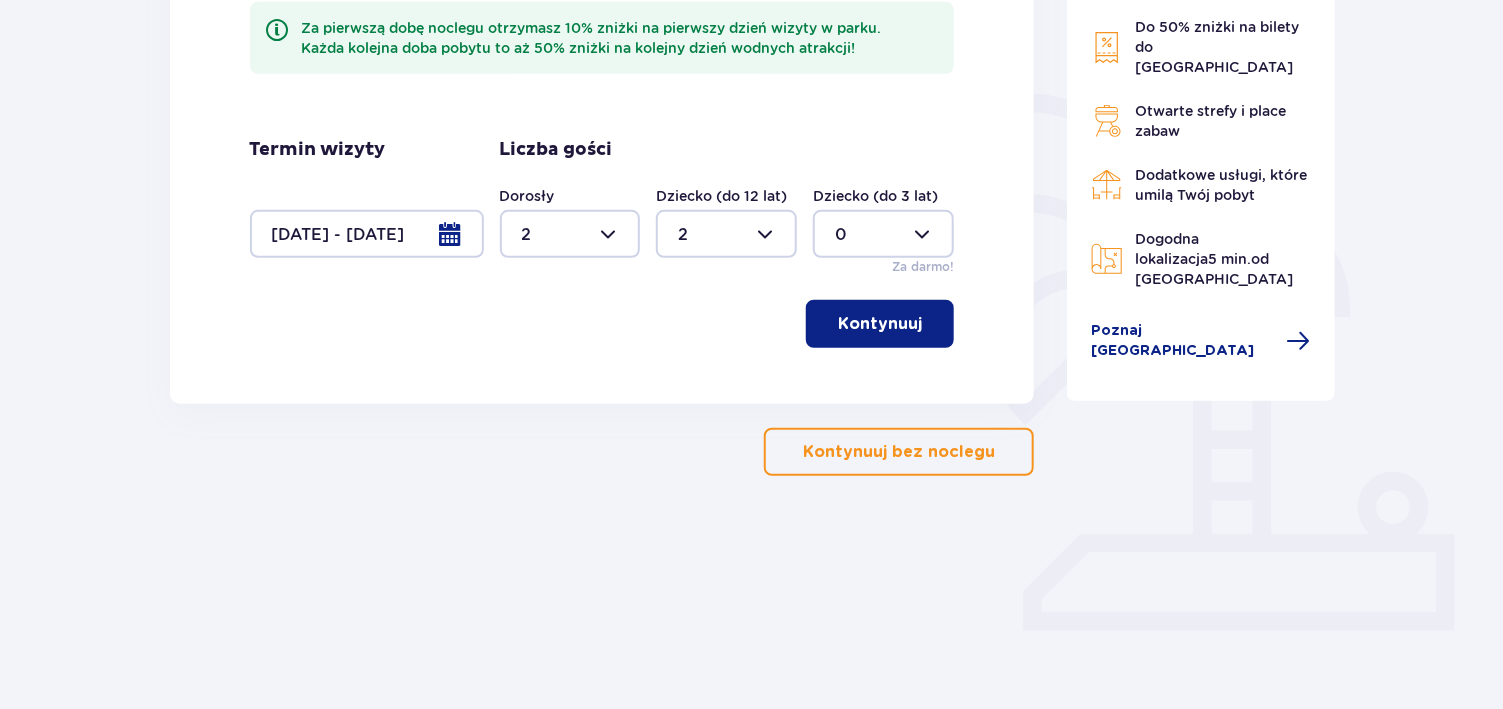 click at bounding box center [883, 234] 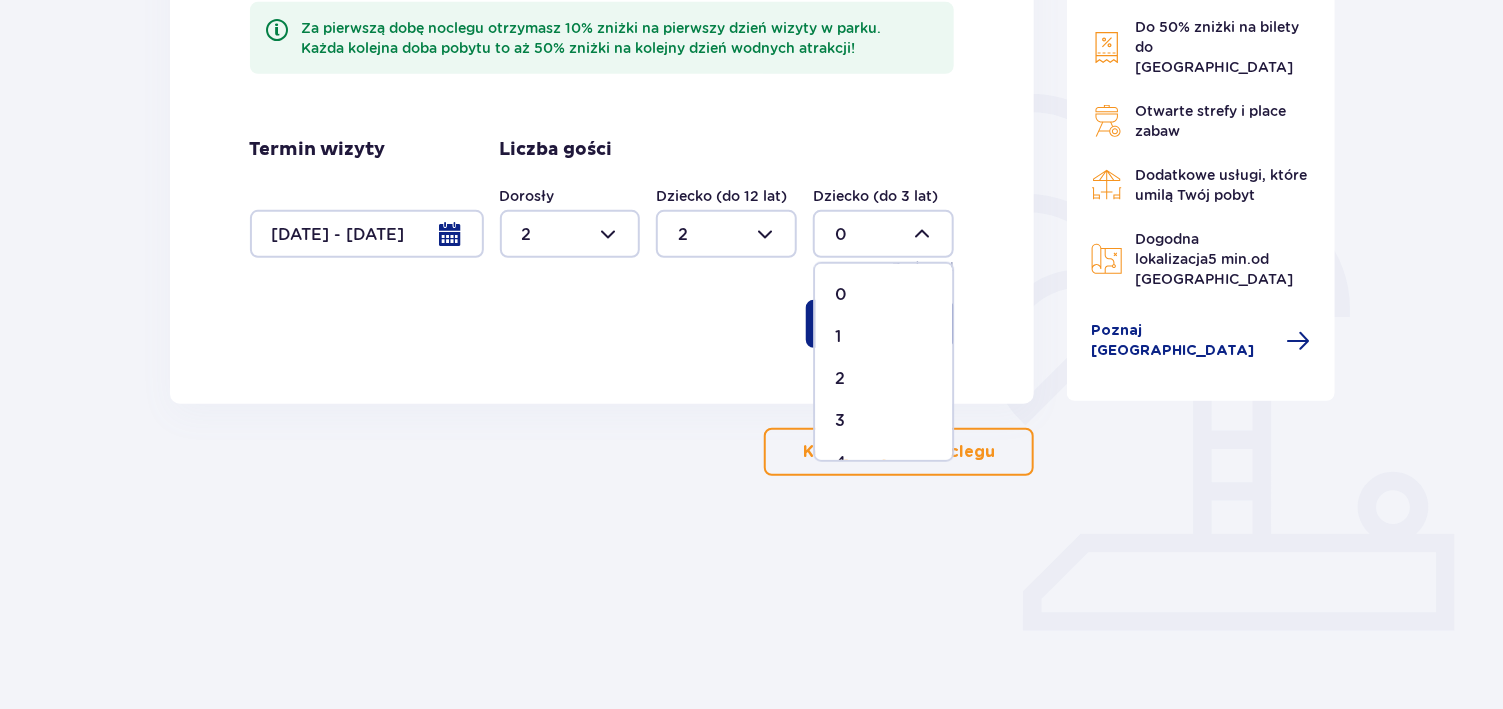 click on "1" at bounding box center [838, 337] 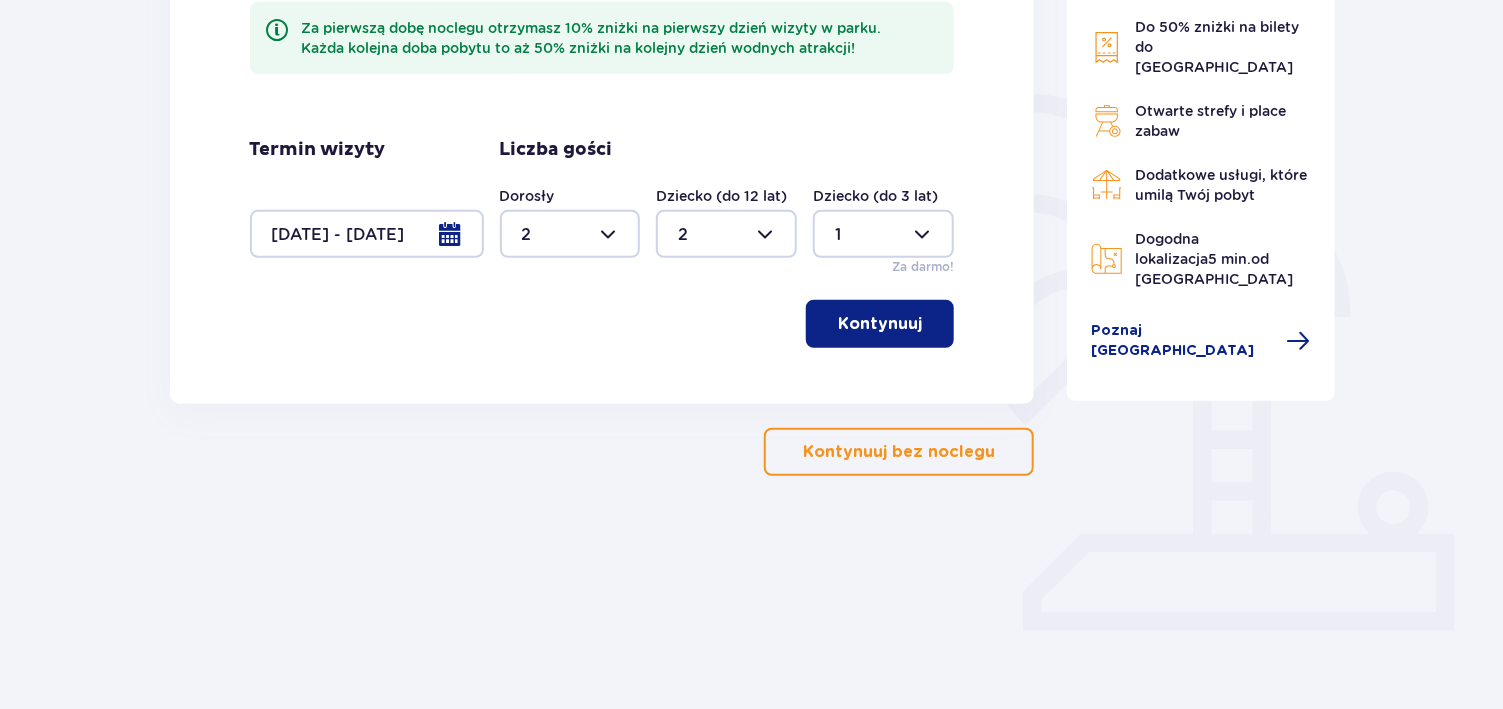click on "Kontynuuj" at bounding box center [880, 324] 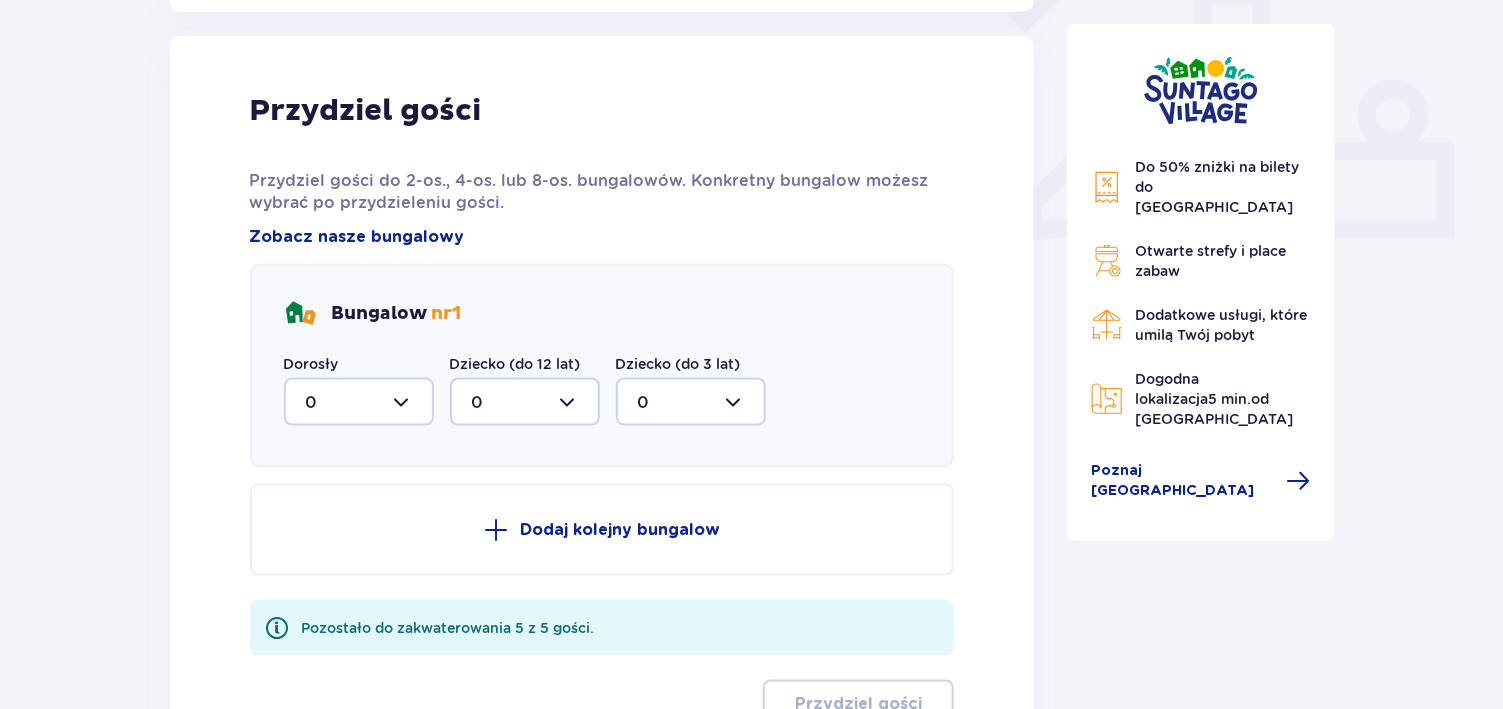 scroll, scrollTop: 806, scrollLeft: 0, axis: vertical 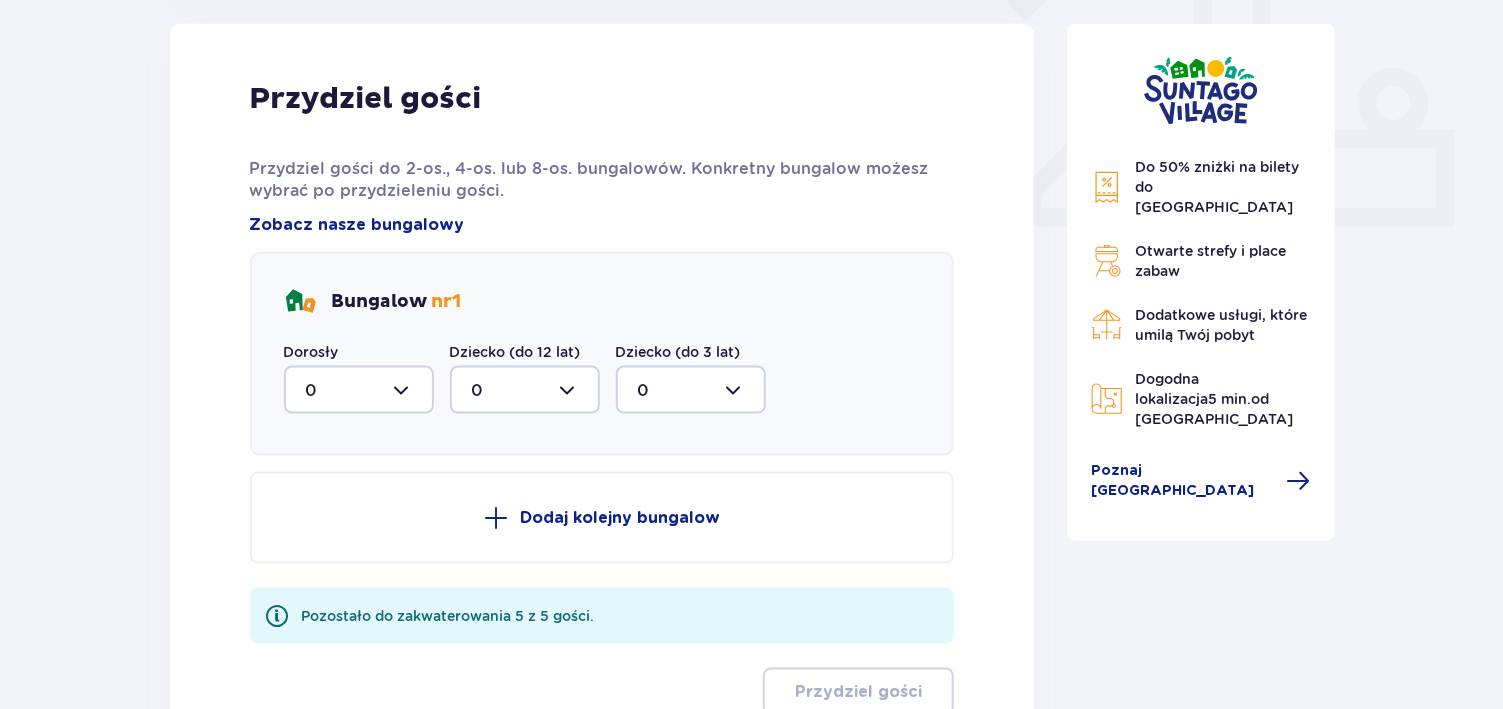 click at bounding box center [359, 390] 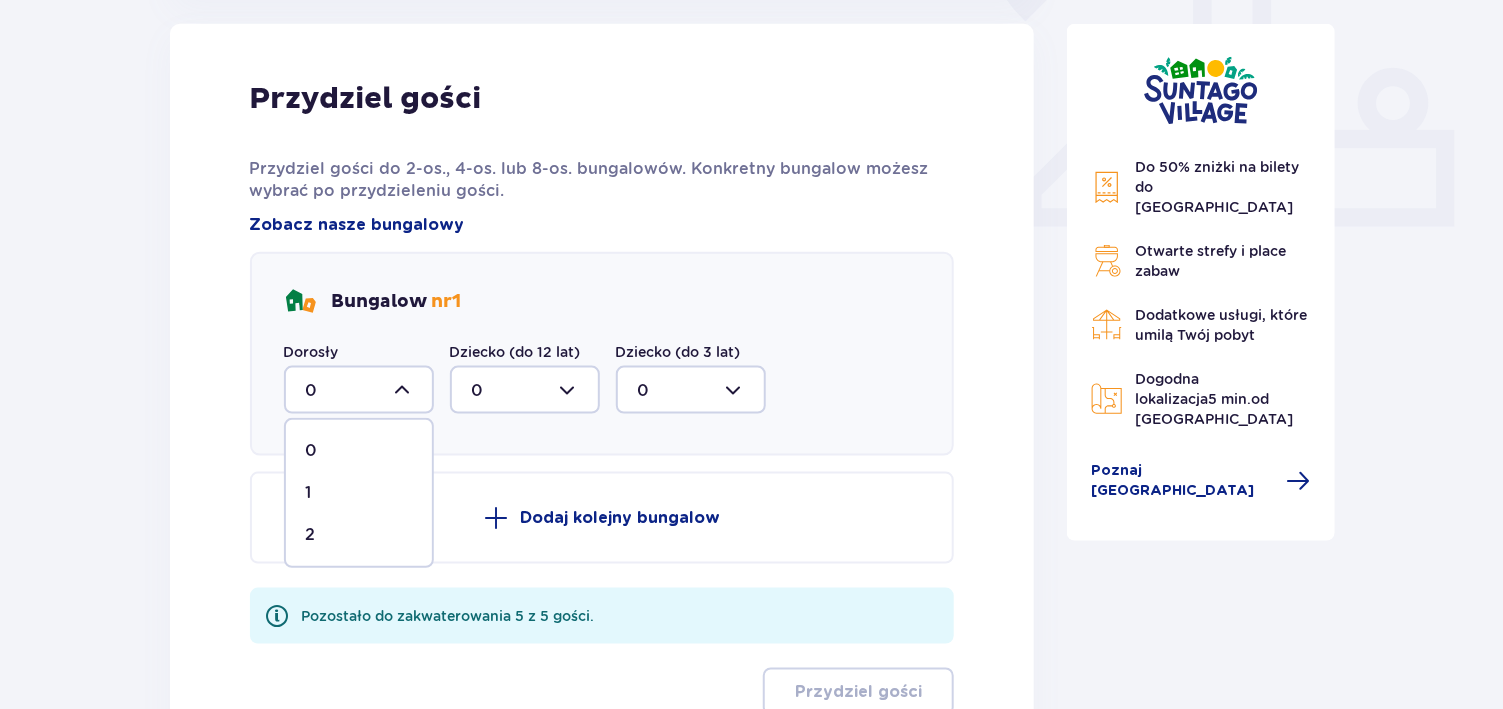 click on "2" at bounding box center [359, 535] 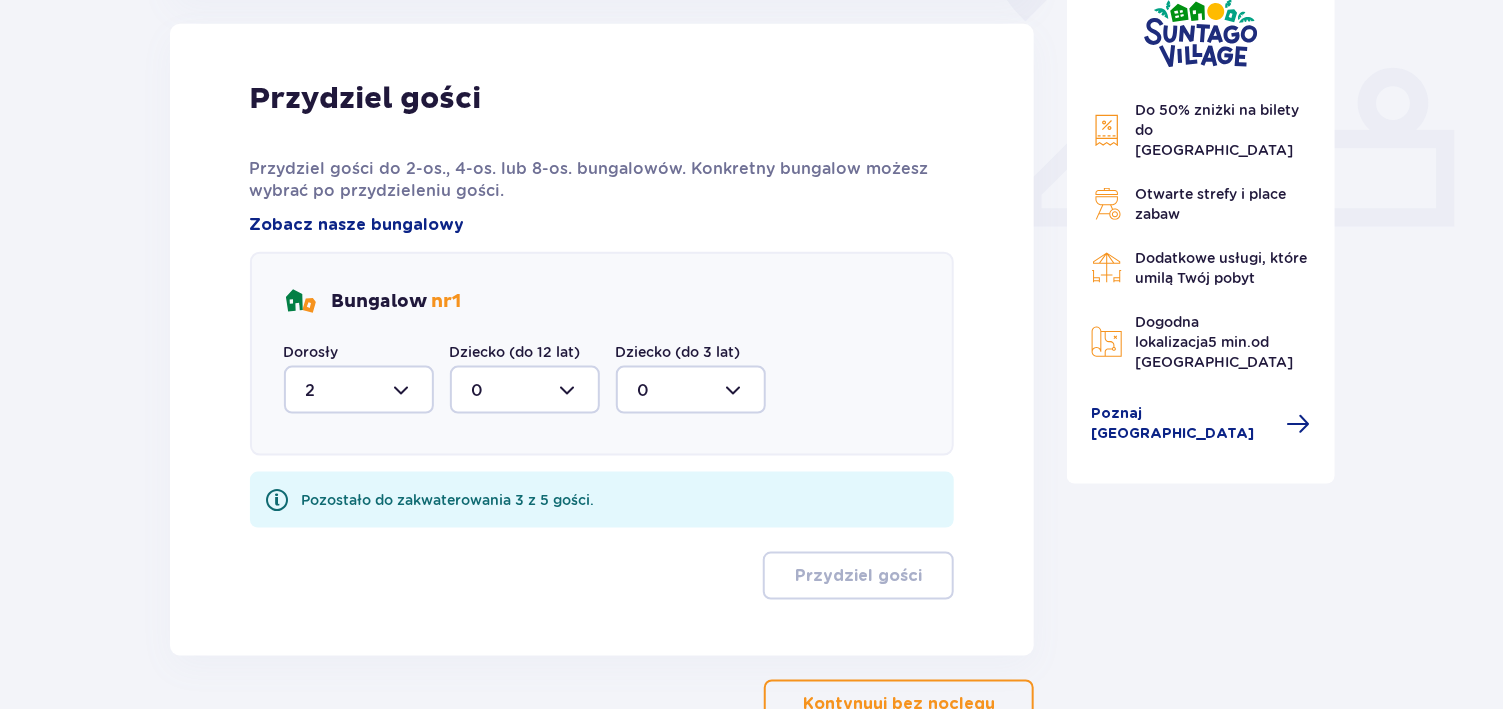 click at bounding box center [525, 390] 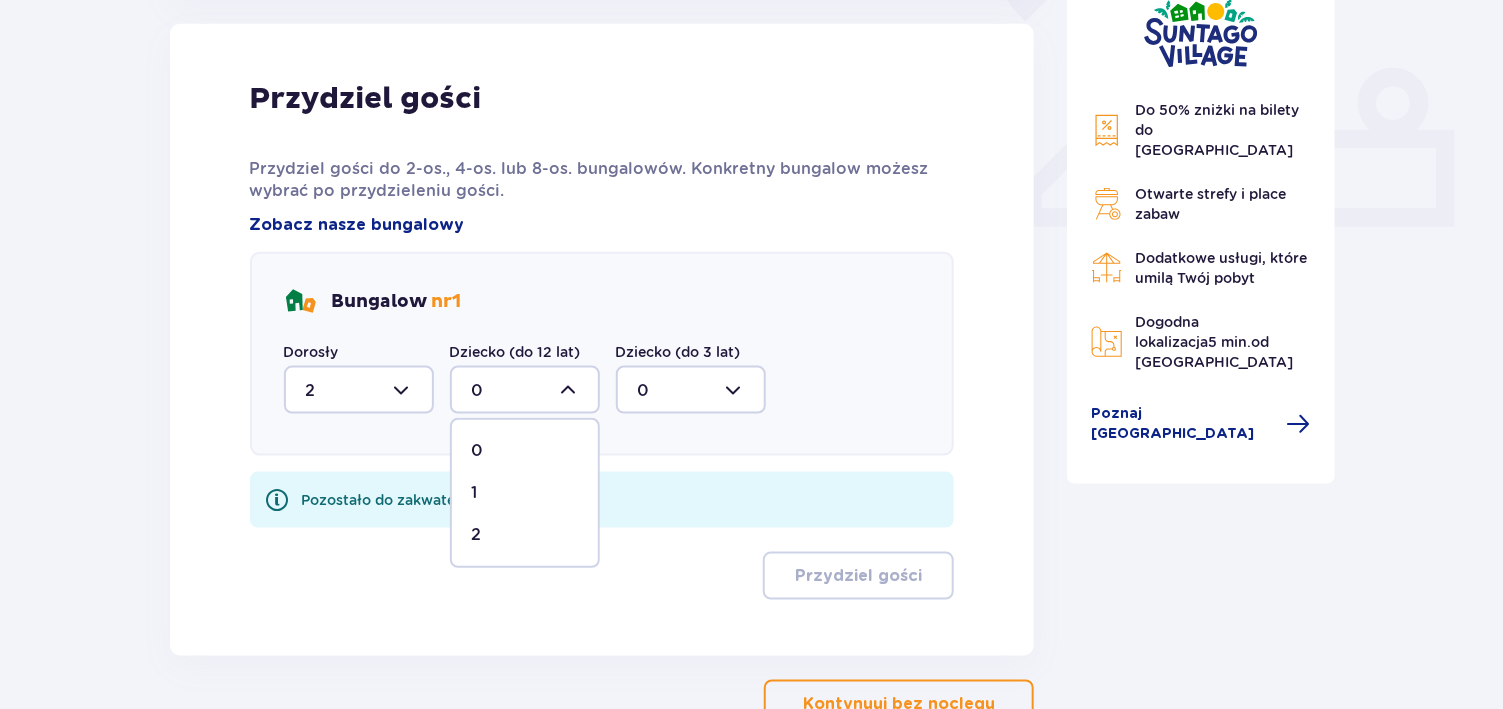 click on "2" at bounding box center [525, 535] 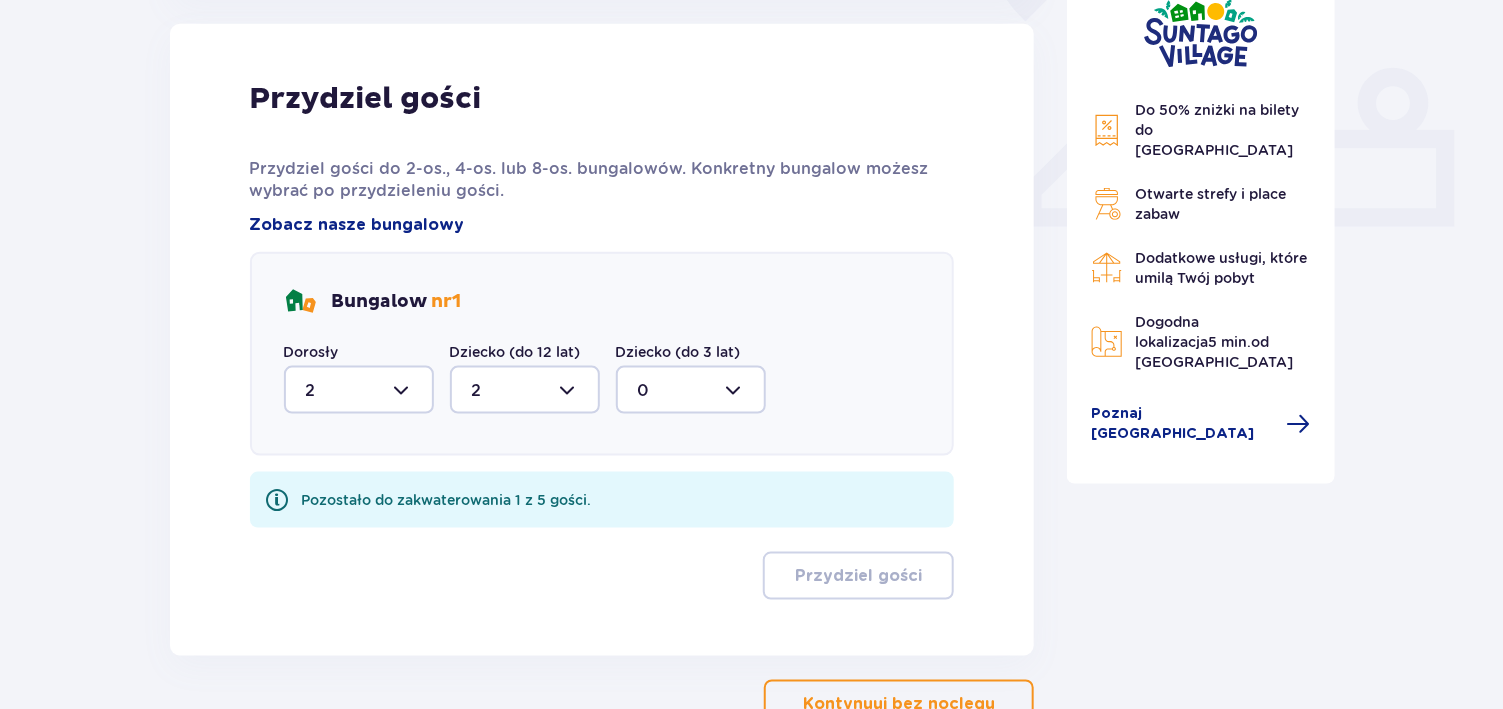 click at bounding box center (691, 390) 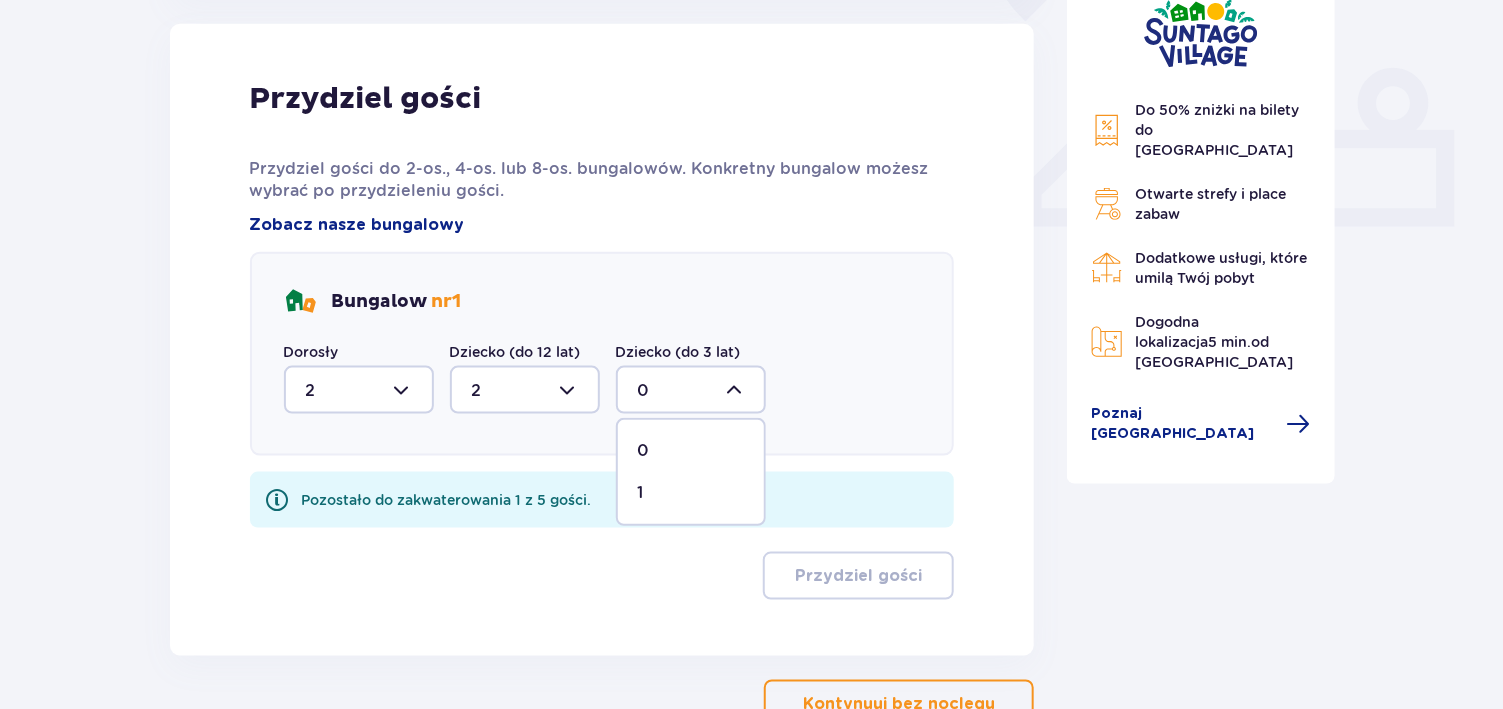 click on "1" at bounding box center [691, 493] 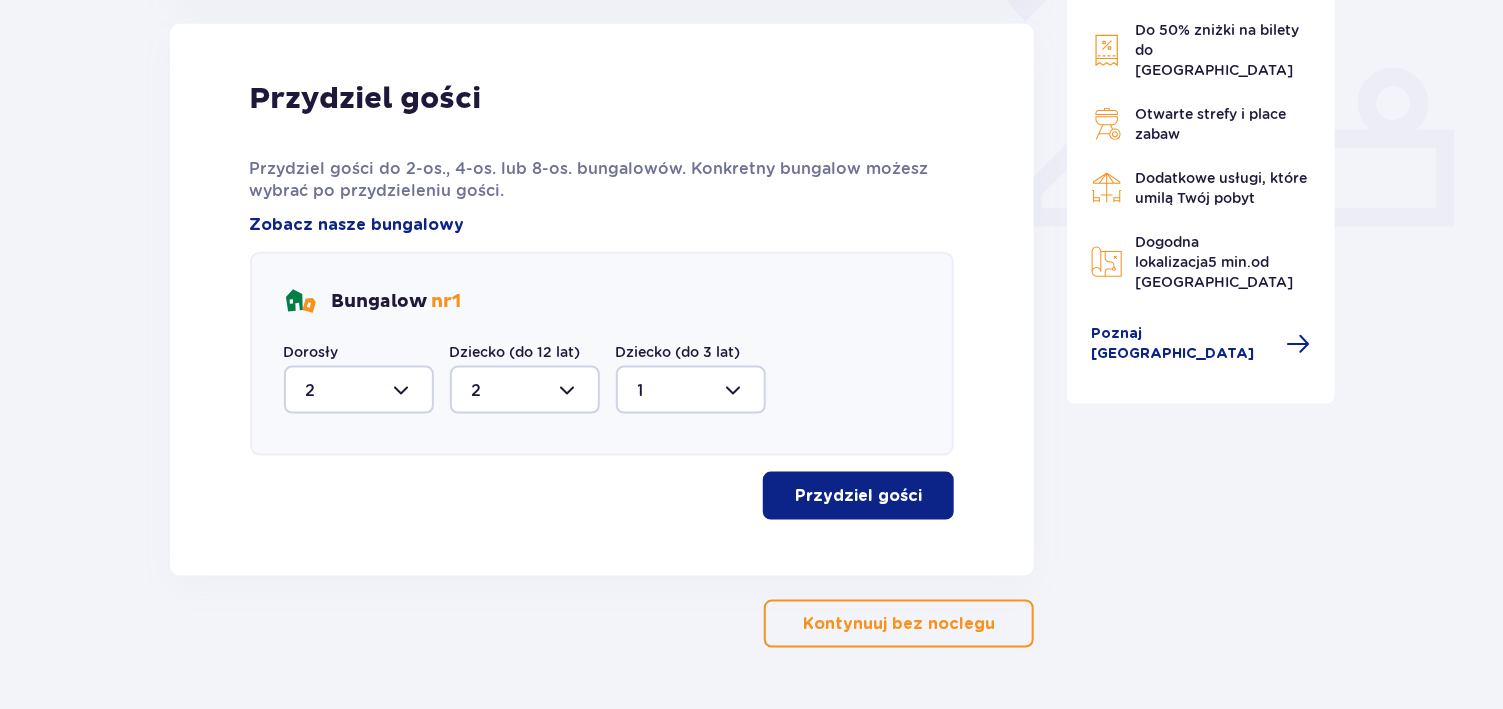 type on "1" 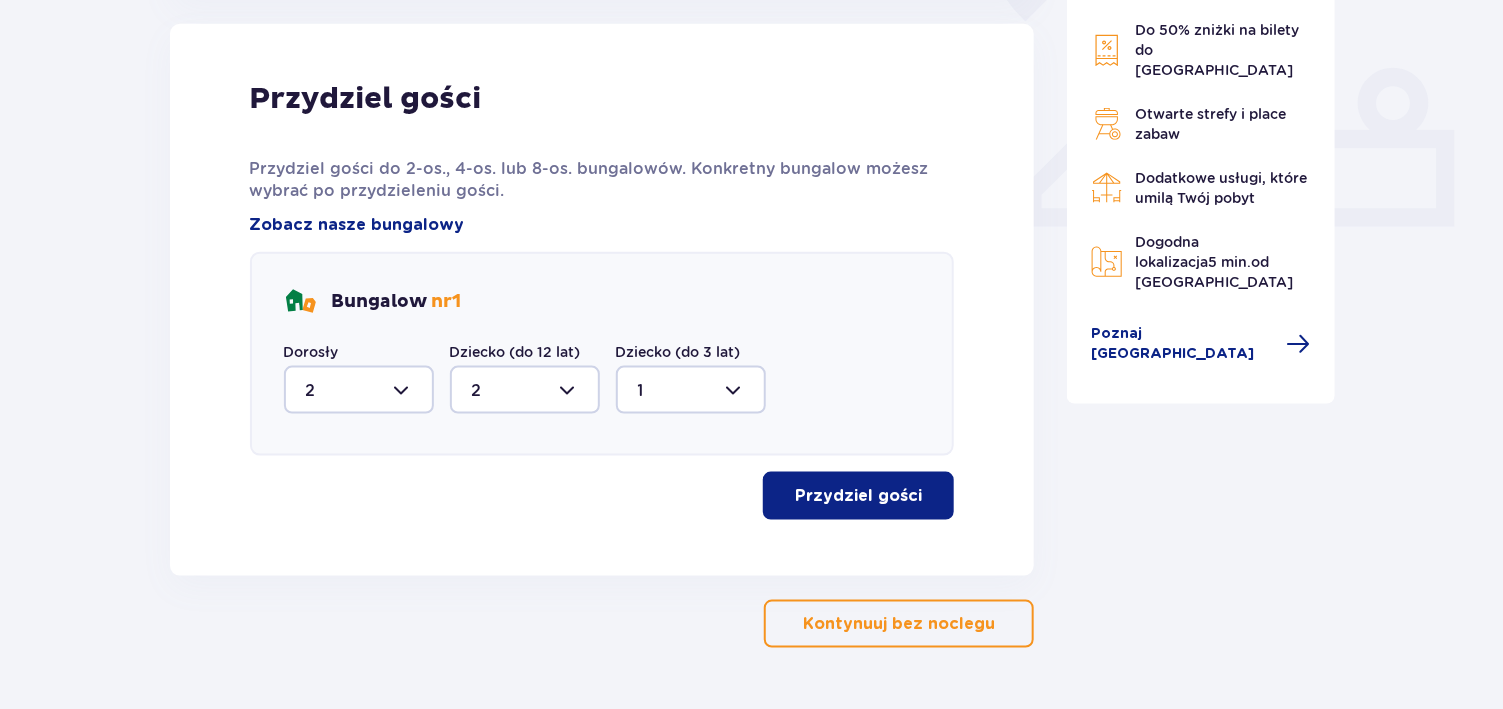 click on "Przydziel gości" at bounding box center [858, 496] 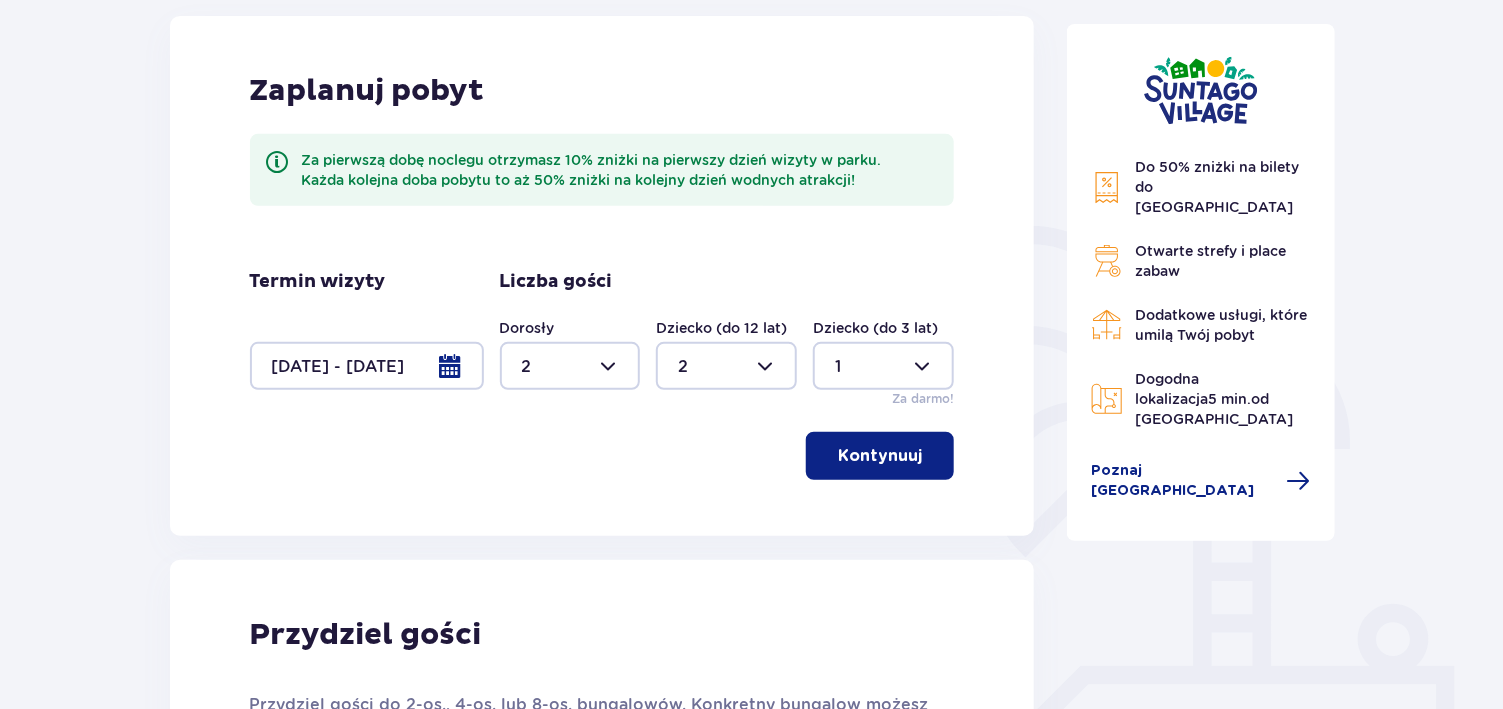 scroll, scrollTop: 146, scrollLeft: 0, axis: vertical 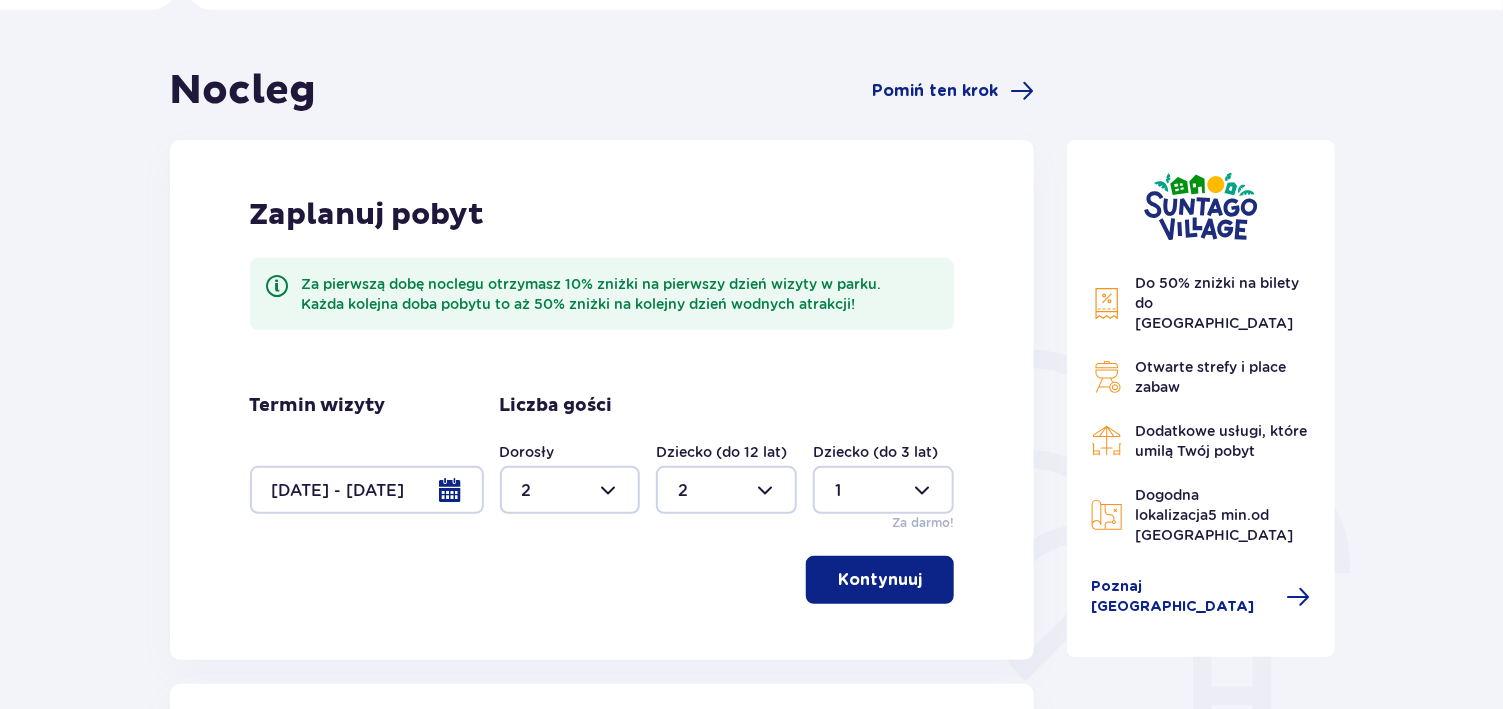 click at bounding box center (367, 490) 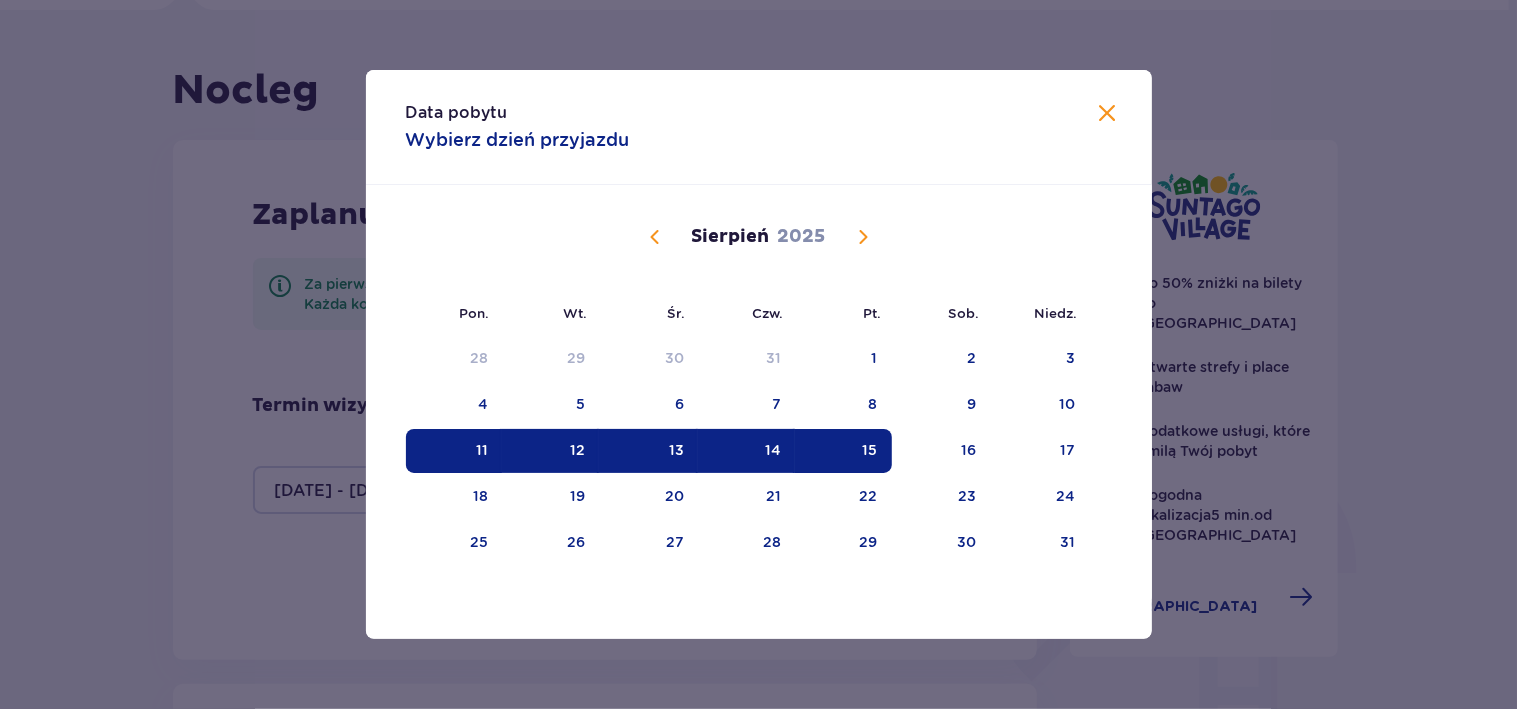 click on "11" at bounding box center (454, 451) 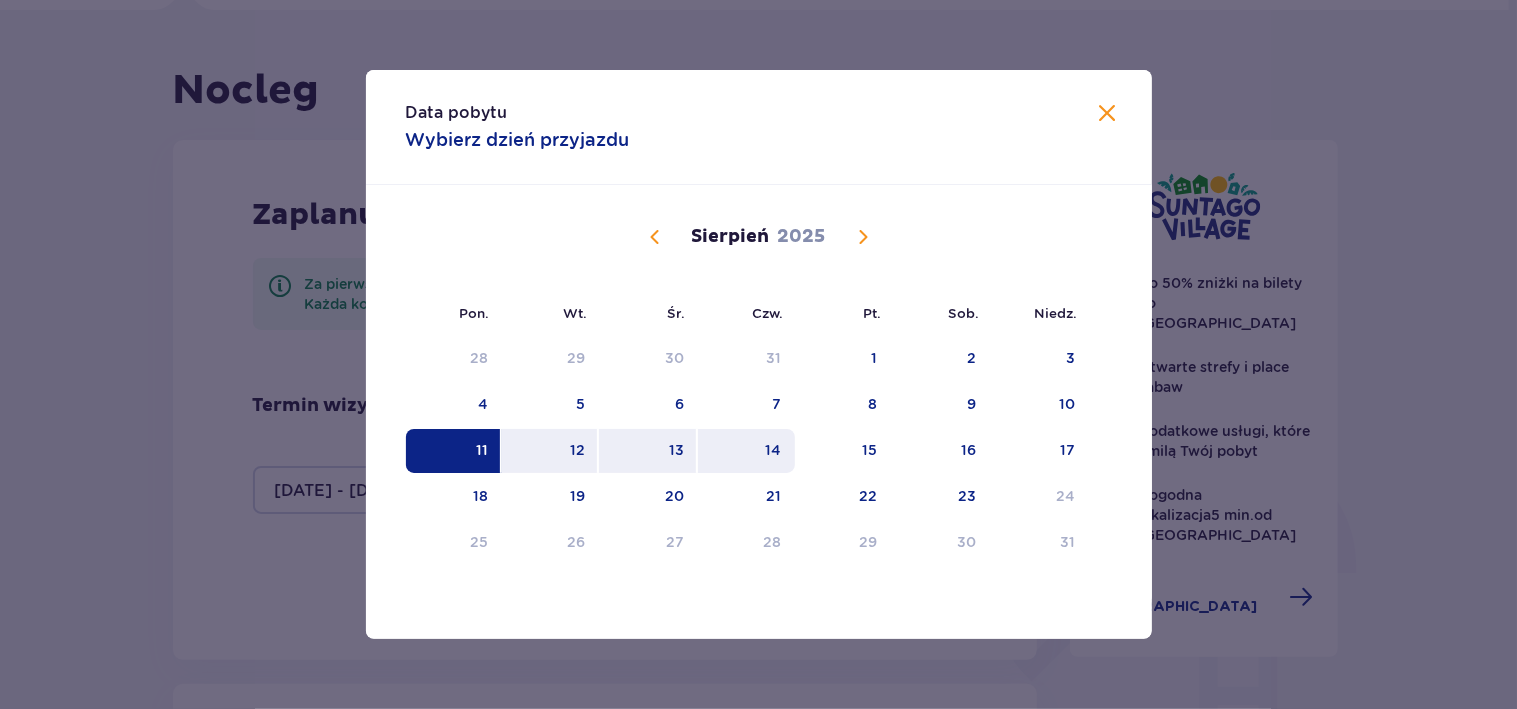 click on "14" at bounding box center (746, 451) 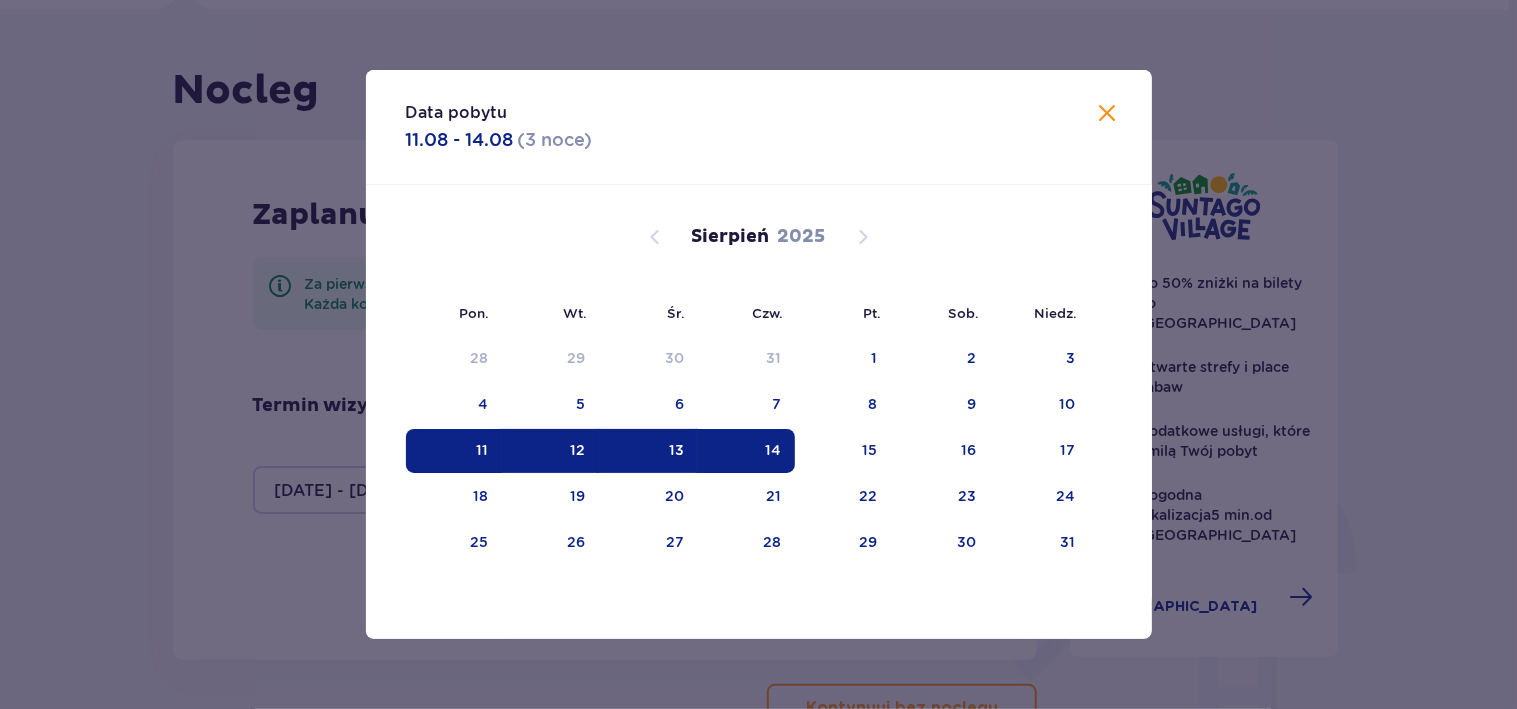 type on "11.08.25 - 14.08.25" 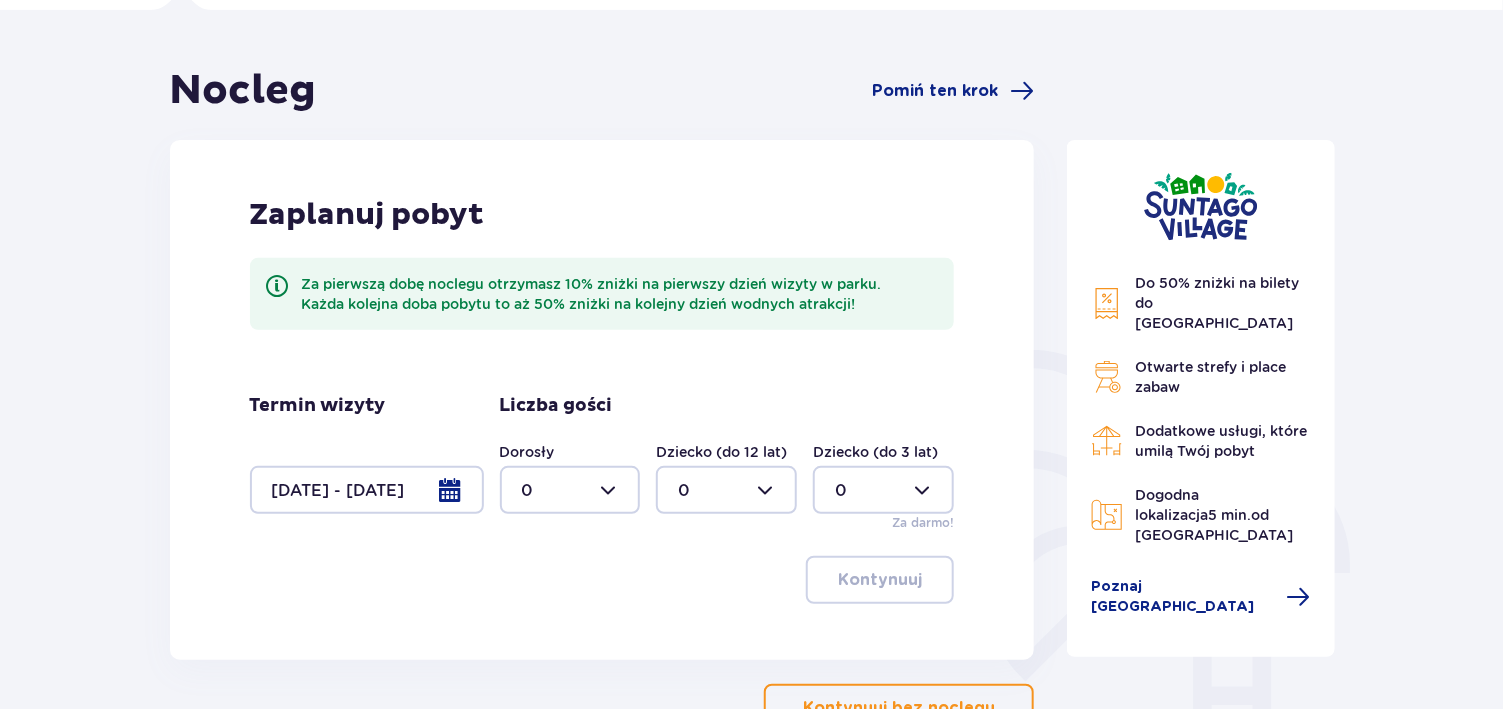 click at bounding box center (570, 490) 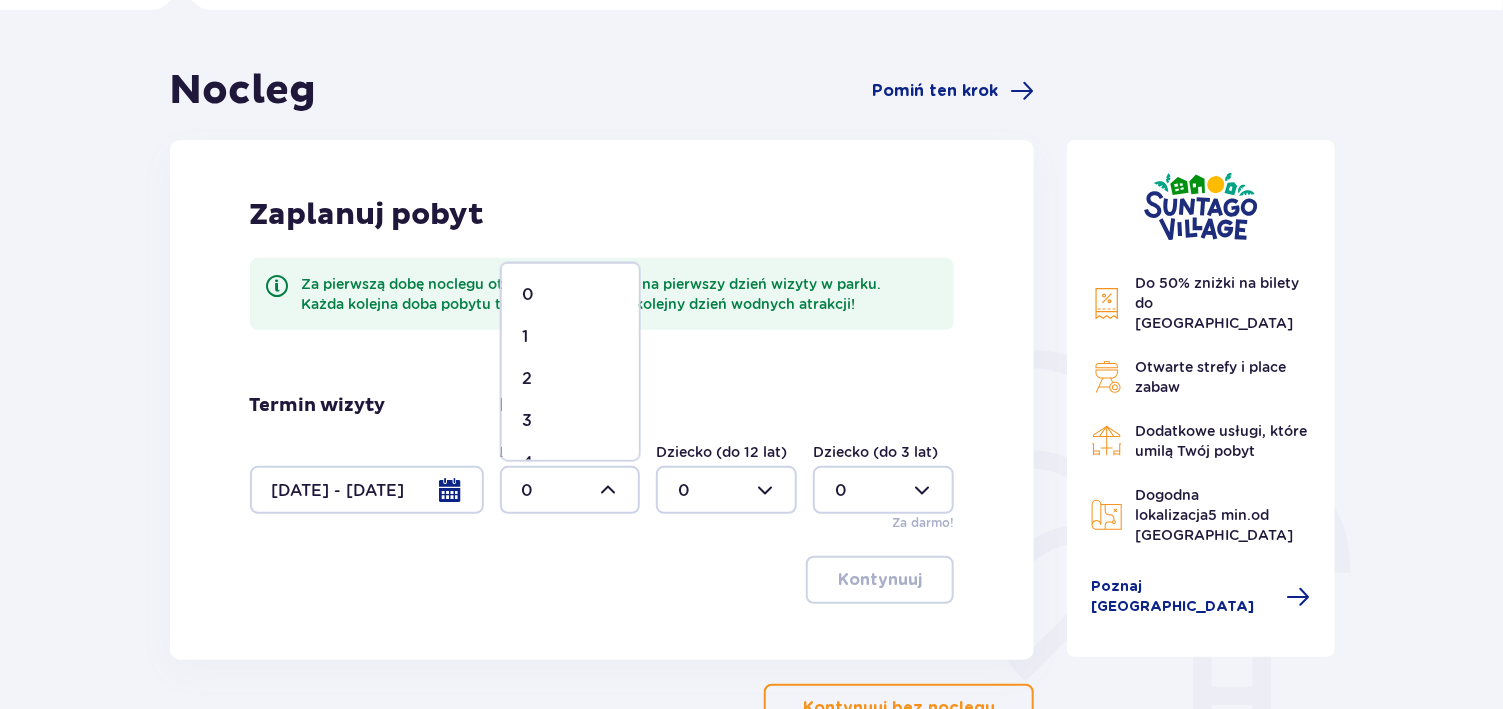 click on "2" at bounding box center (570, 379) 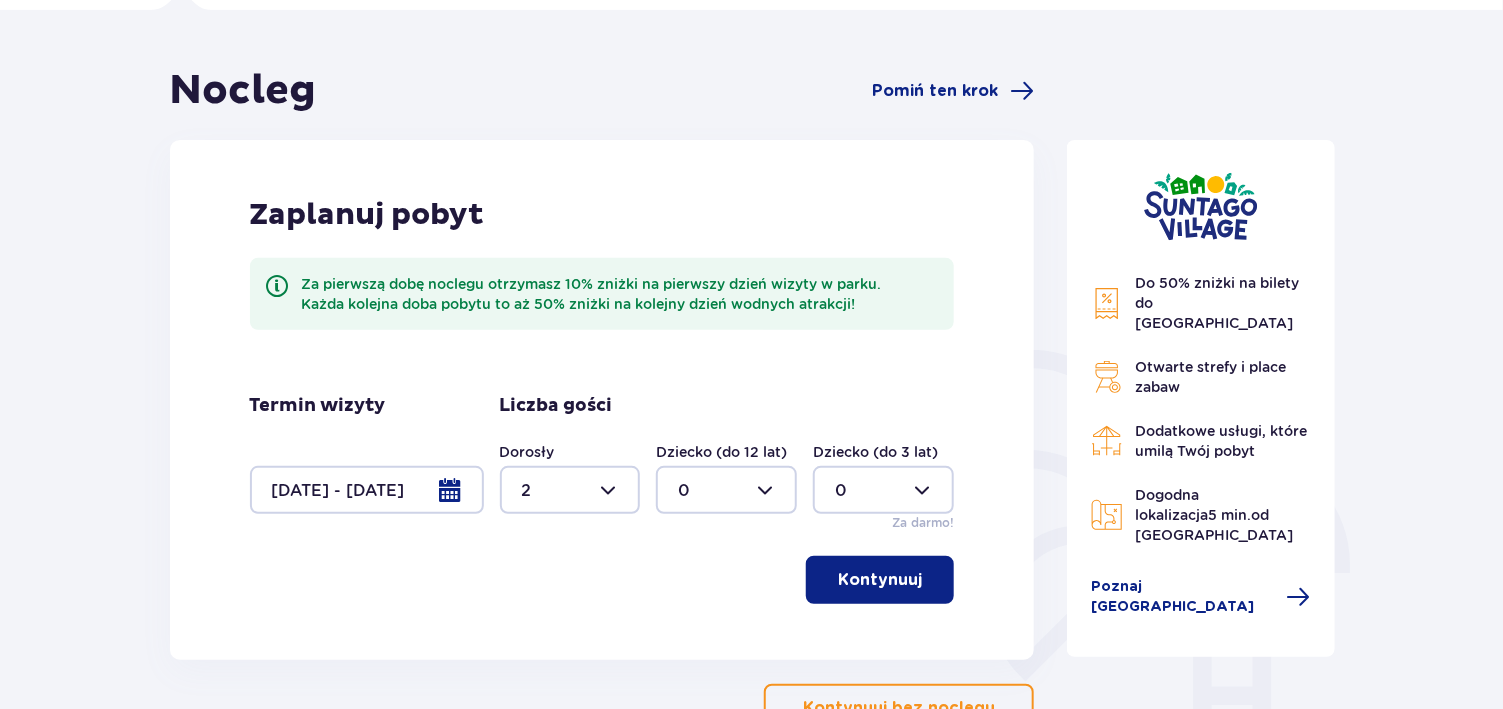 click at bounding box center [726, 490] 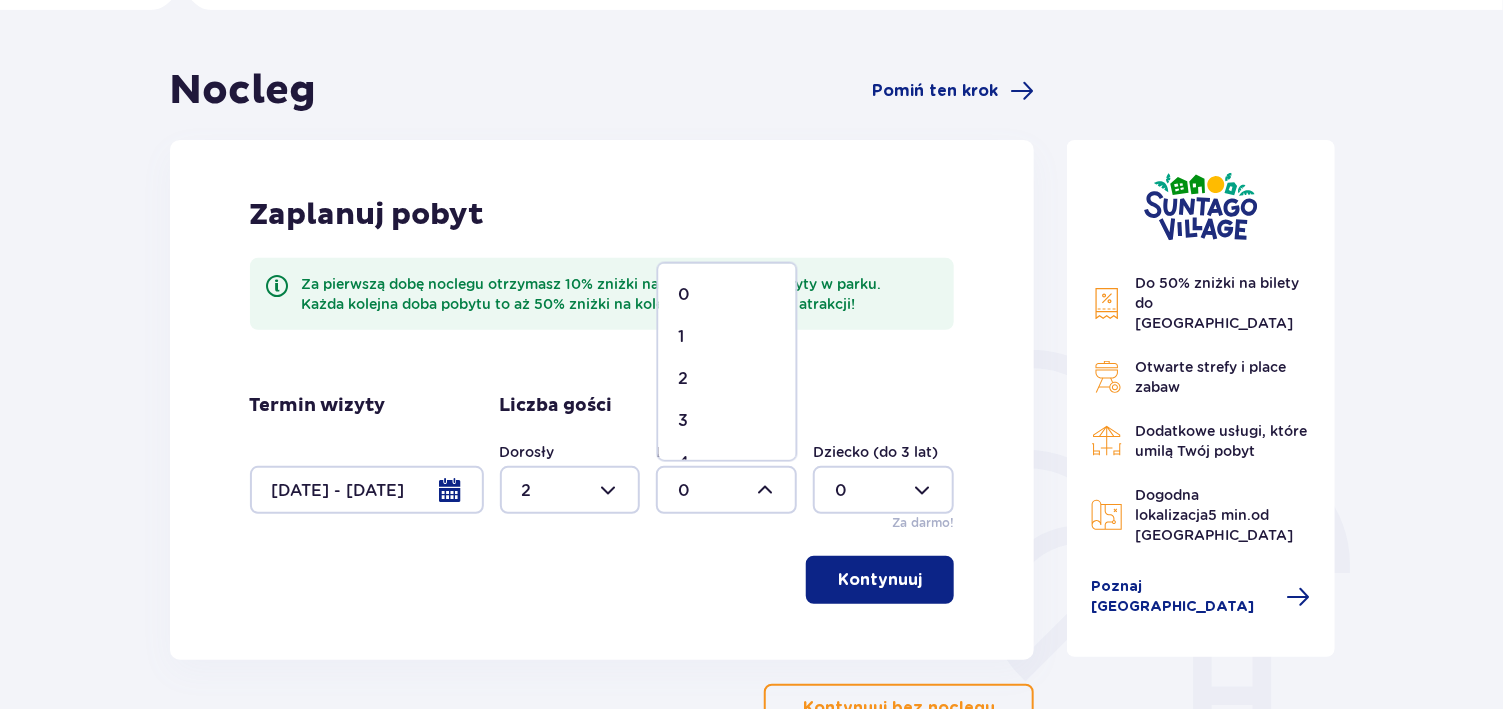 click on "2" at bounding box center (727, 379) 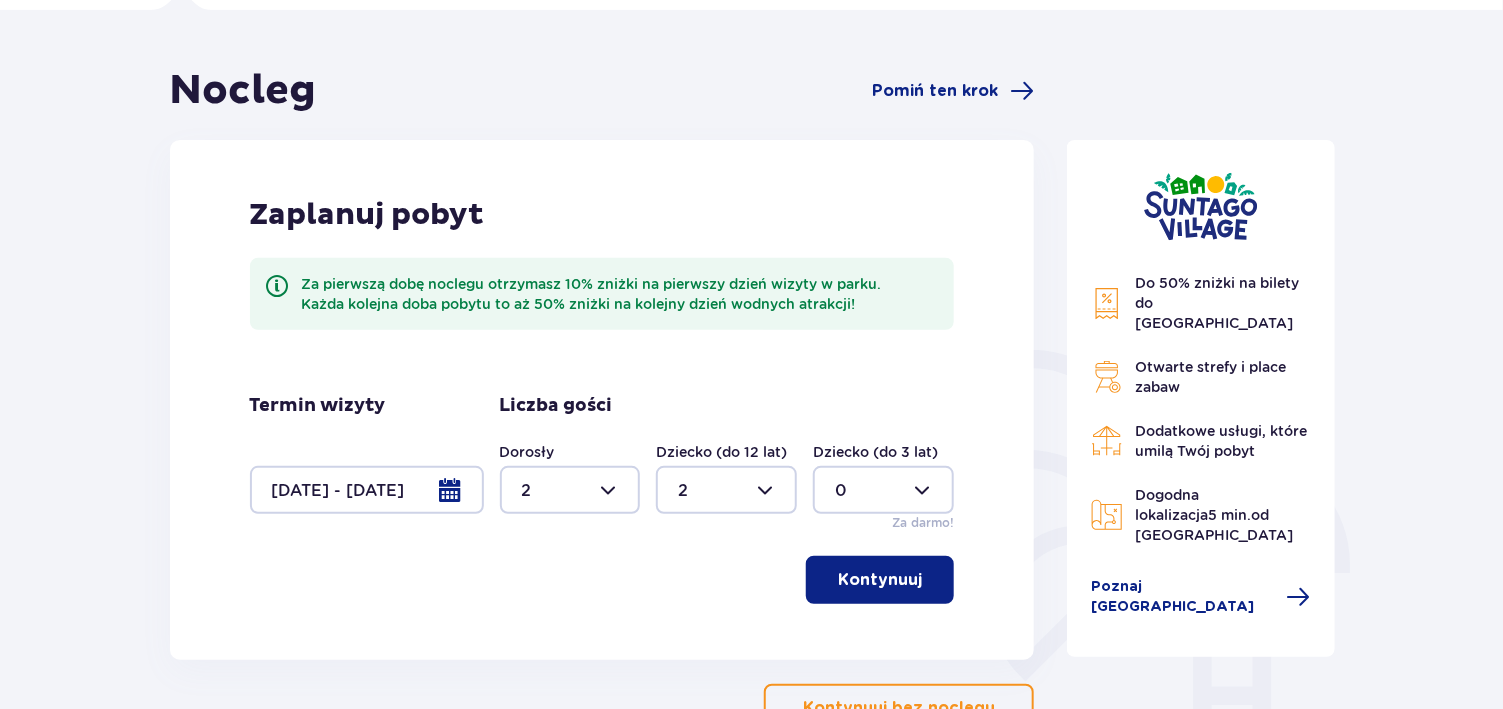 click at bounding box center (883, 490) 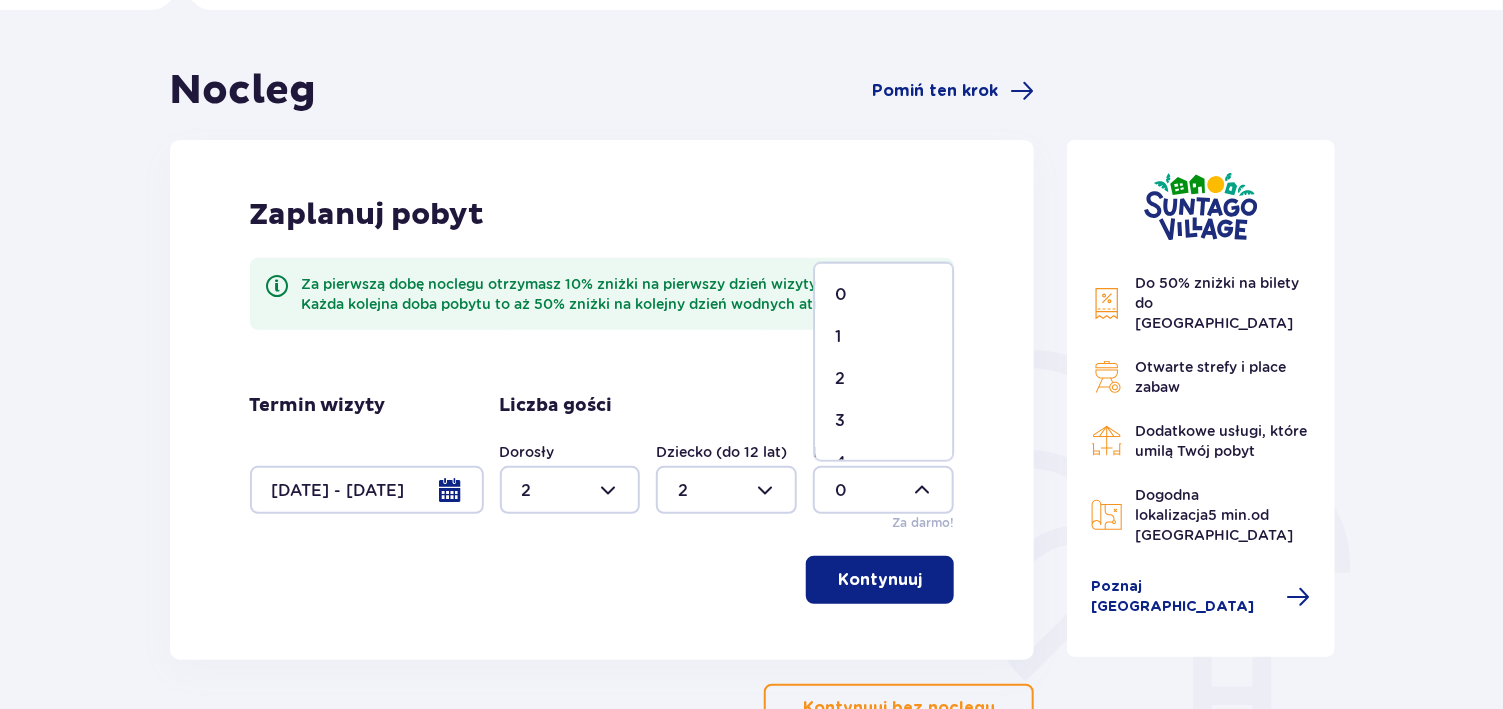 click on "1" at bounding box center [883, 337] 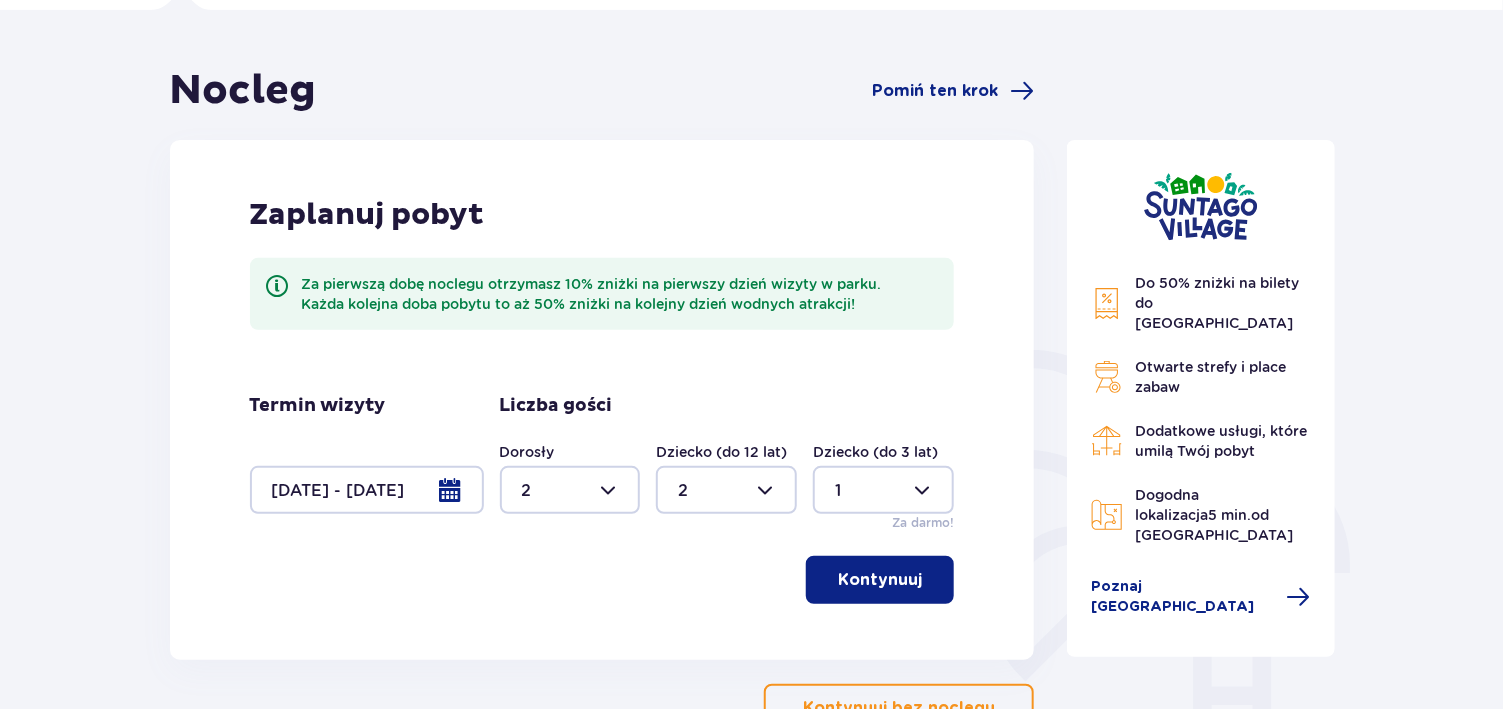 click on "Kontynuuj" at bounding box center [880, 580] 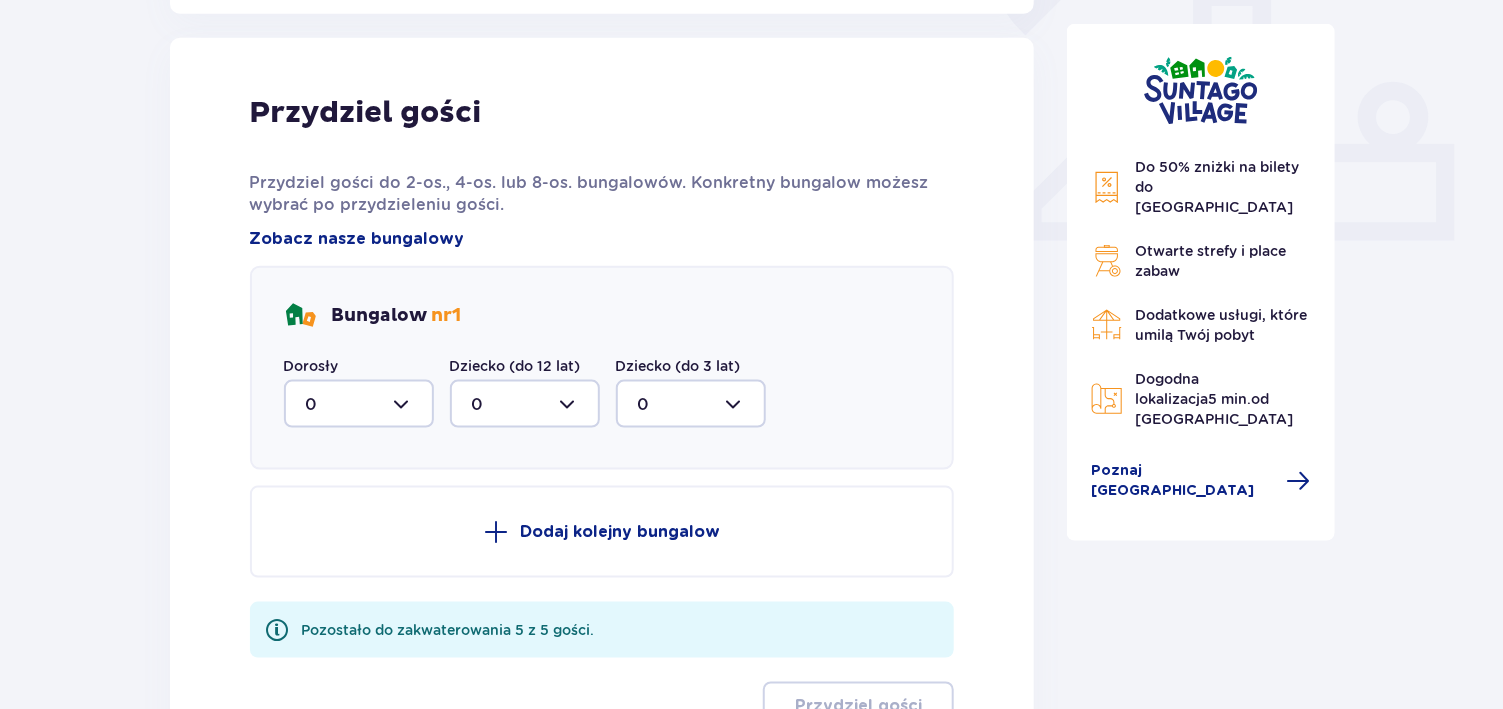 scroll, scrollTop: 806, scrollLeft: 0, axis: vertical 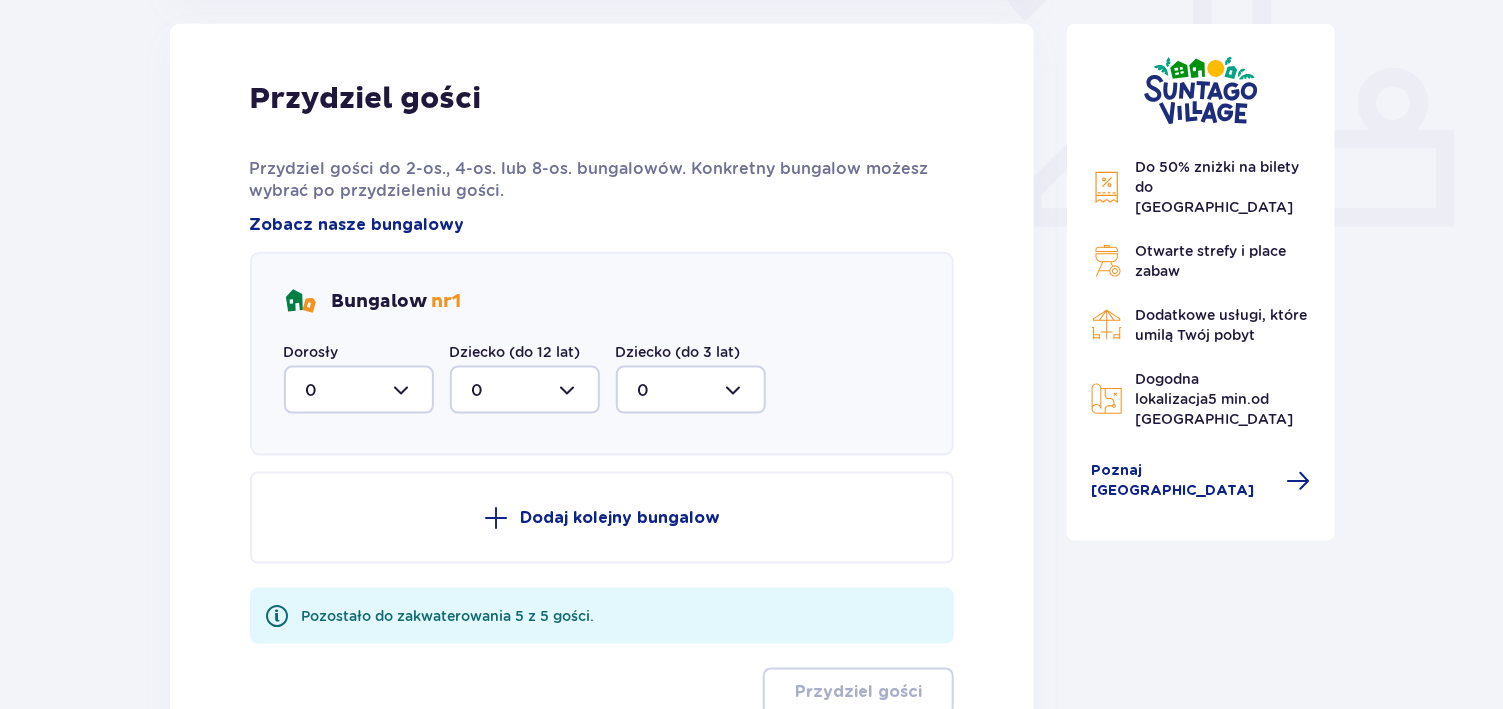 click at bounding box center (359, 390) 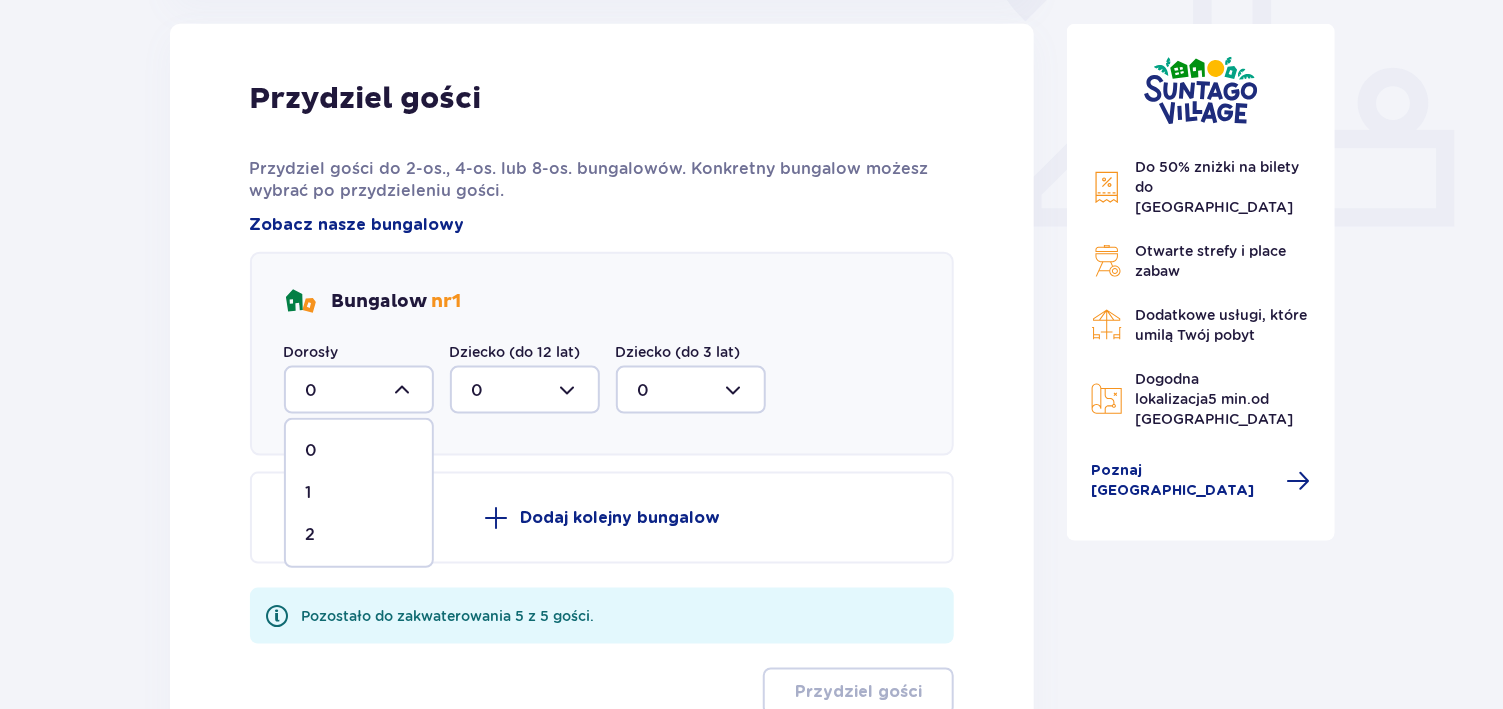 click on "2" at bounding box center (359, 535) 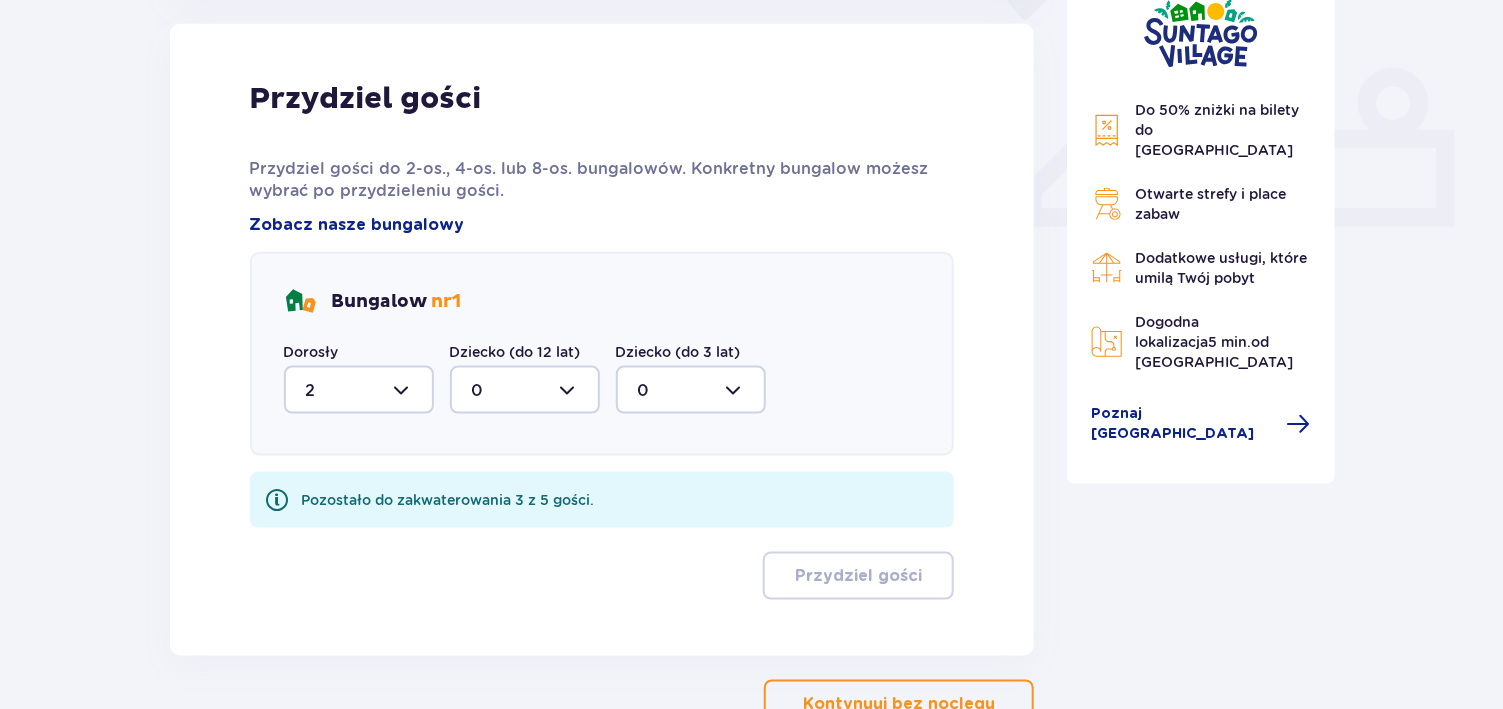 click at bounding box center [525, 390] 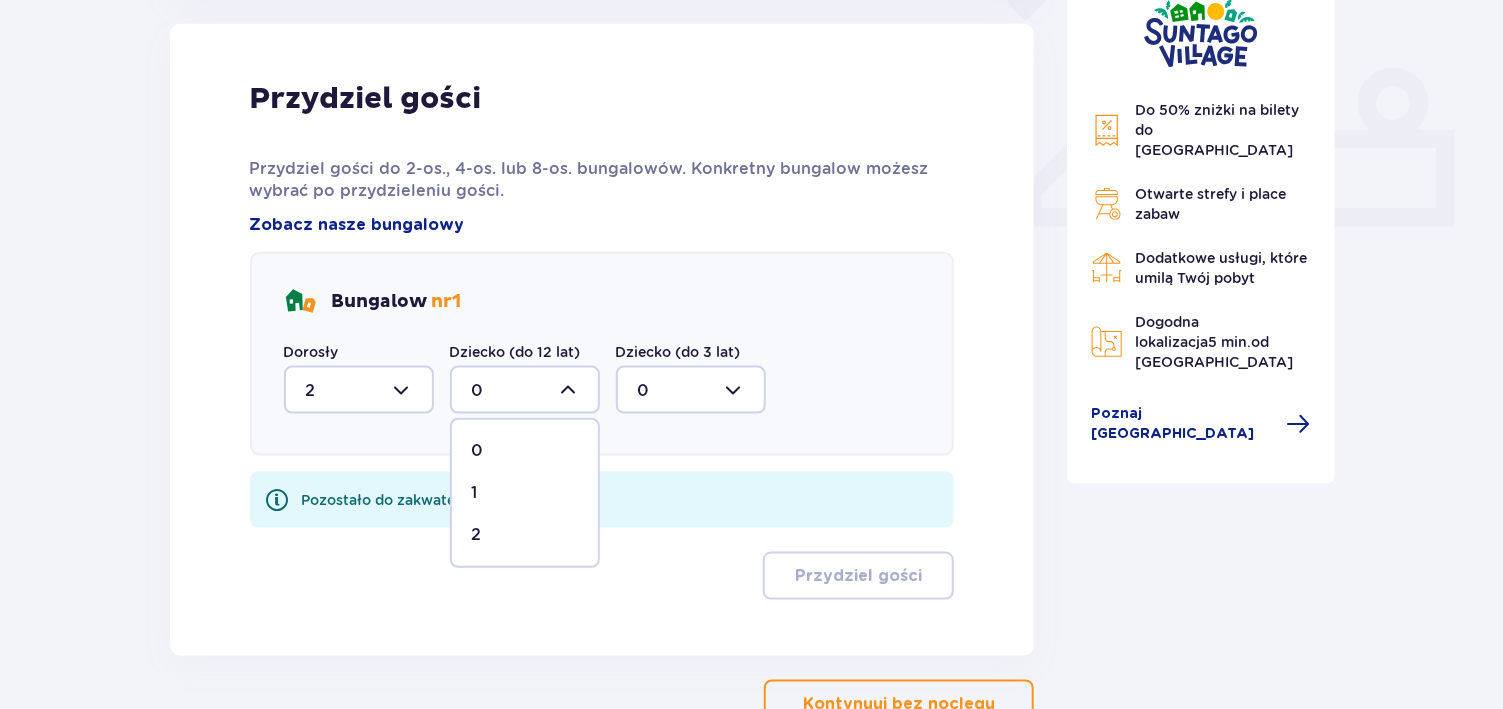 click on "2" at bounding box center (525, 535) 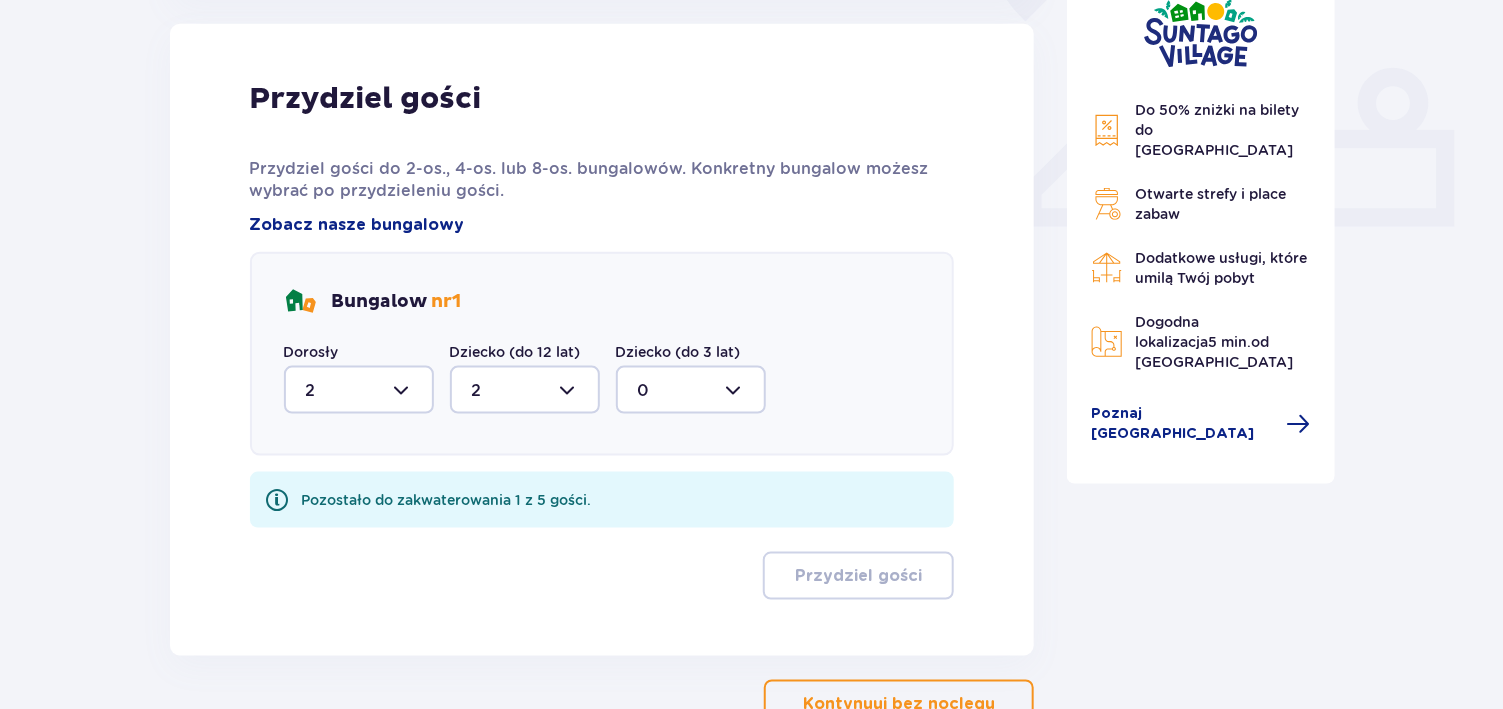 click at bounding box center [691, 390] 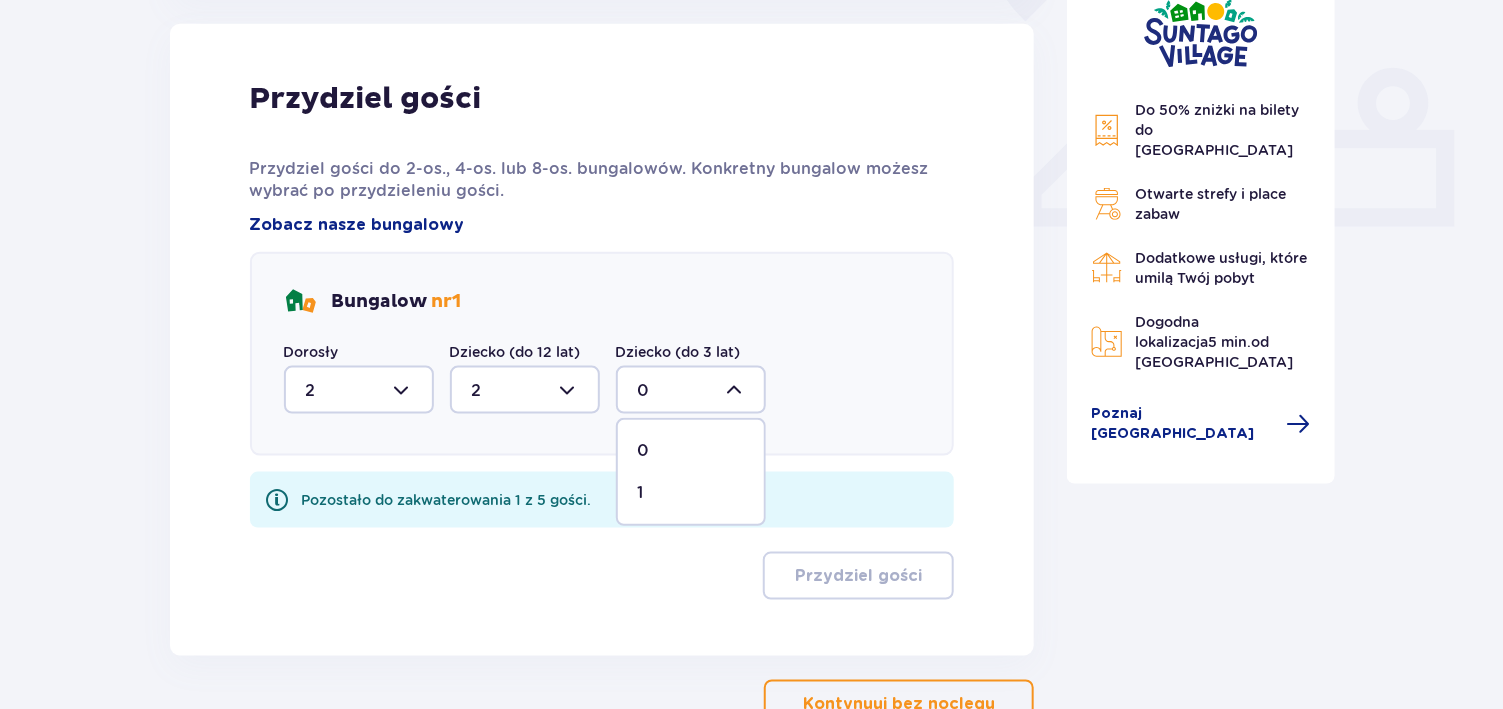 click on "1" at bounding box center [691, 493] 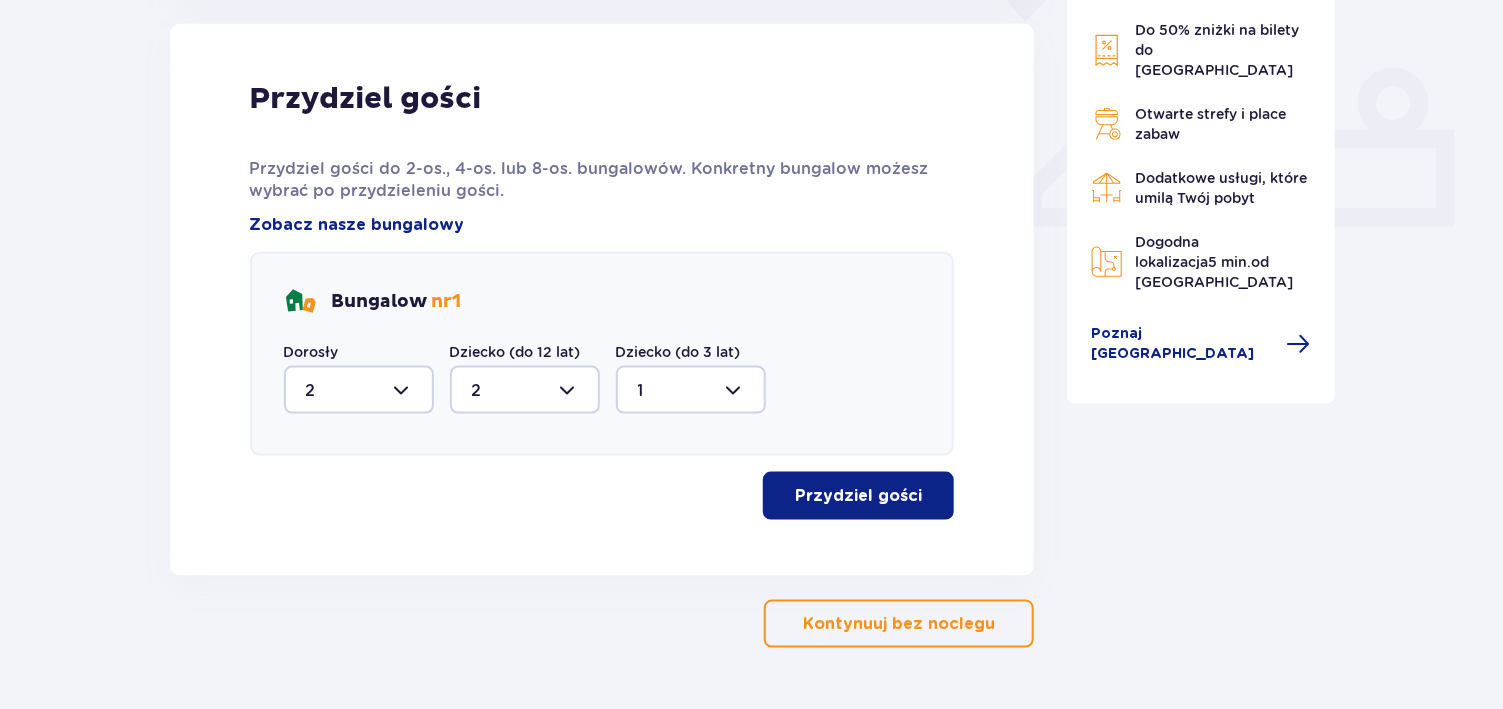 click on "Przydziel gości" at bounding box center (858, 496) 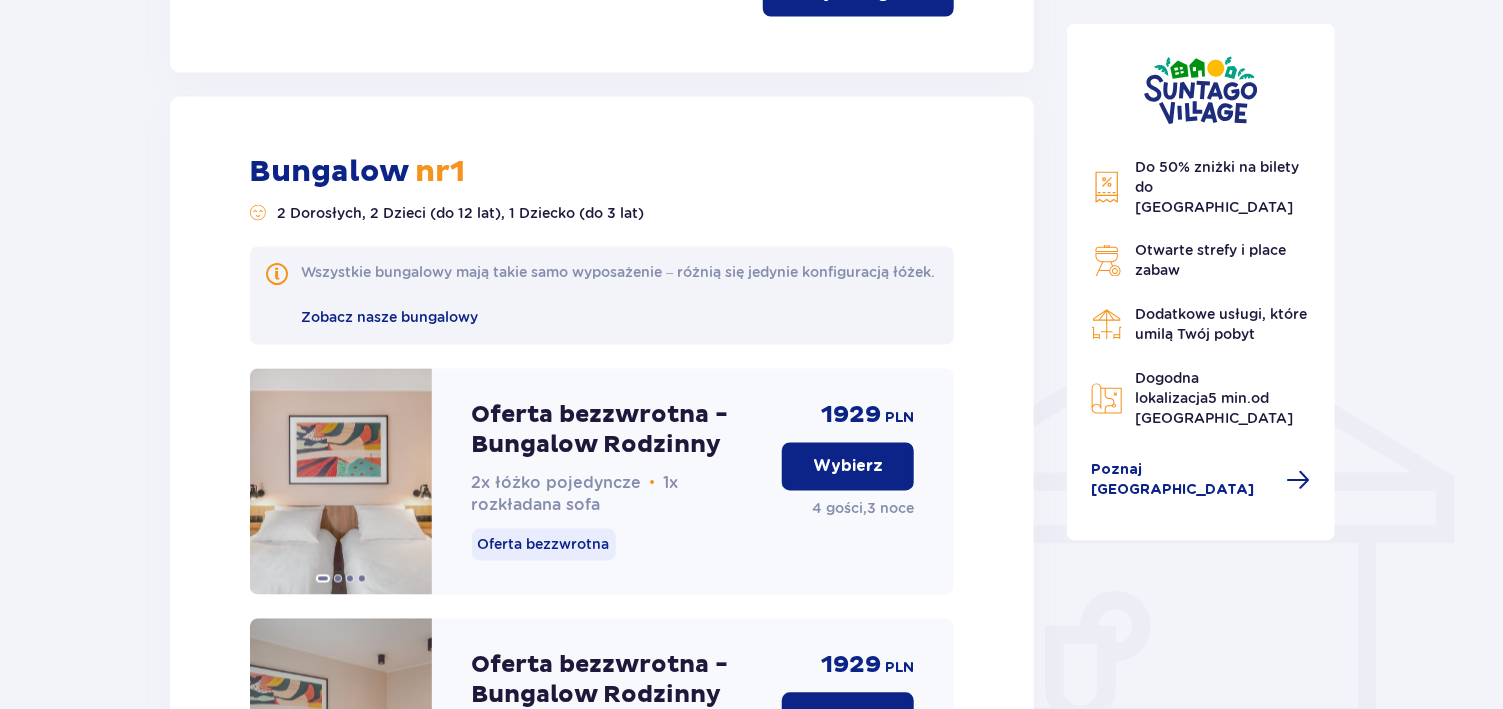 scroll, scrollTop: 1380, scrollLeft: 0, axis: vertical 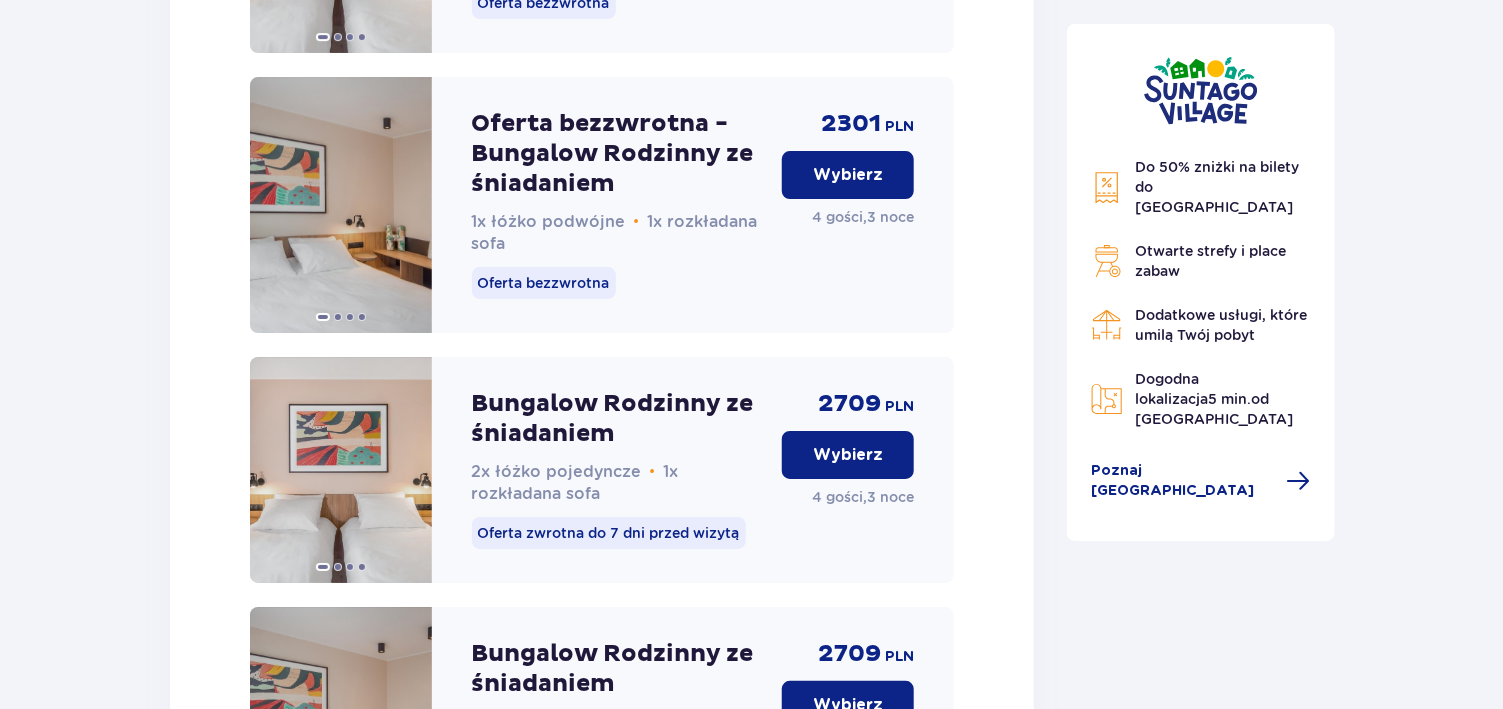 click on "Nocleg Pomiń ten krok Zaplanuj pobyt Za pierwszą dobę noclegu otrzymasz 10% zniżki na pierwszy dzień wizyty w parku. Każda kolejna doba pobytu to aż 50% zniżki na kolejny dzień wodnych atrakcji! Termin wizyty 11.08.25 - 14.08.25 Liczba gości Dorosły   2 Dziecko (do 12 lat)   2 Dziecko (do 3 lat)   1 Za darmo! Kontynuuj Przydziel gości Przydziel gości do 2-os., 4-os. lub 8-os. bungalowów. Konkretny bungalow możesz wybrać po przydzieleniu gości. Zobacz nasze bungalowy Bungalow   nr  1 Dorosły   2 Dziecko (do 12 lat)   2 Dziecko (do 3 lat)   1 Przydziel gości Bungalow   nr  1   2 Dorosłych, 2 Dzieci (do 12 lat), 1 Dziecko (do 3 lat) Wszystkie bungalowy mają takie samo wyposażenie – różnią się jedynie konfiguracją łóżek. Zobacz nasze bungalowy Oferta bezzwrotna - Bungalow Rodzinny 2x łóżko pojedyncze • 1x rozkładana sofa Oferta bezzwrotna 1929 PLN Wybierz 4 gości ,  3 noce Oferta bezzwrotna - Bungalow Rodzinny 1x łóżko podwójne • 1x rozkładana sofa Oferta bezzwrotna" at bounding box center (751, -772) 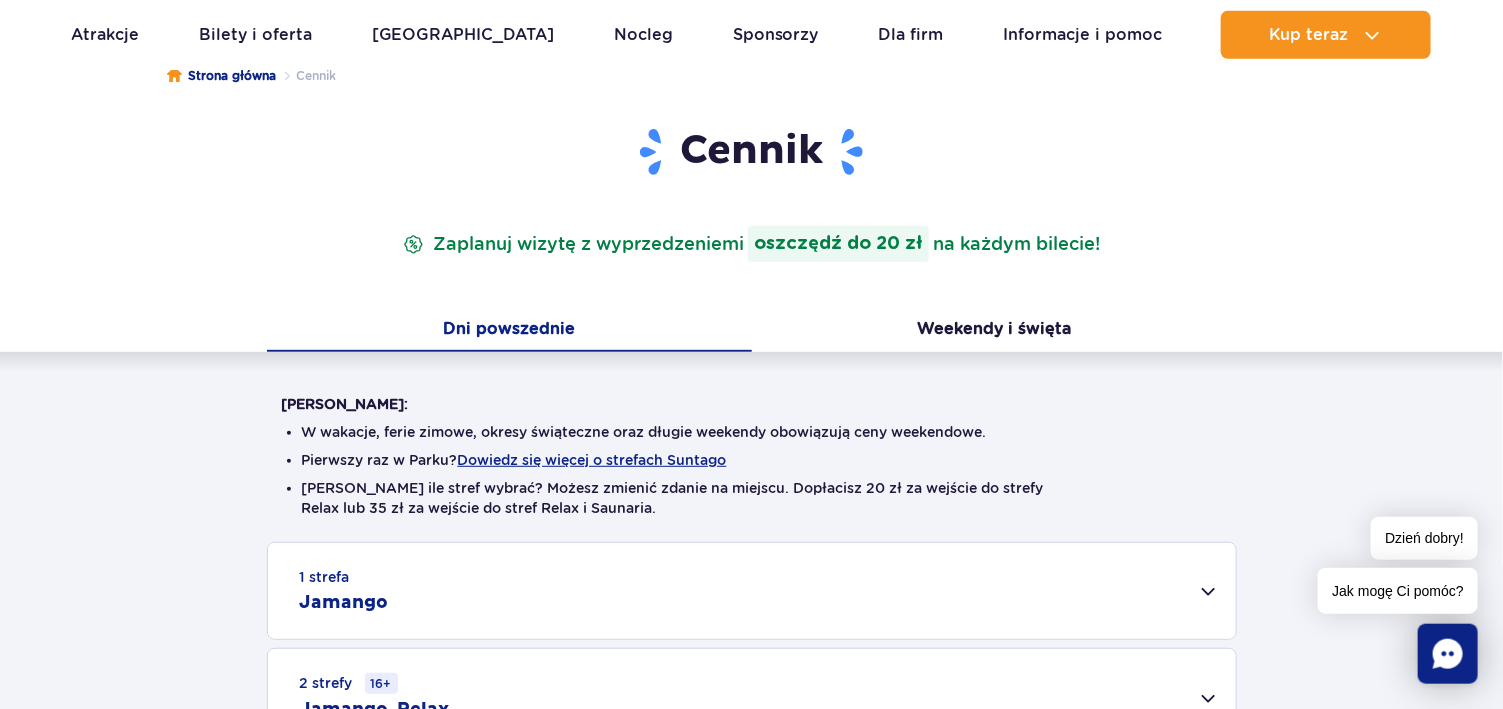 scroll, scrollTop: 0, scrollLeft: 0, axis: both 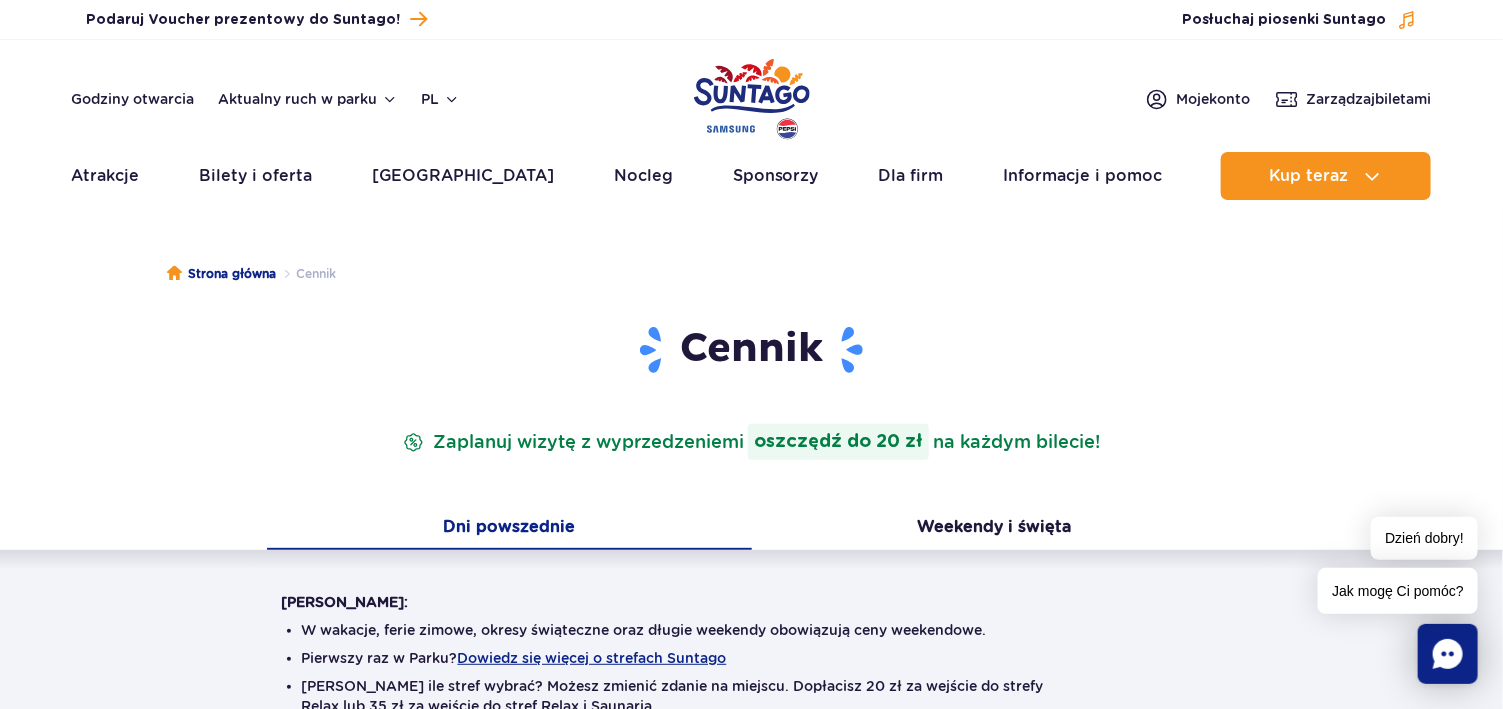 click on "Godziny otwarcia
Aktualny ruch w parku
PL PL UA EN PL
Moje  konto
Zarządzaj  biletami
Aktualny ruch w parku
Atrakcje
Zjeżdżalnie
Aster
Rainbow
[GEOGRAPHIC_DATA]
Więcej
Baseny" at bounding box center (751, 125) 